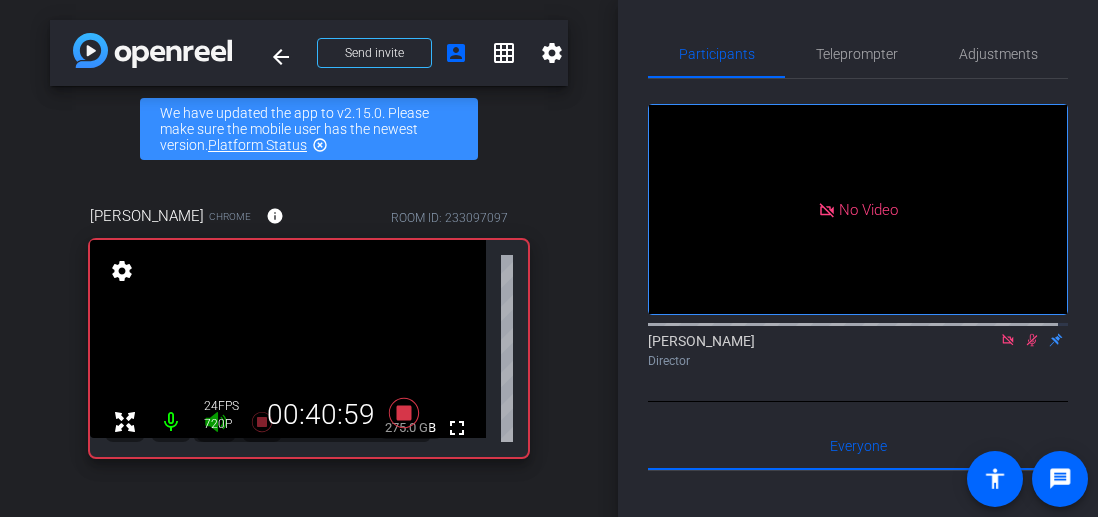 scroll, scrollTop: 0, scrollLeft: 0, axis: both 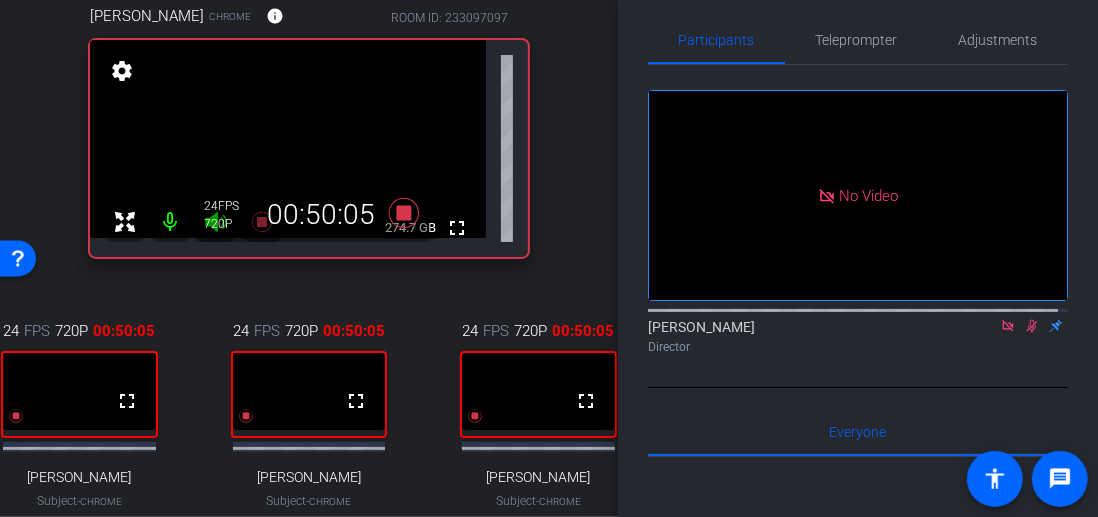 click 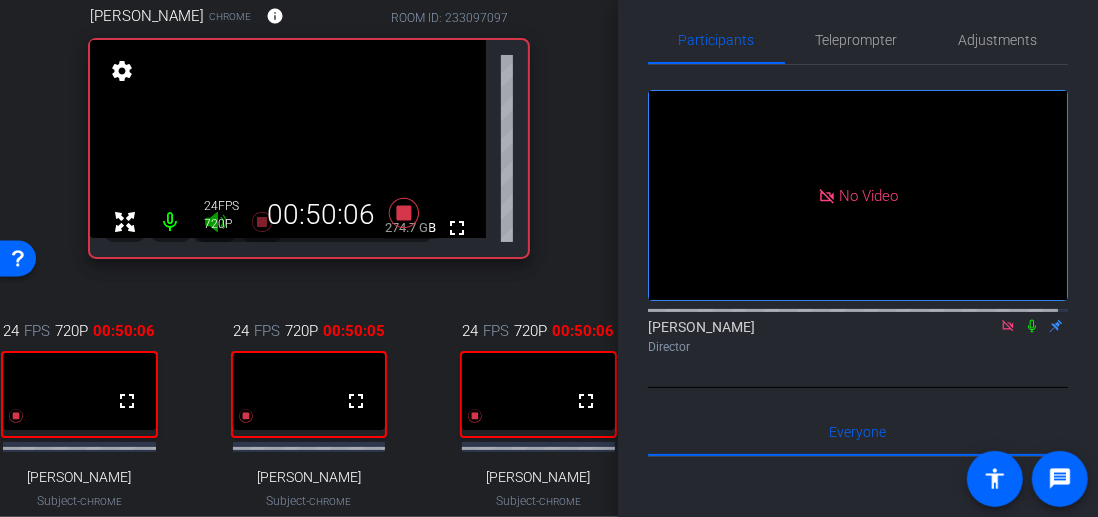 click 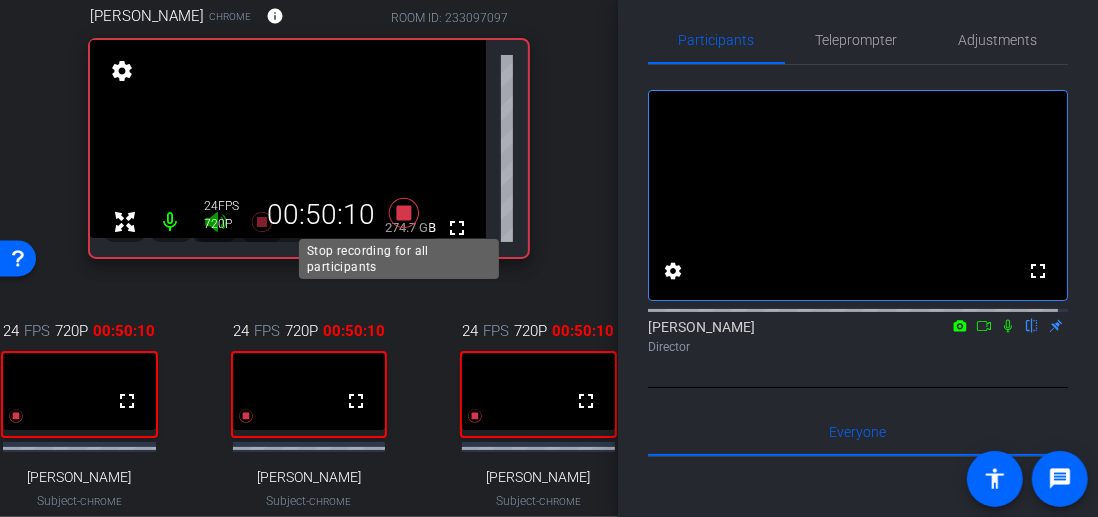 click 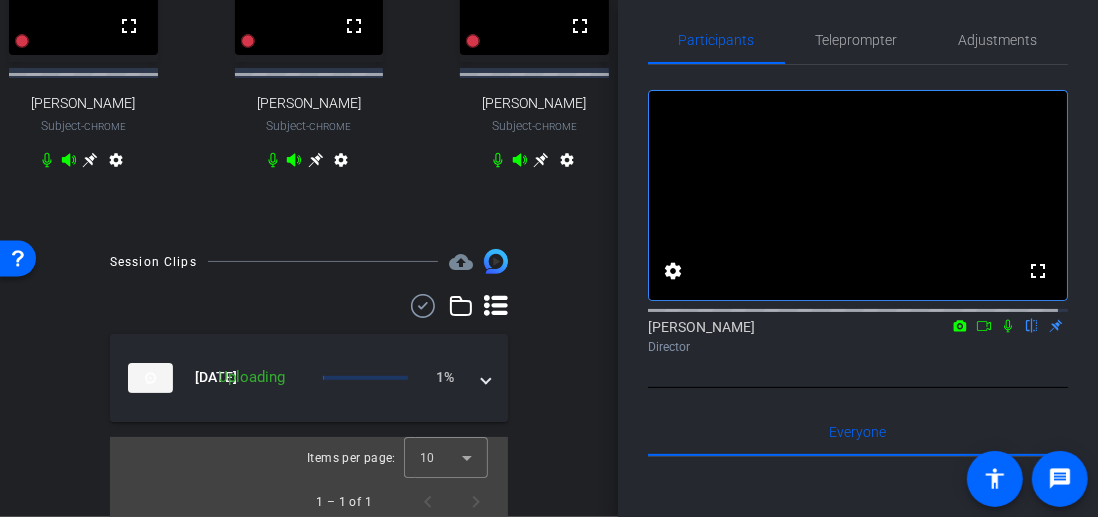 scroll, scrollTop: 600, scrollLeft: 0, axis: vertical 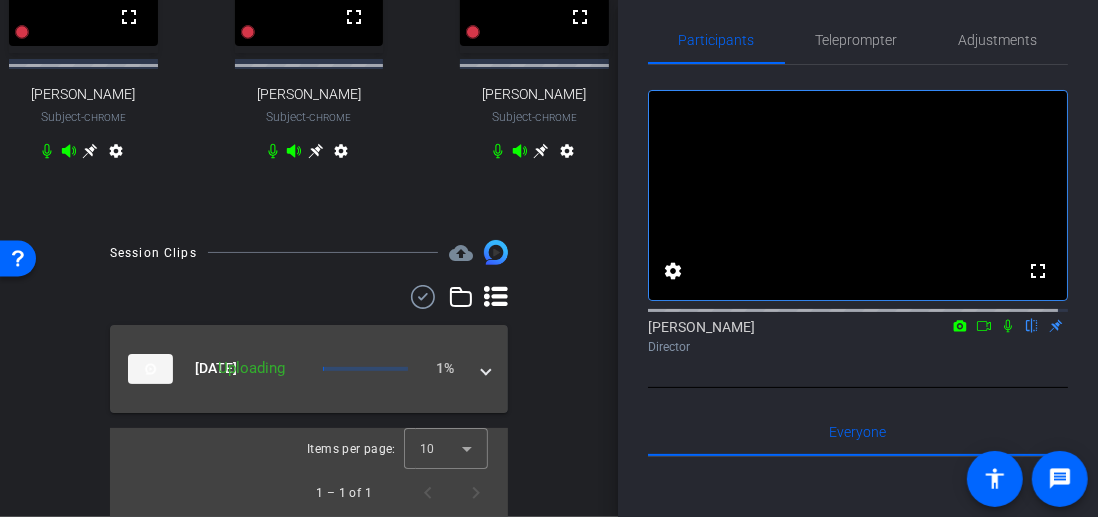 click on "Jul 23, 2025  Uploading  1%
4" at bounding box center [309, 369] 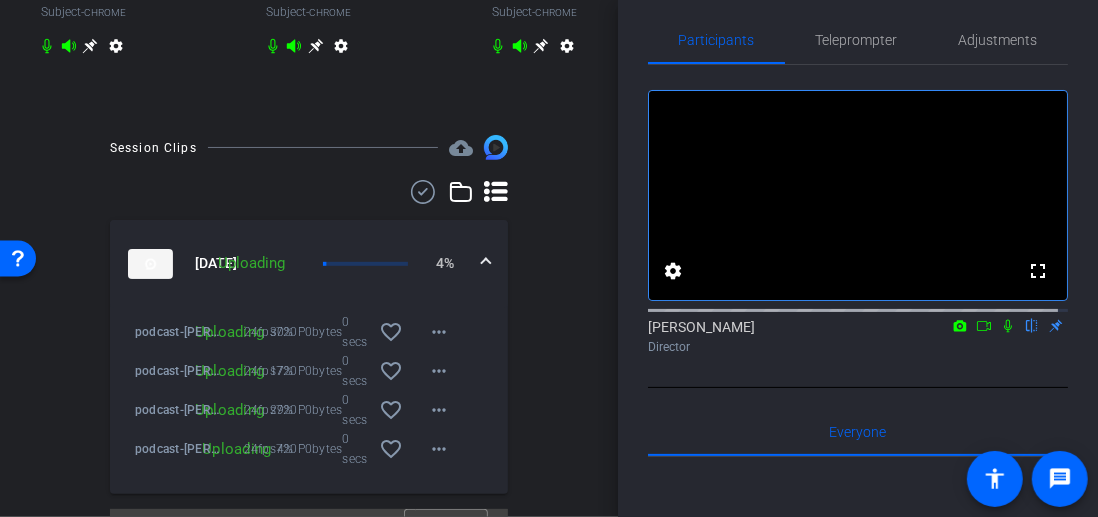 scroll, scrollTop: 786, scrollLeft: 0, axis: vertical 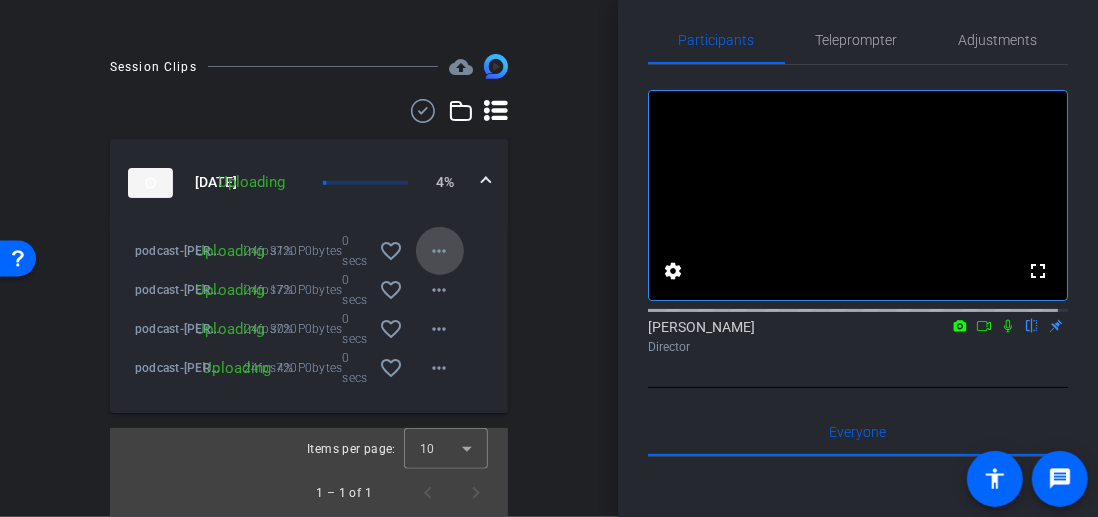 click on "more_horiz" at bounding box center [440, 251] 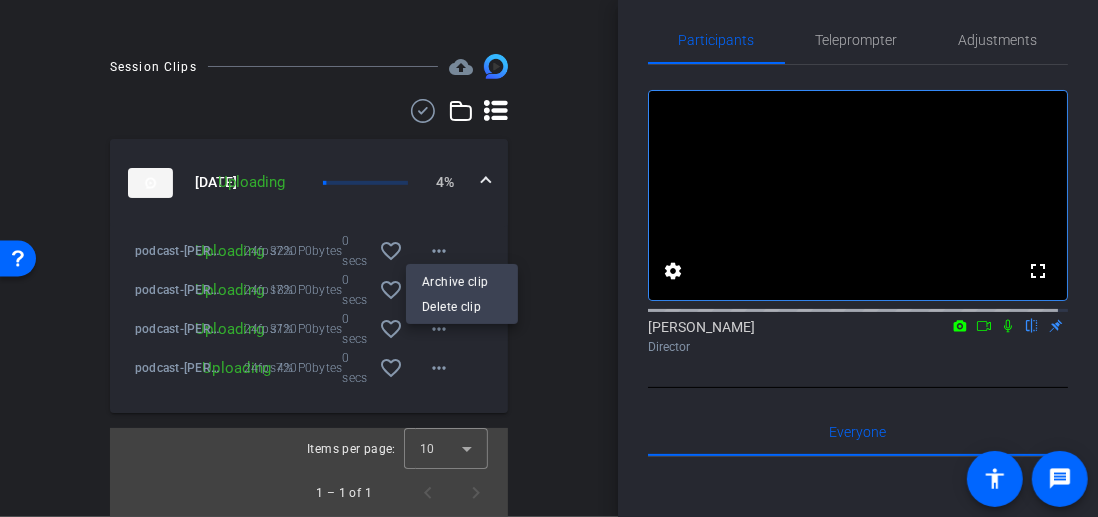 click at bounding box center [549, 258] 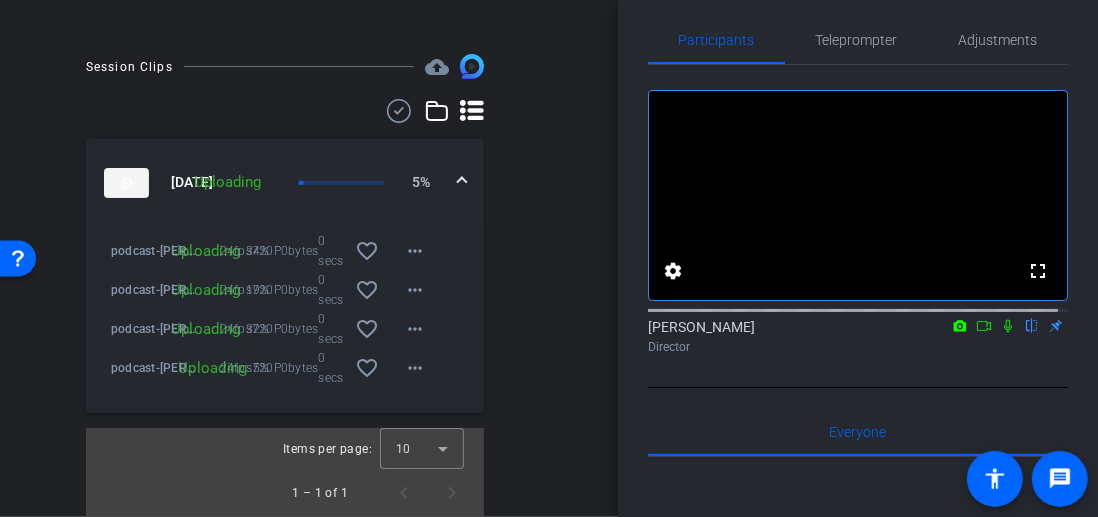 scroll, scrollTop: 786, scrollLeft: 0, axis: vertical 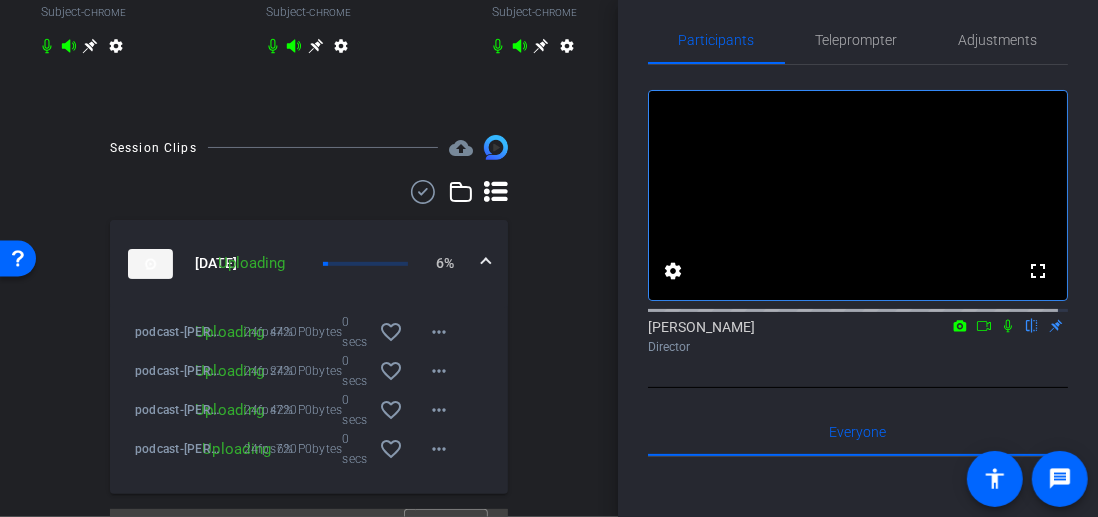 click on "Session Clips   cloud_upload
Jul 23, 2025  Uploading  6%
4 podcast-Heidi A Chappell-2025-07-23-09-40-54-106-3  Uploading  44%  24fps 720P 0bytes 0 secs favorite_border more_horiz podcast-Eddie Willson-2025-07-23-09-40-54-106-1  Uploading  24%  24fps 720P 0bytes 0 secs favorite_border more_horiz podcast-Darya Snoznik-2025-07-23-09-40-54-106-2  Uploading  42%  24fps 720P 0bytes 0 secs favorite_border more_horiz podcast-David Kirkpatrick-2025-07-23-09-40-54-106-0  Uploading  6%  24fps 720P 0bytes 0 secs favorite_border more_horiz  Items per page:  10  1 – 1 of 1" at bounding box center (309, 366) 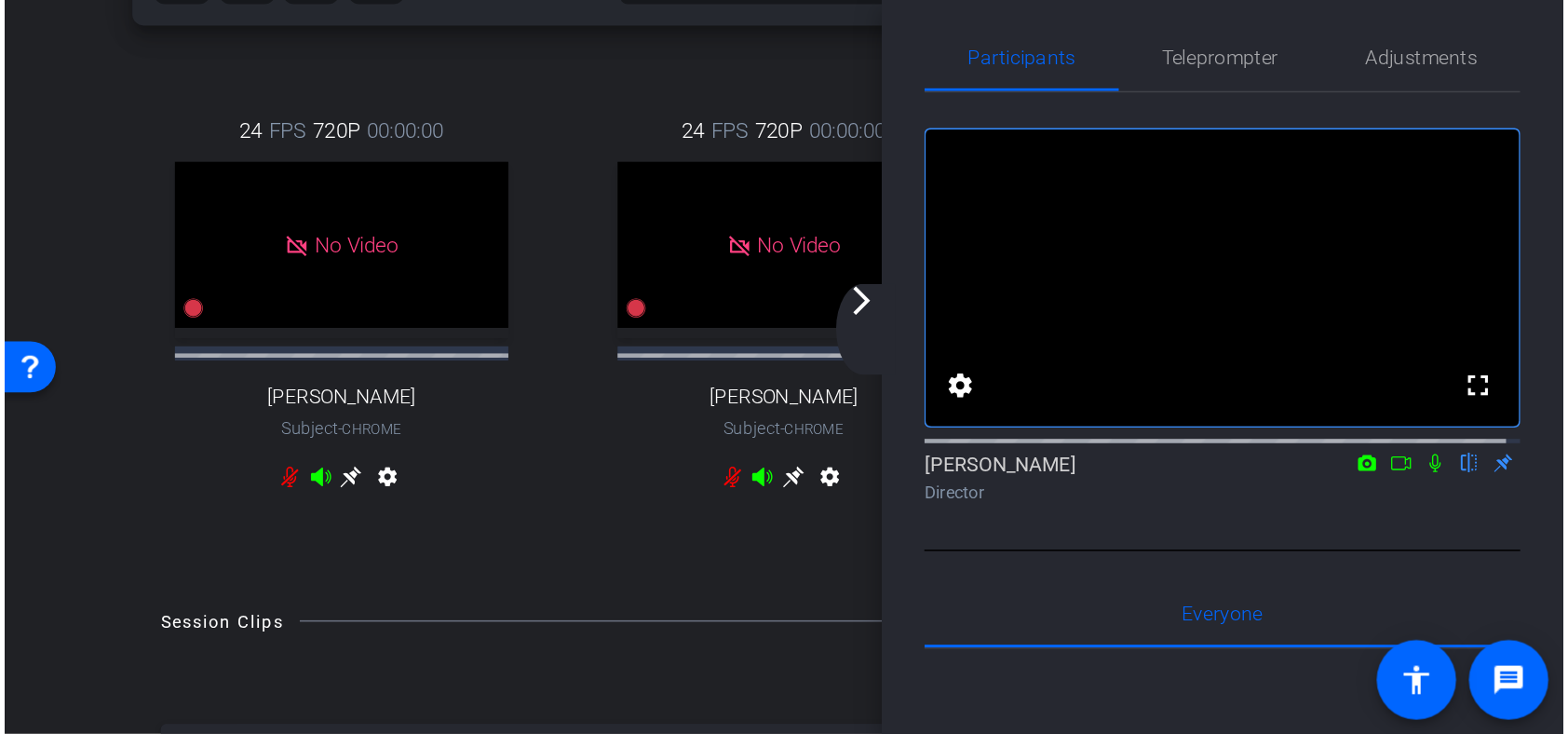 scroll, scrollTop: 891, scrollLeft: 0, axis: vertical 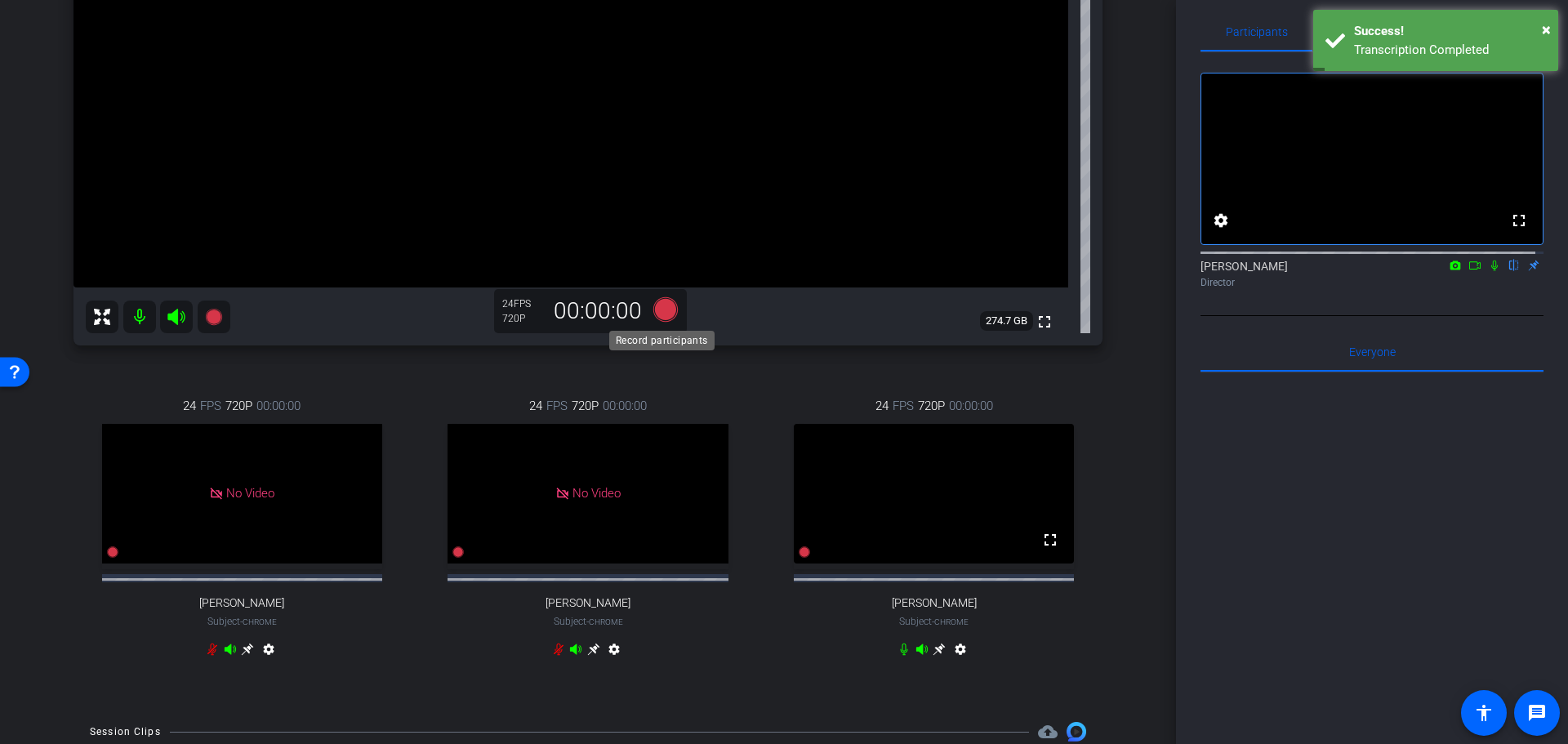 click 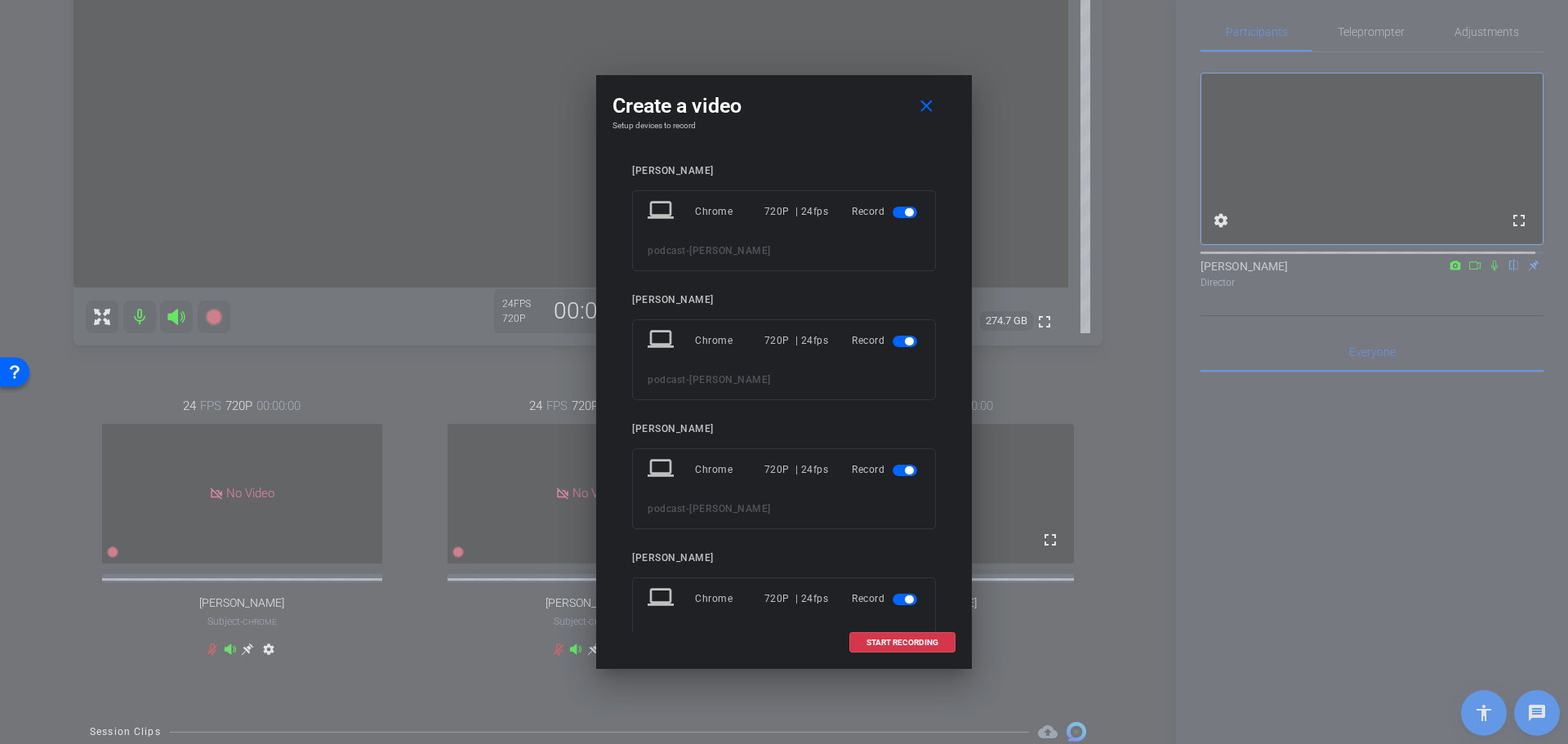 click at bounding box center [905, 341] 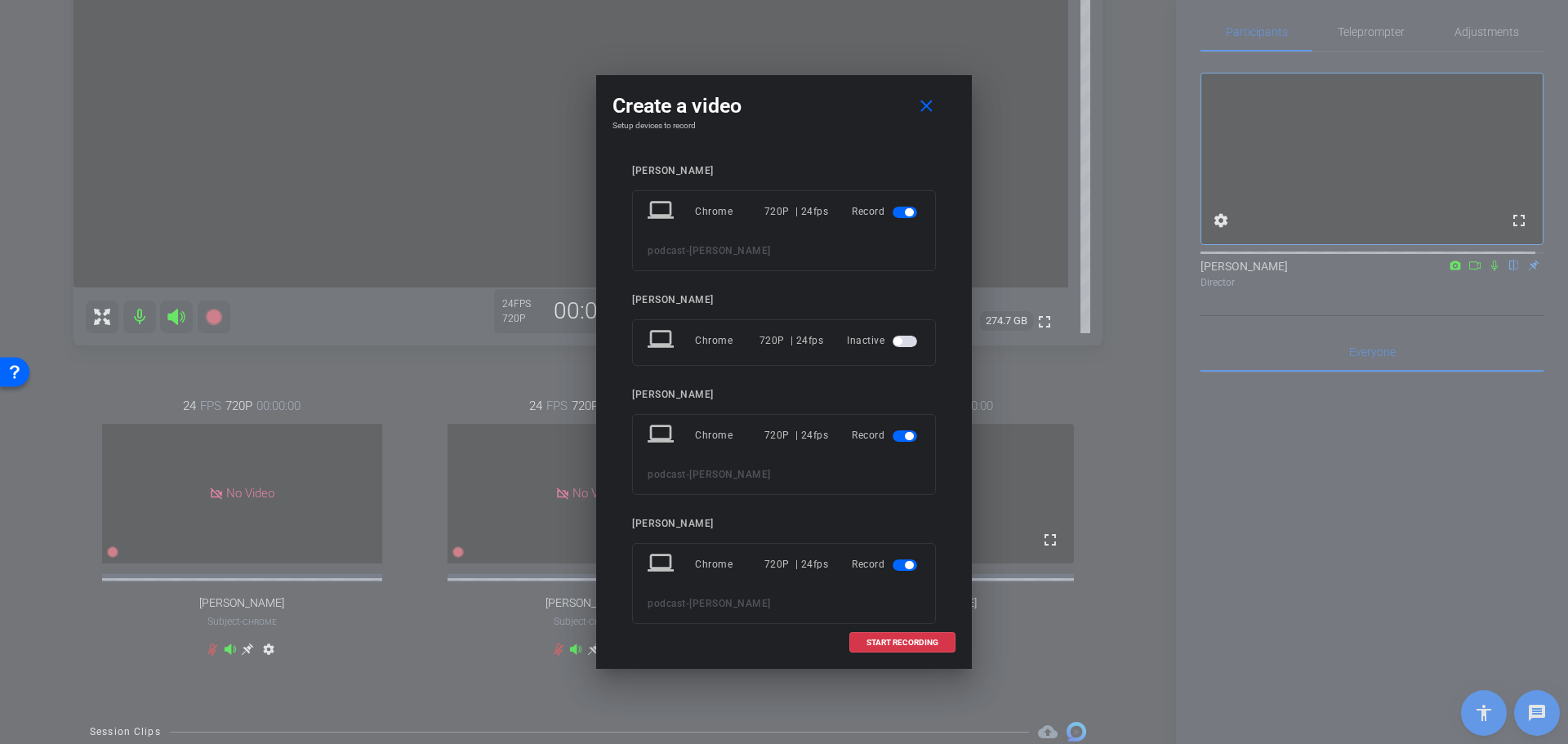 click at bounding box center [905, 436] 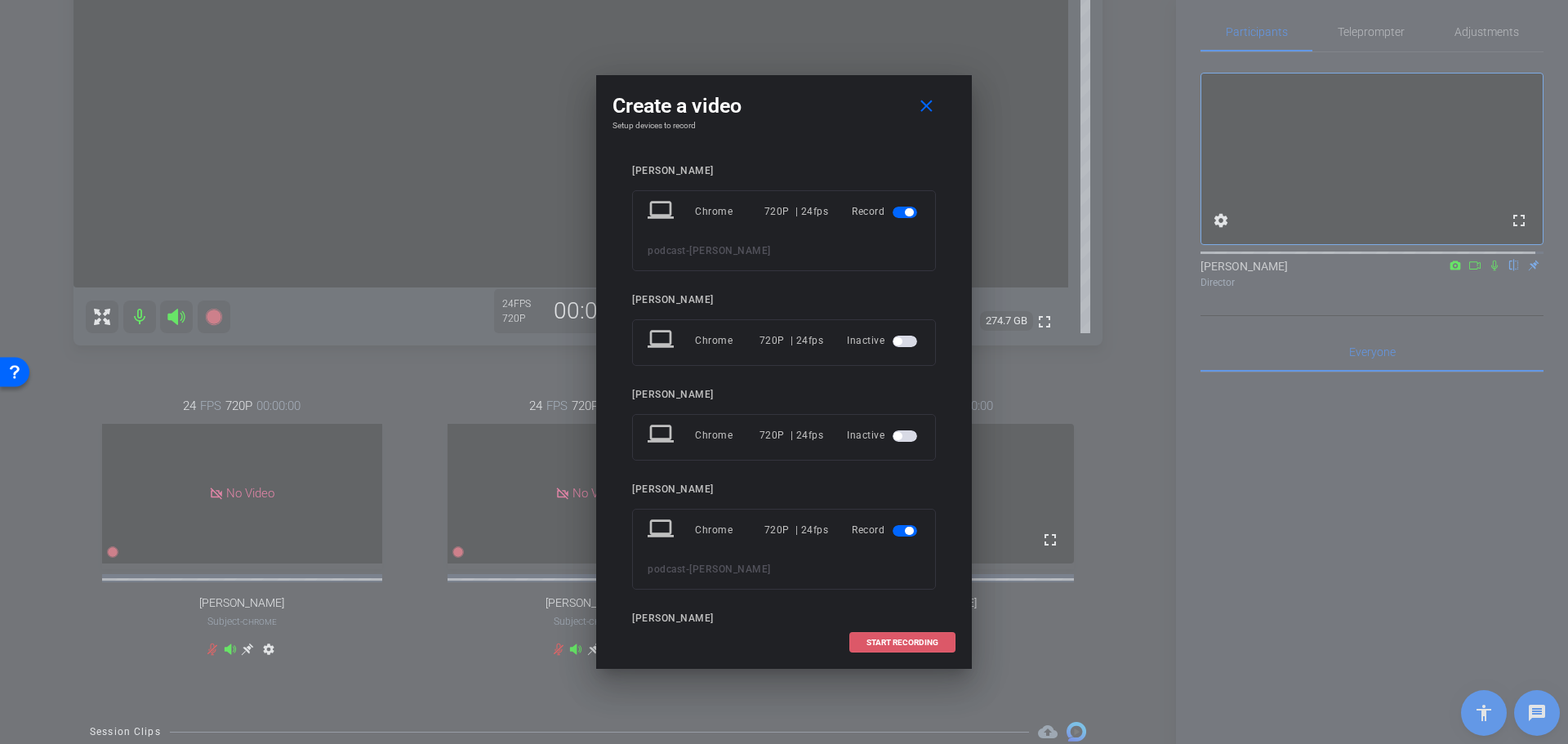 click at bounding box center (902, 643) 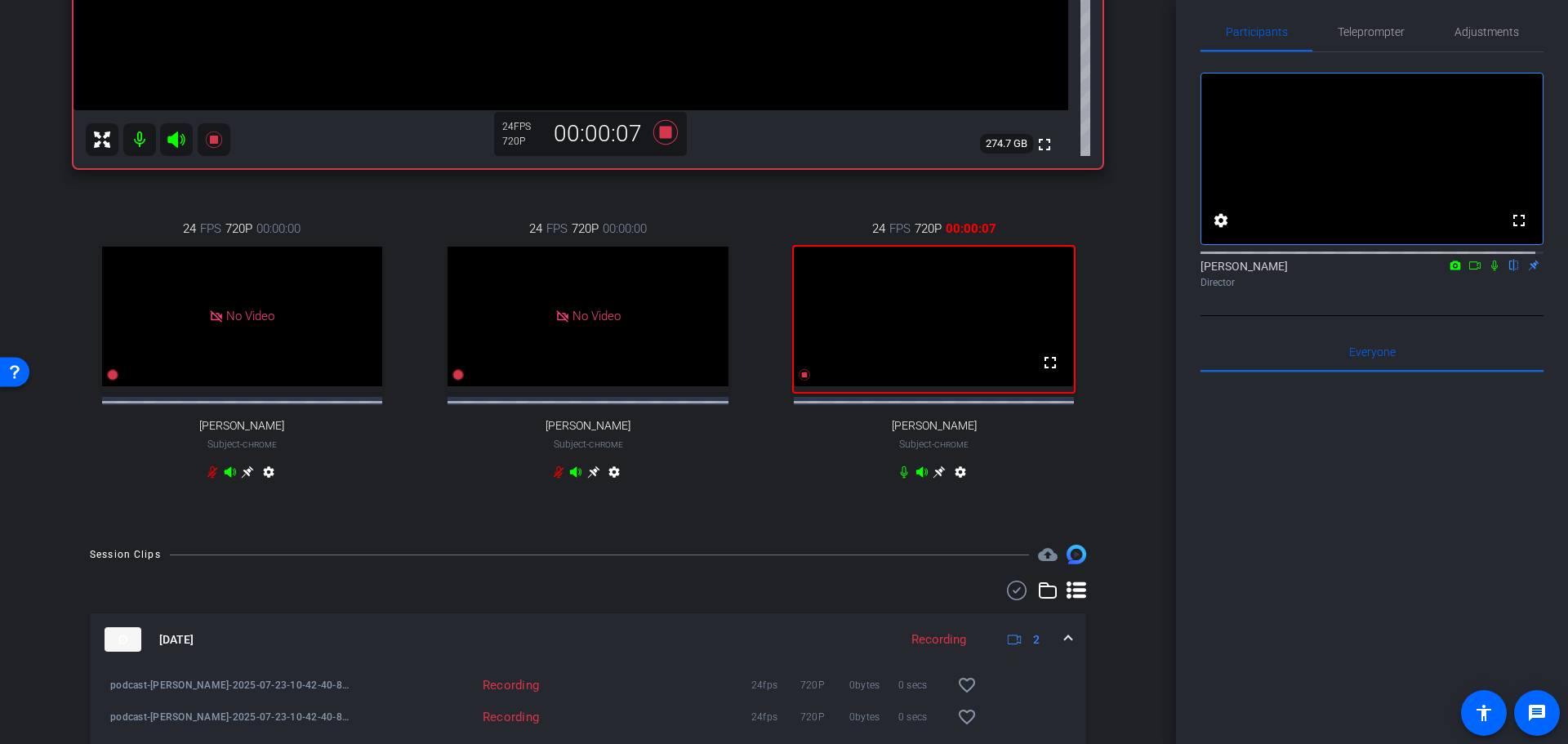 scroll, scrollTop: 679, scrollLeft: 0, axis: vertical 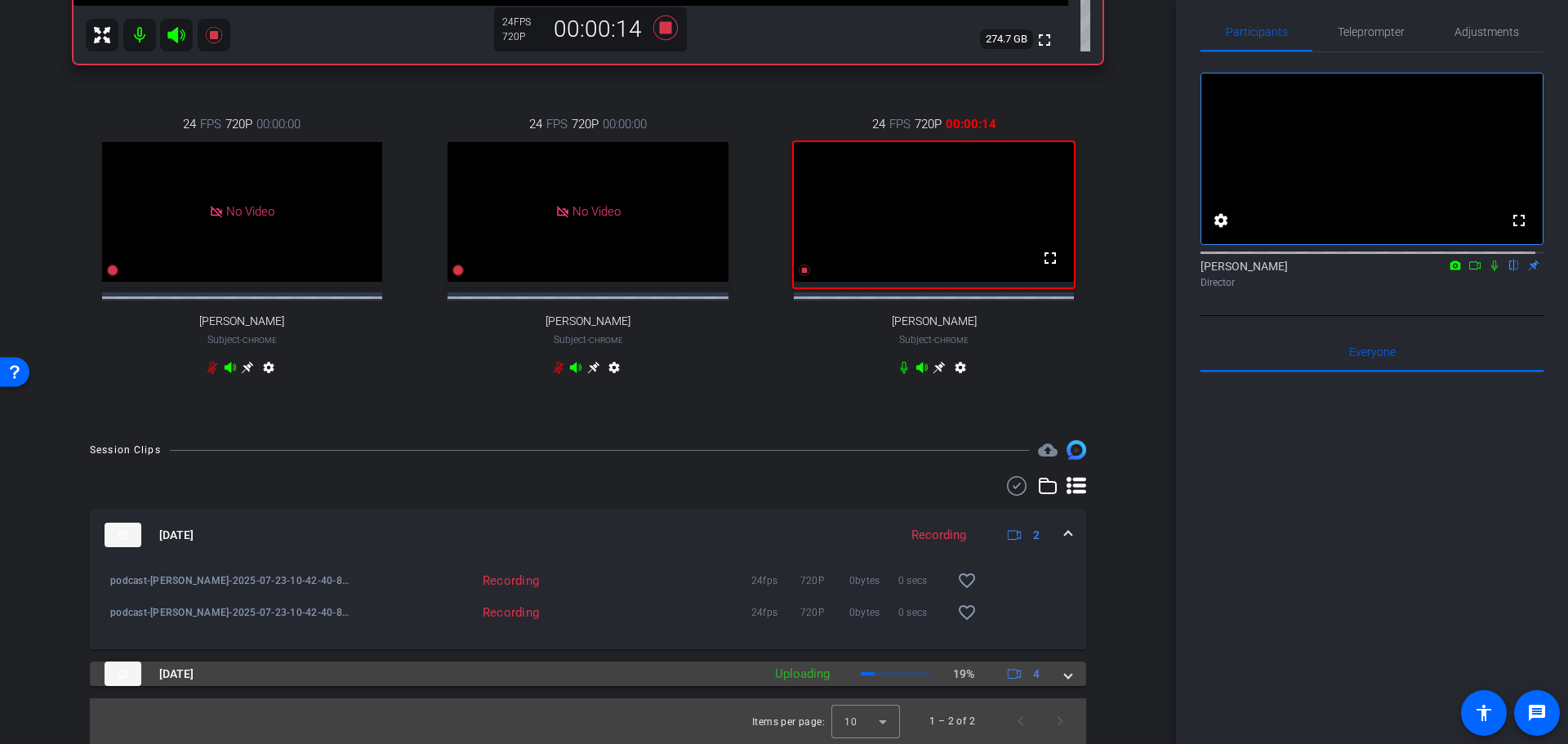 drag, startPoint x: 1064, startPoint y: 673, endPoint x: 1073, endPoint y: 670, distance: 9.486833 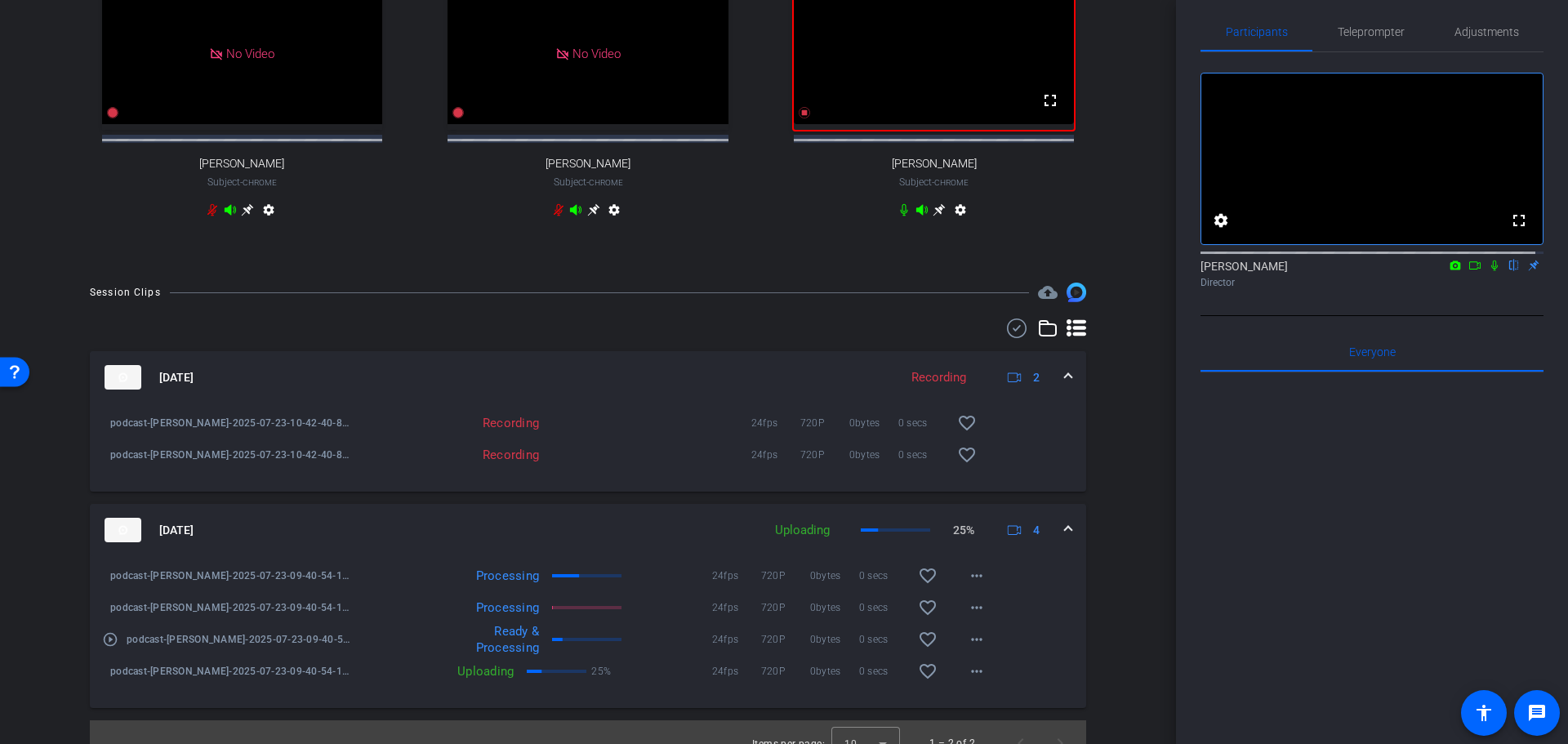 scroll, scrollTop: 859, scrollLeft: 0, axis: vertical 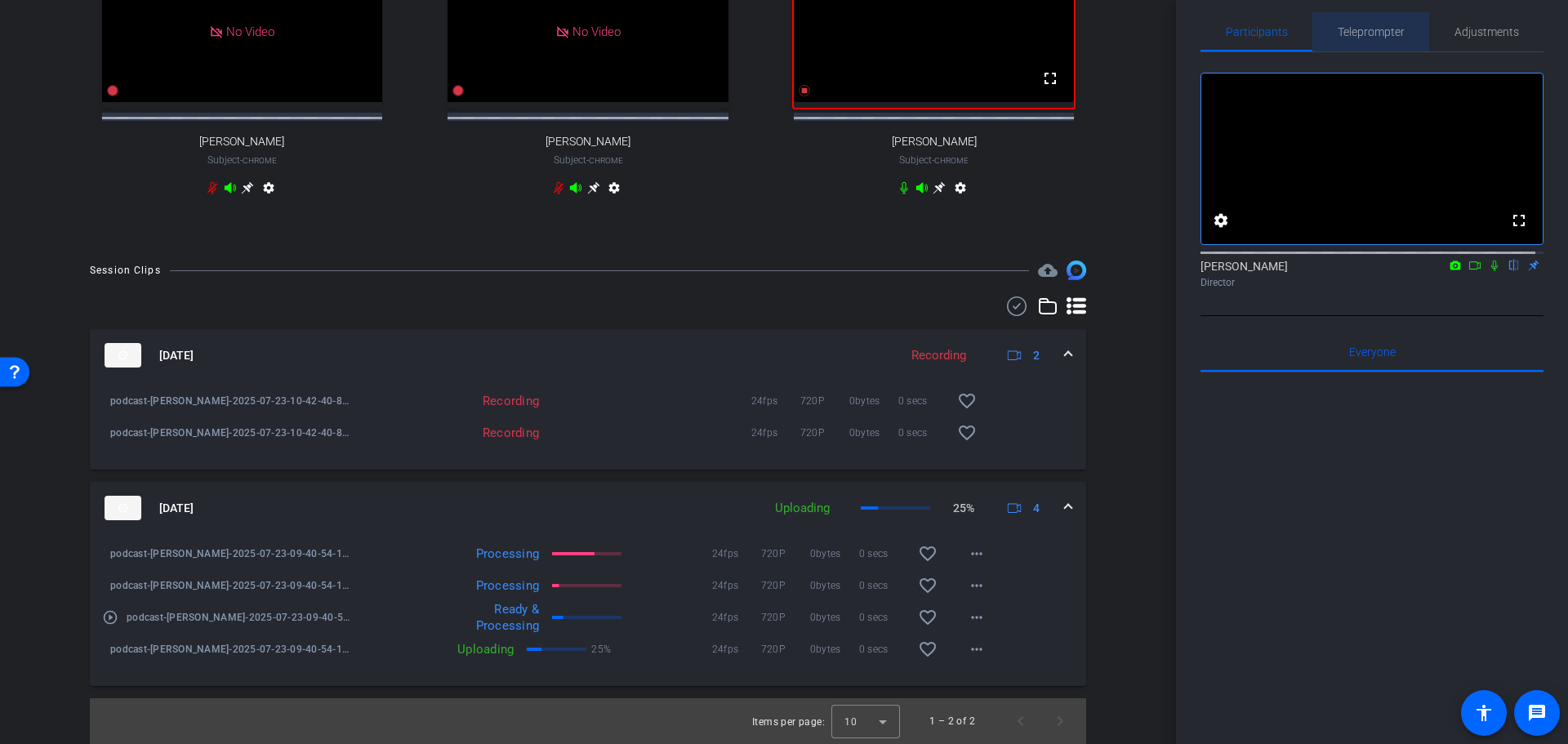 click on "Teleprompter" at bounding box center (1371, 32) 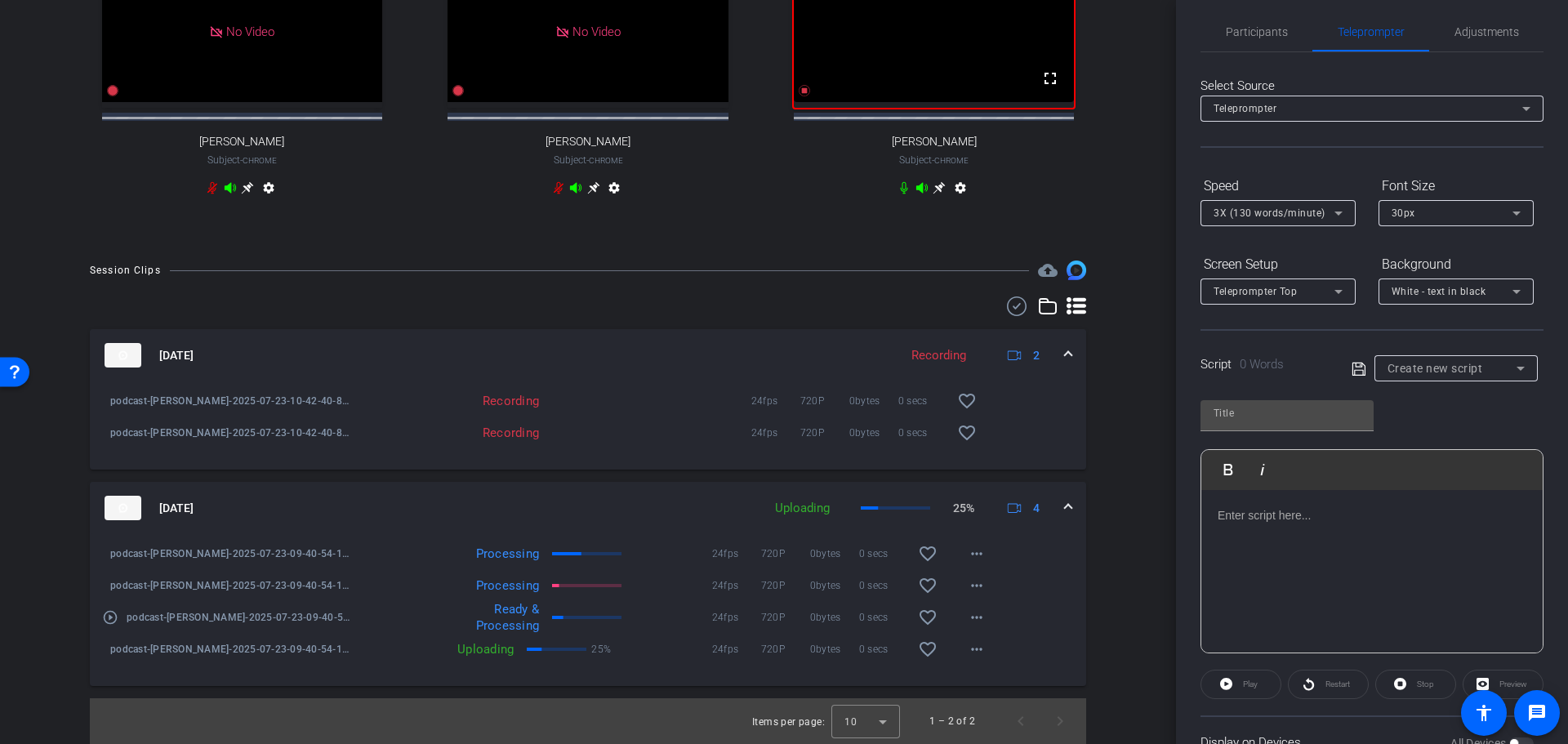 click 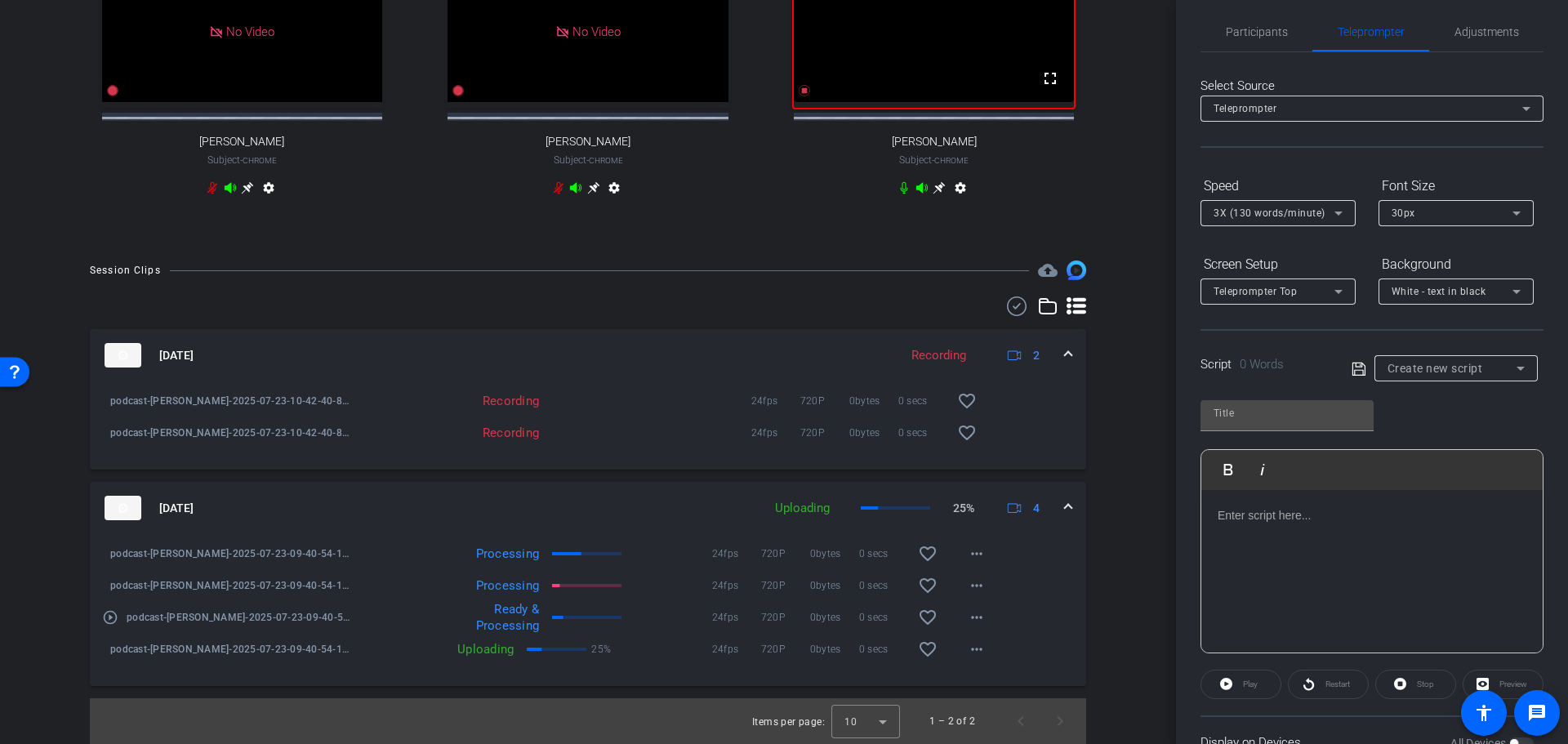 type 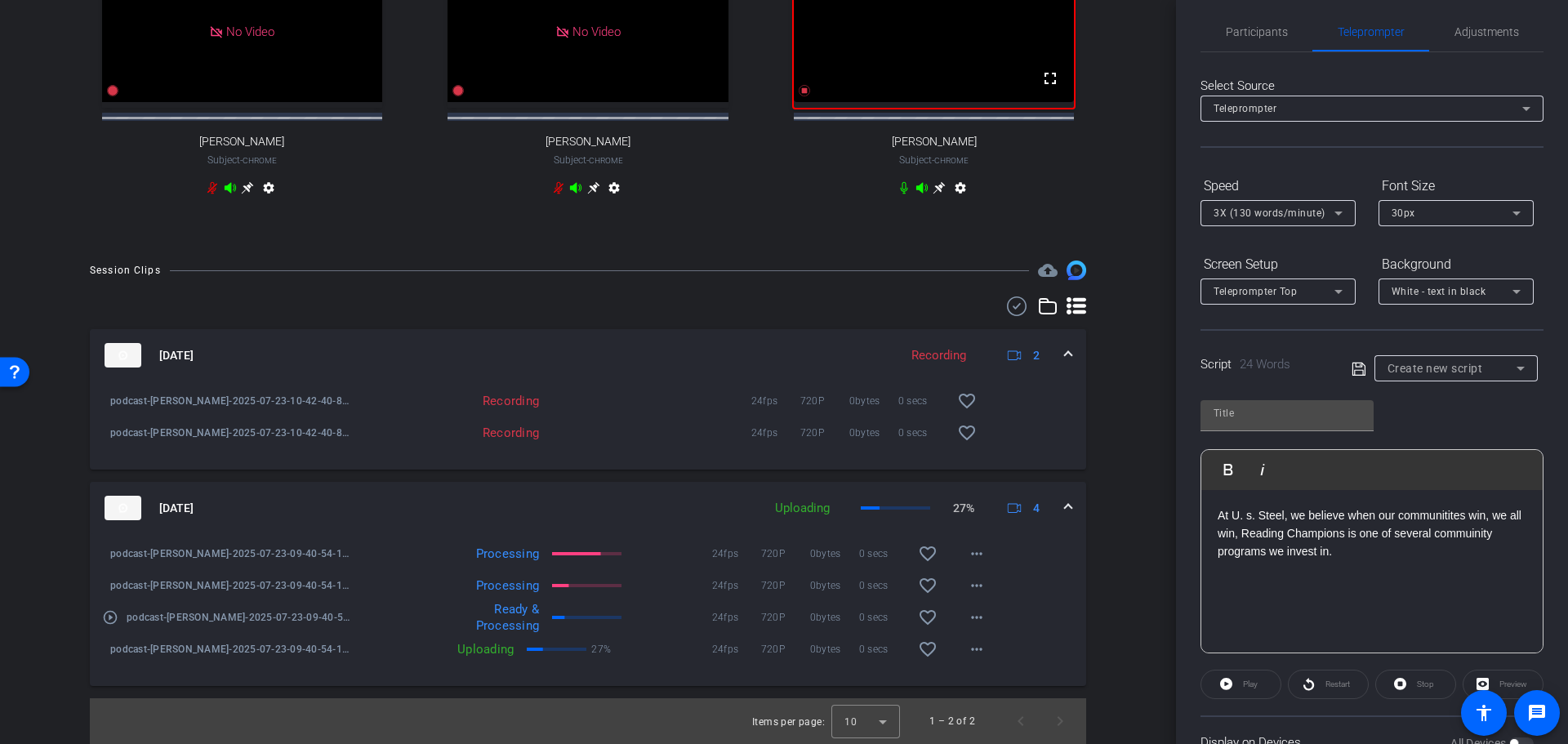 click on "​At U. s. Steel, we believe when our communitites win, we all win, Reading Champions is one of several commuinity programs we invest in." 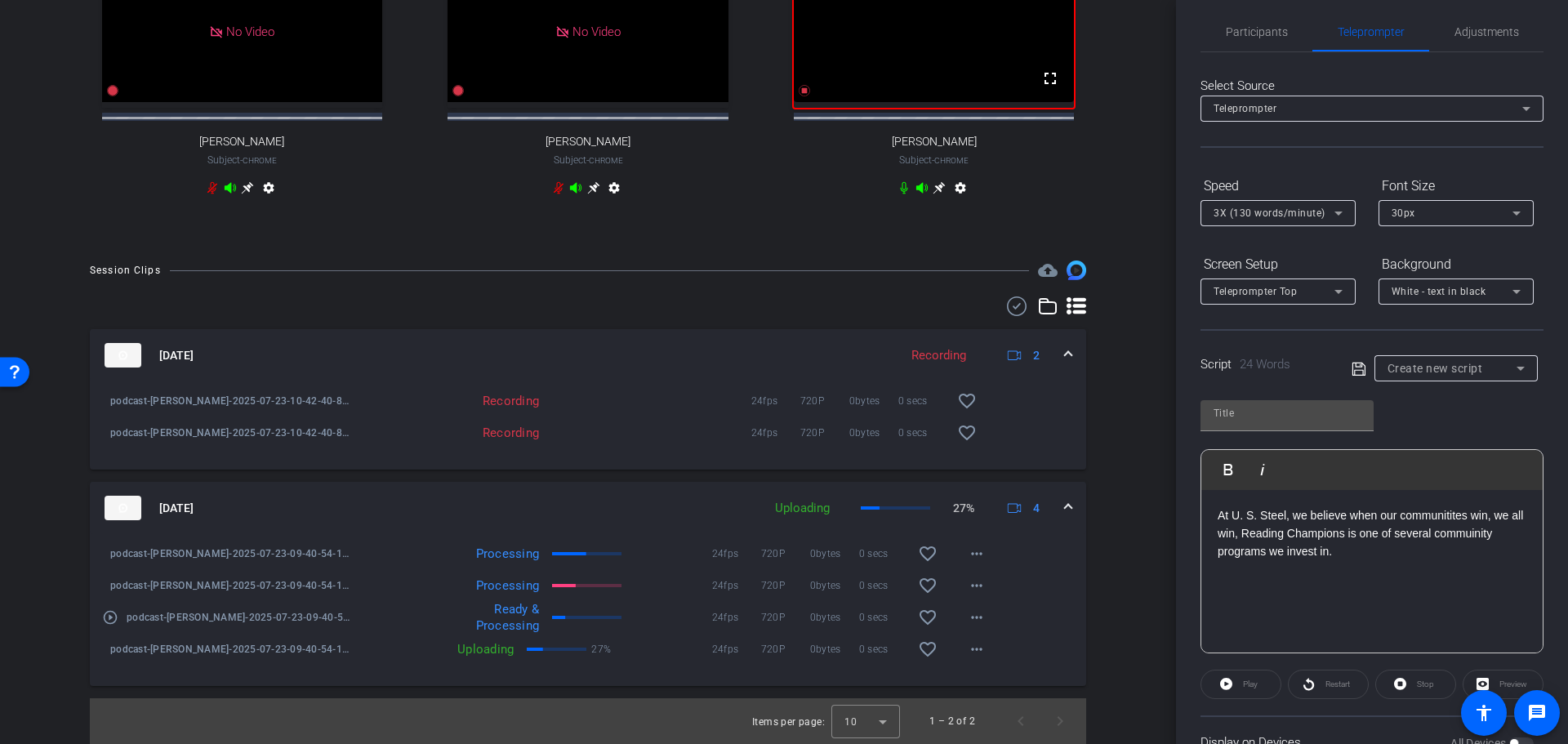 click on "At U. S. Steel, we believe when our communitites win, we all win, Reading Champions is one of several commuinity programs we invest in." 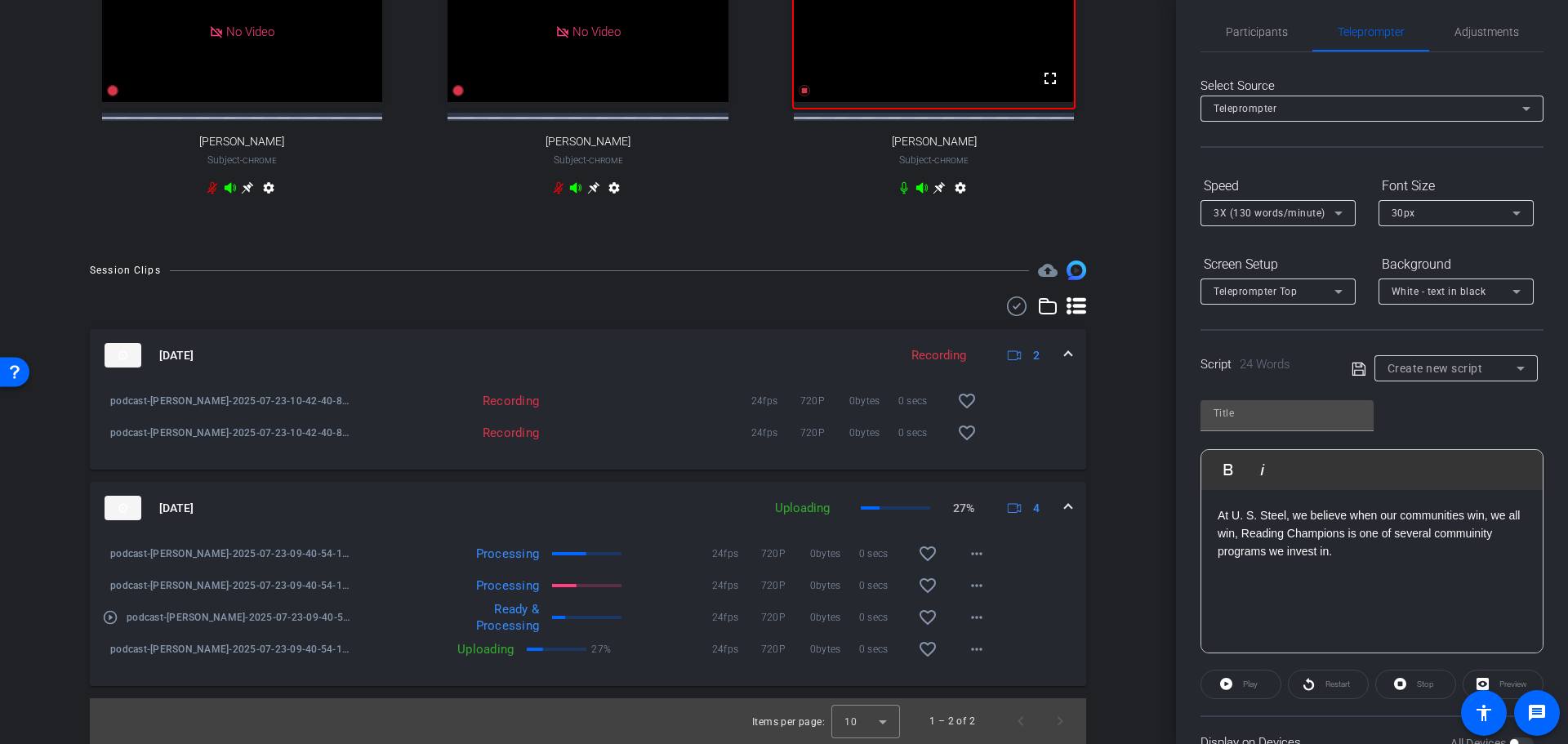 click on "At U. S. Steel, we believe when our communities win, we all win, Reading Champions is one of several commuinity programs we invest in." 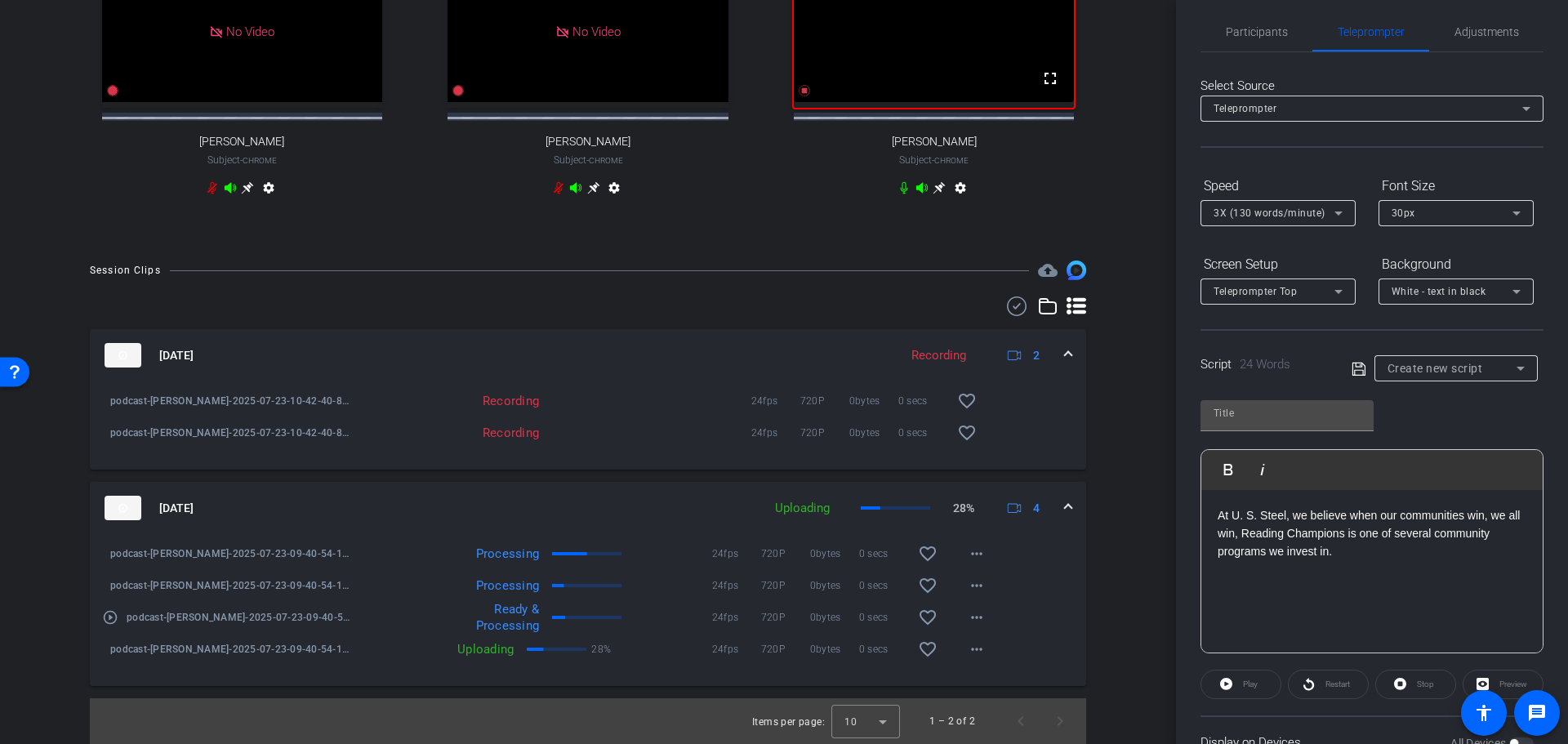 click on "At U. S. Steel, we believe when our communities win, we all win, Reading Champions is one of several community programs we invest in." 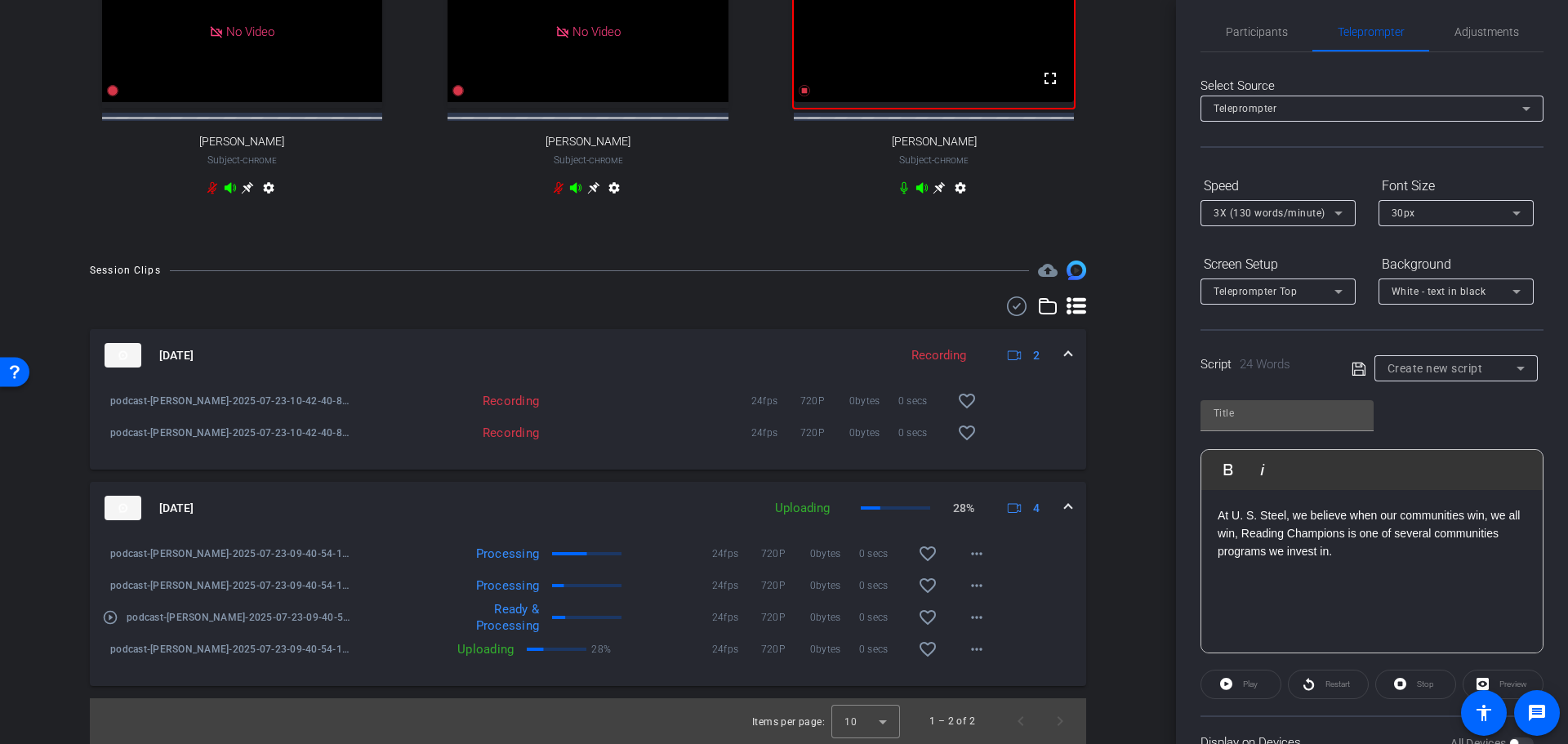 click on "At U. S. Steel, we believe when our communities win, we all win, Reading Champions is one of several communities programs we invest in." 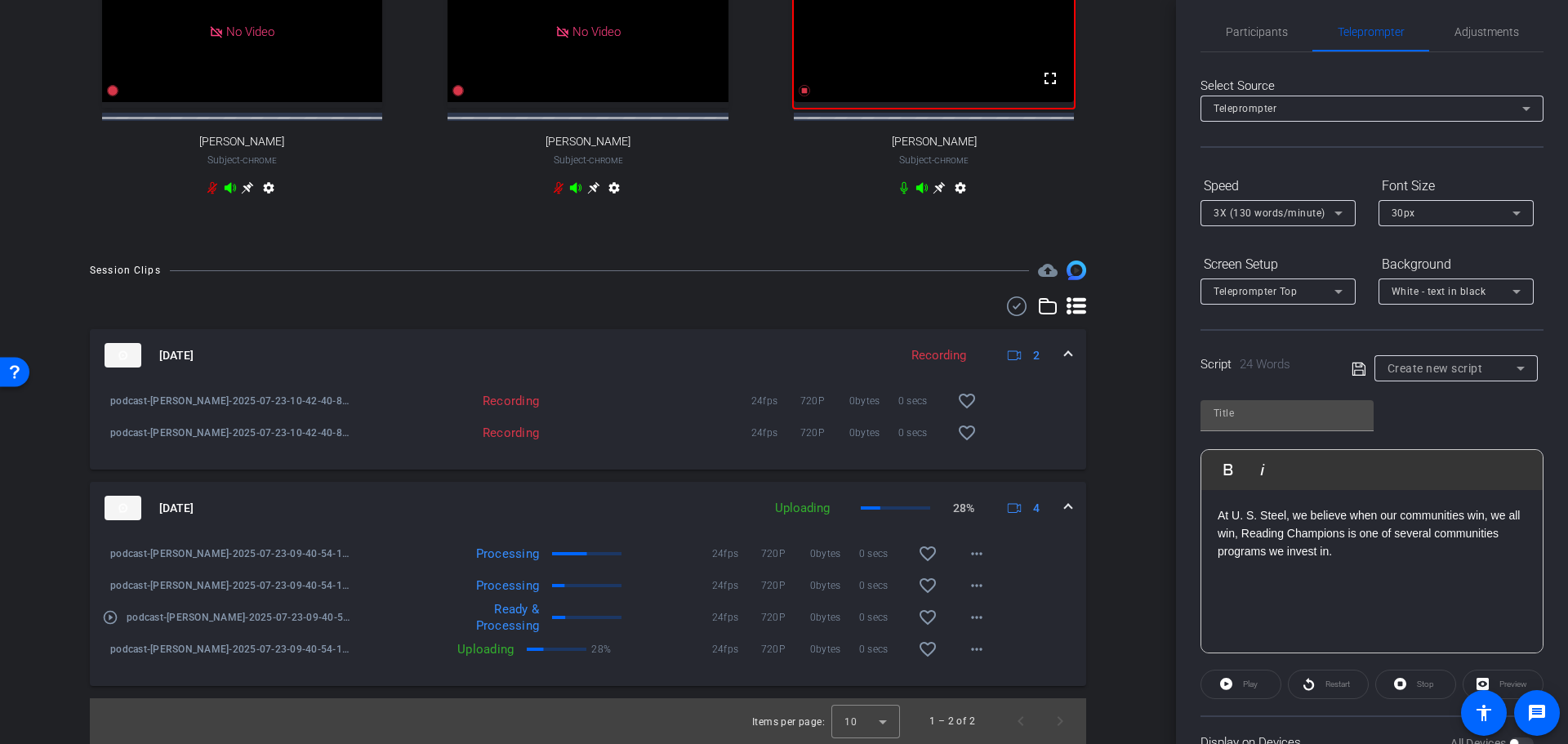 click on "Play" 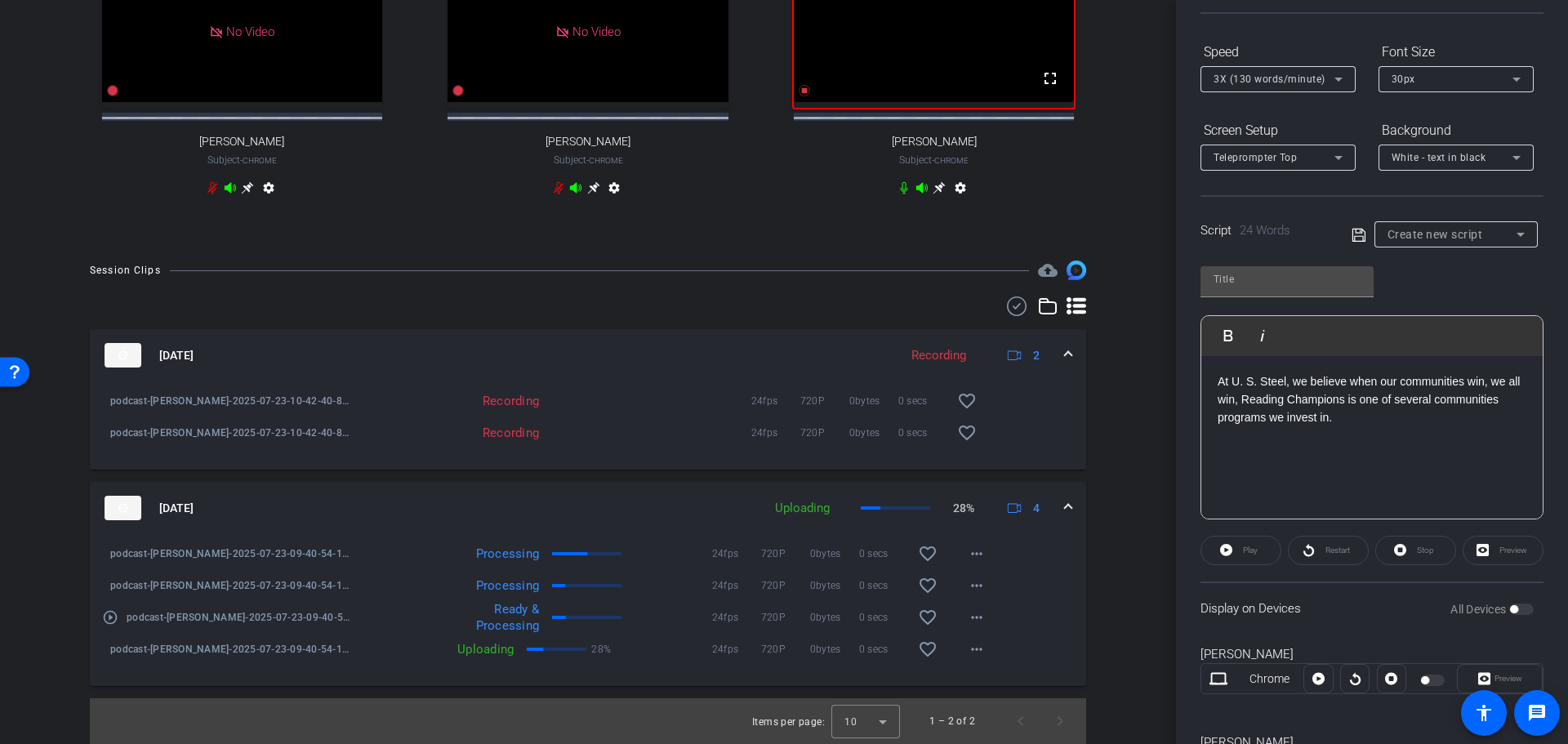 scroll, scrollTop: 176, scrollLeft: 0, axis: vertical 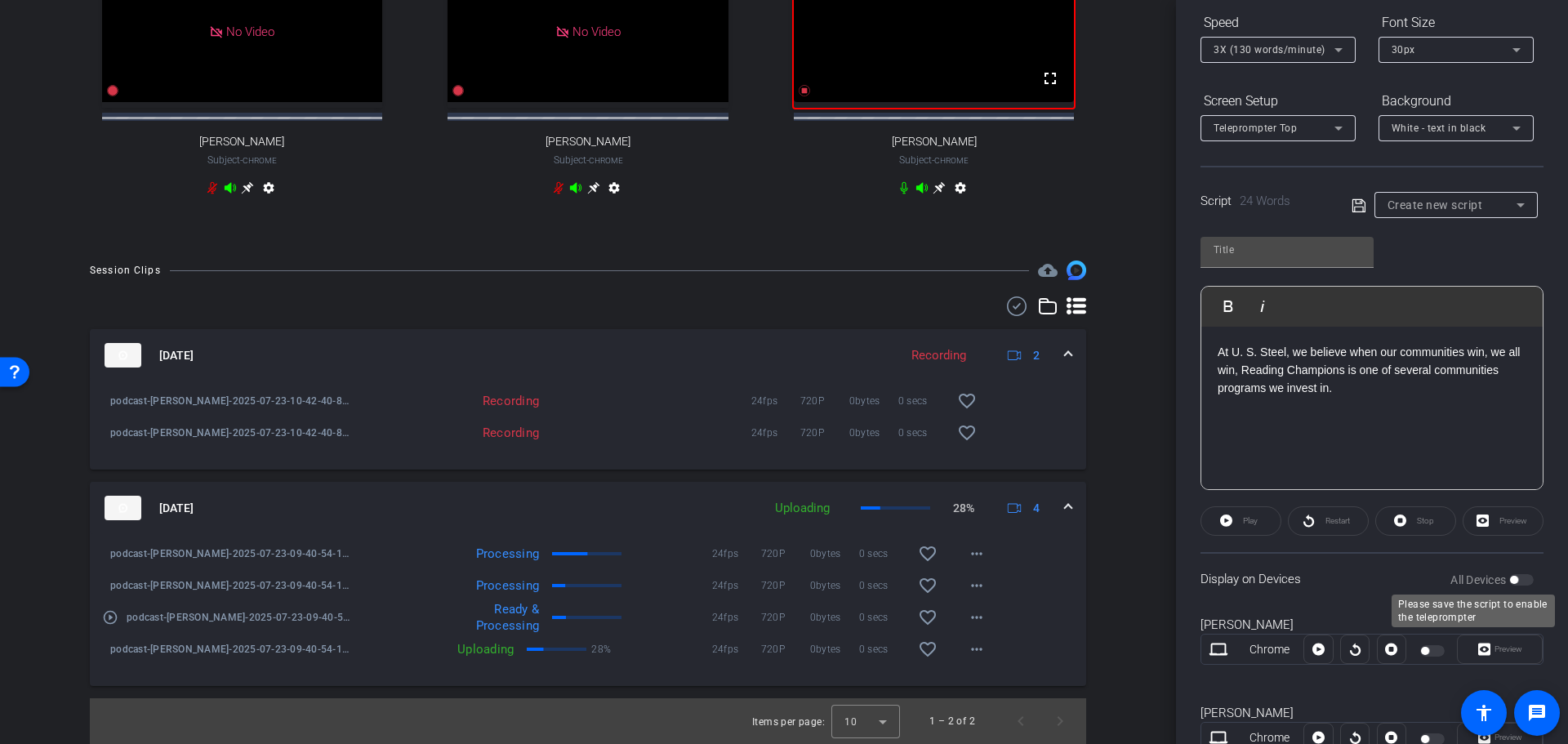 click on "All Devices" at bounding box center (1492, 580) 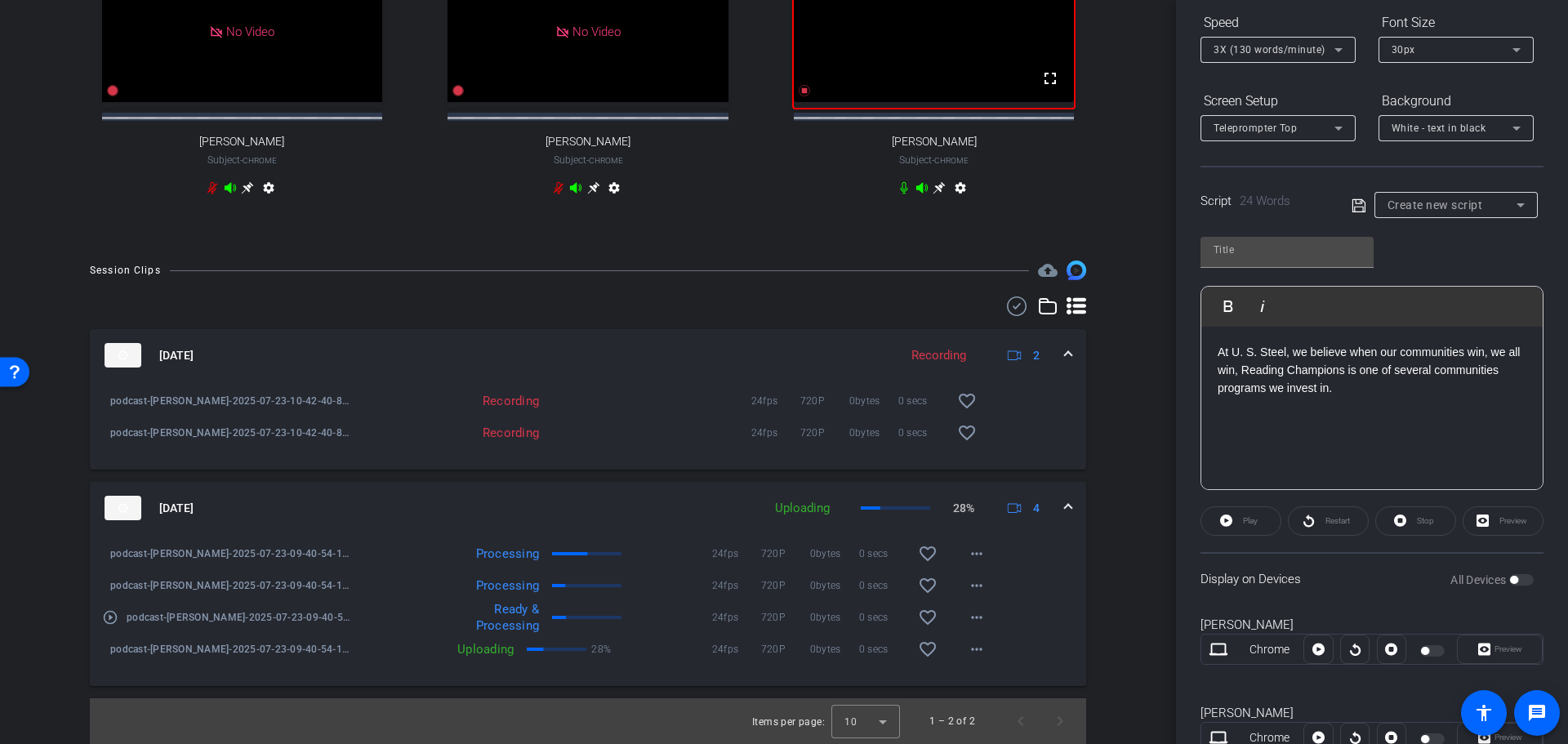 click on "All Devices" at bounding box center [1492, 580] 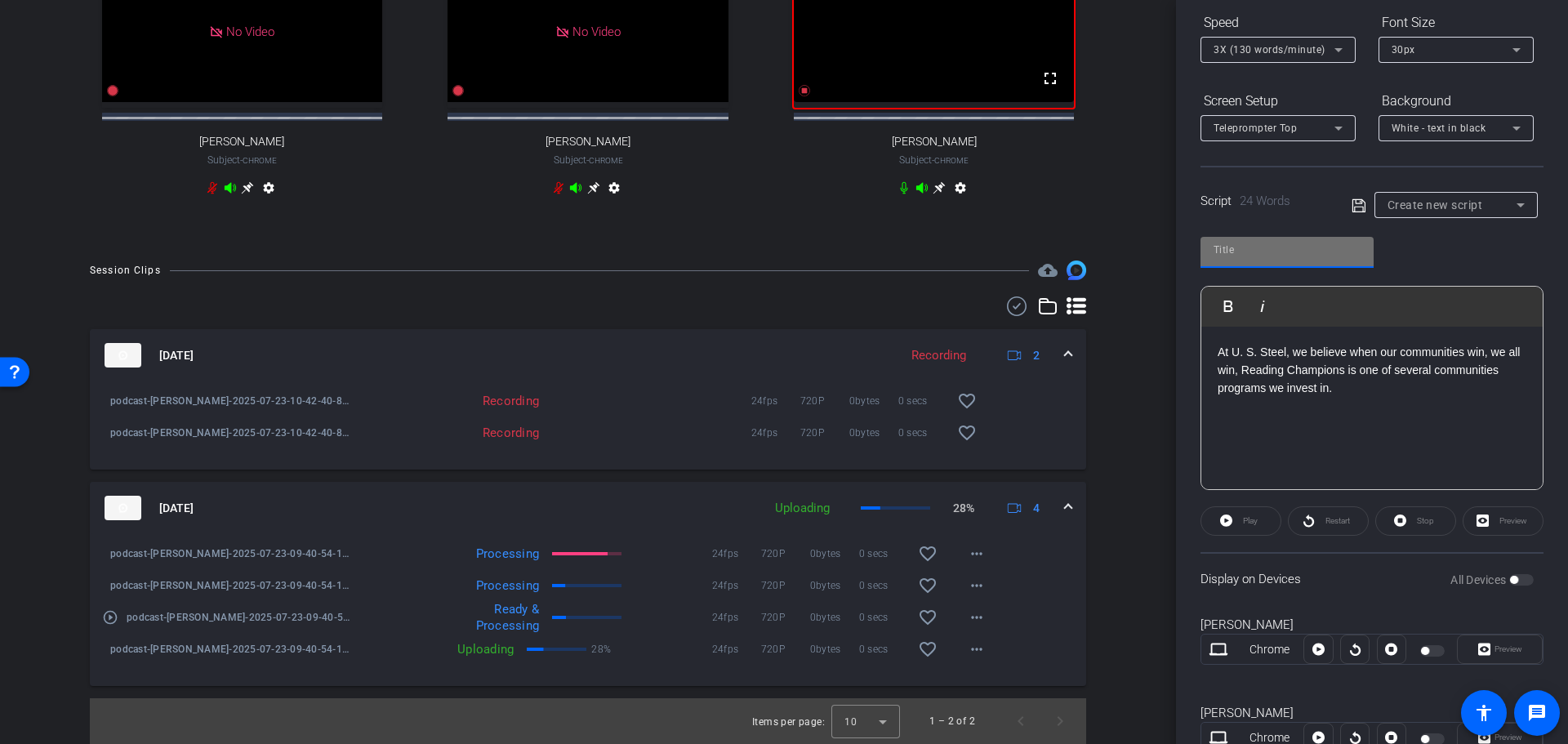 click at bounding box center [1287, 250] 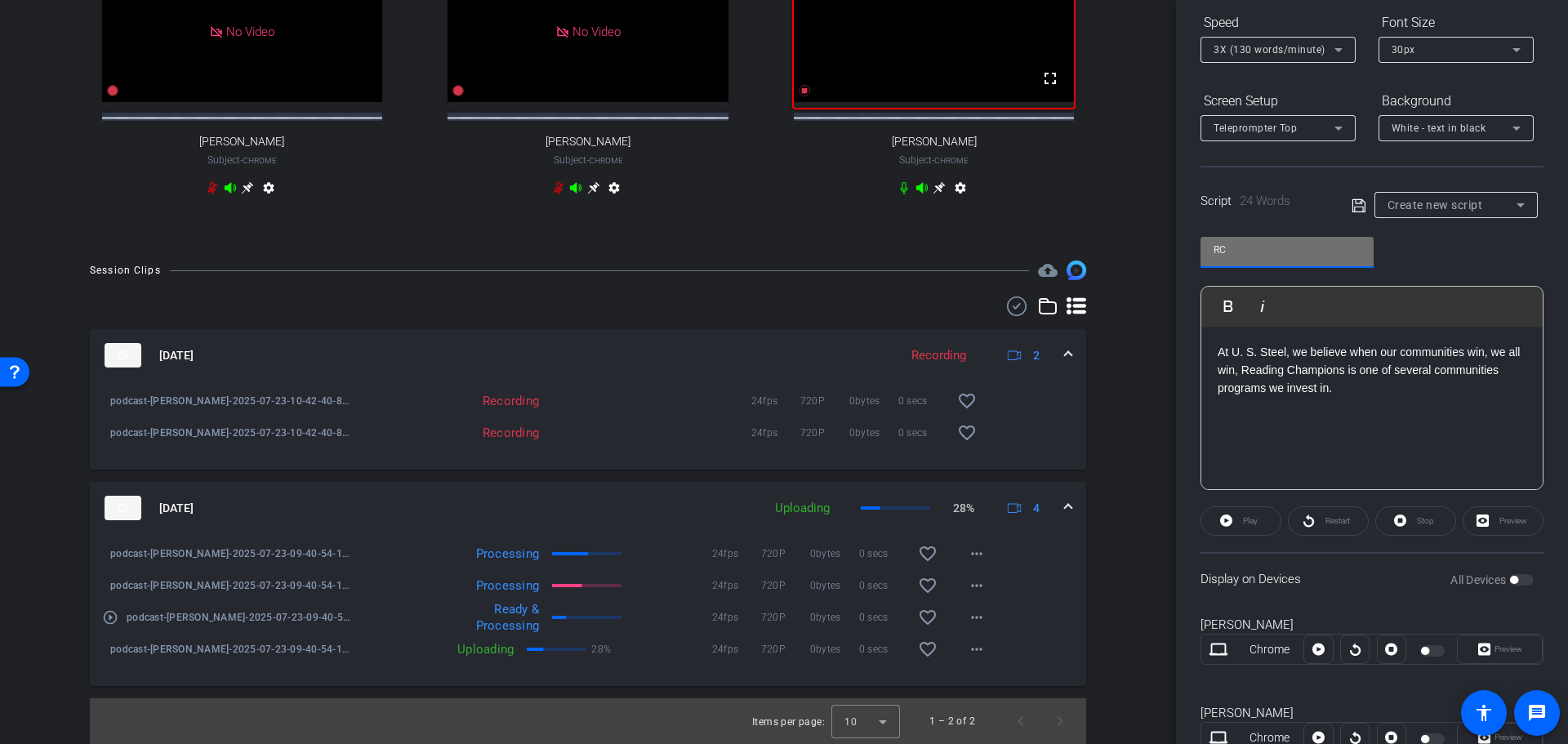 type on "RC" 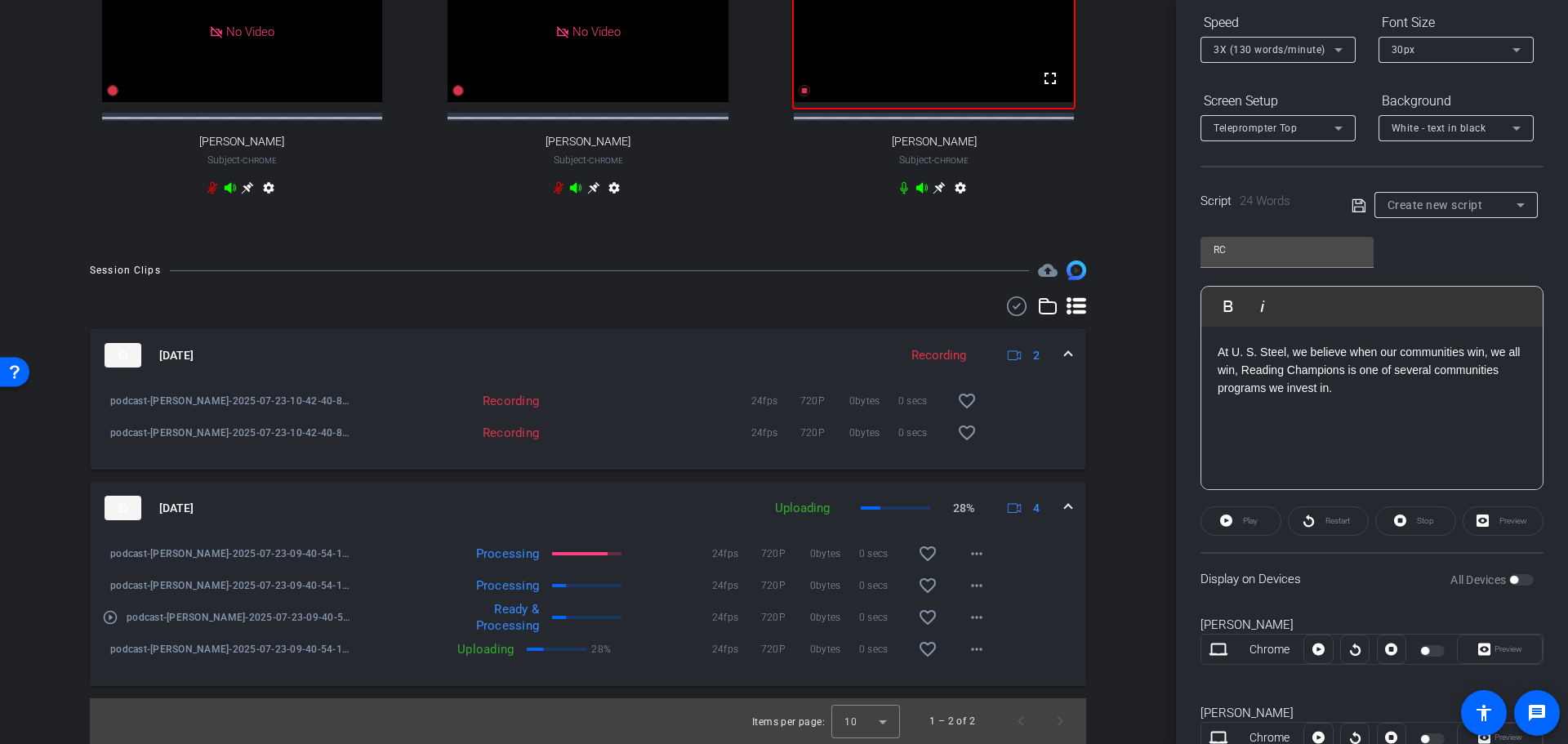 click 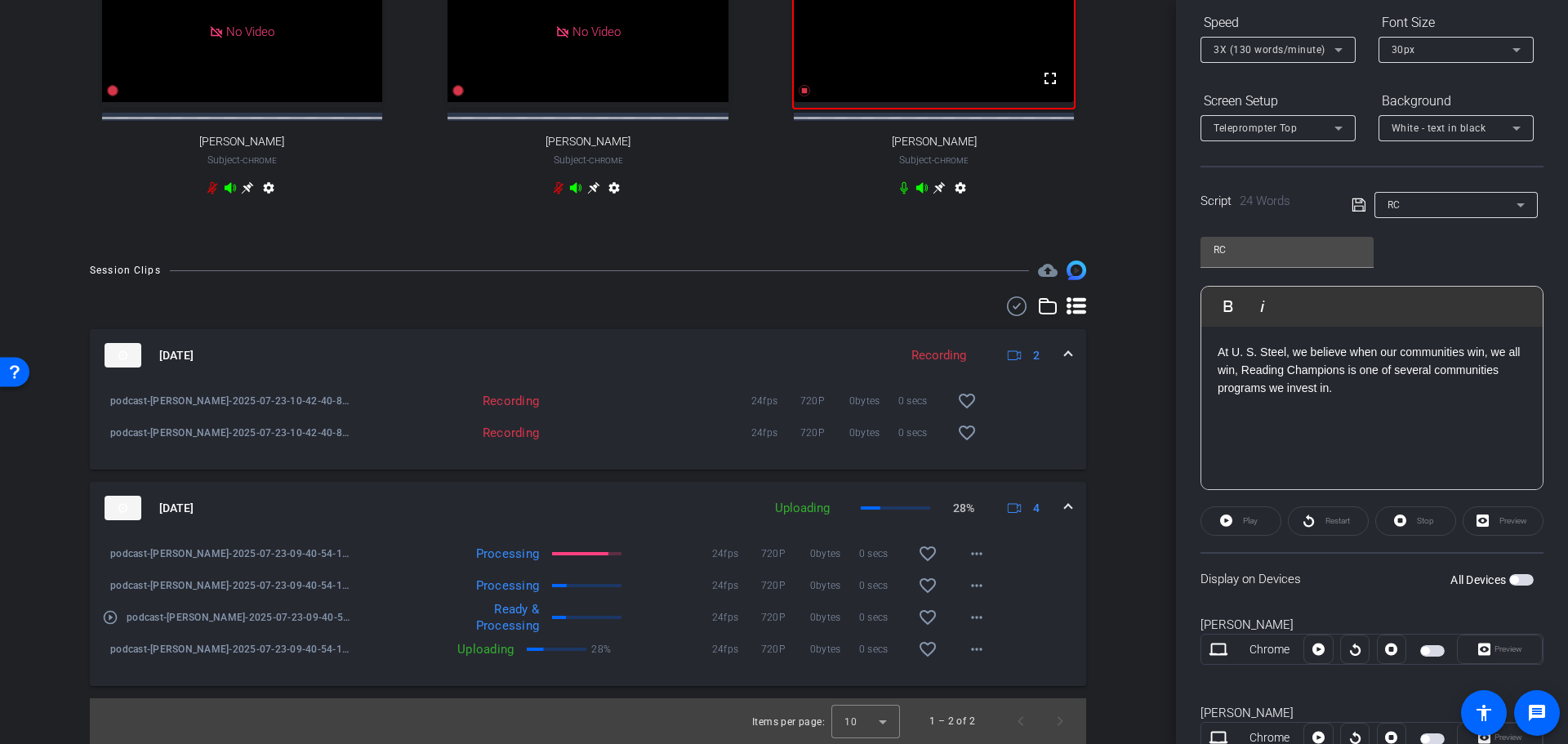 click on "Play" 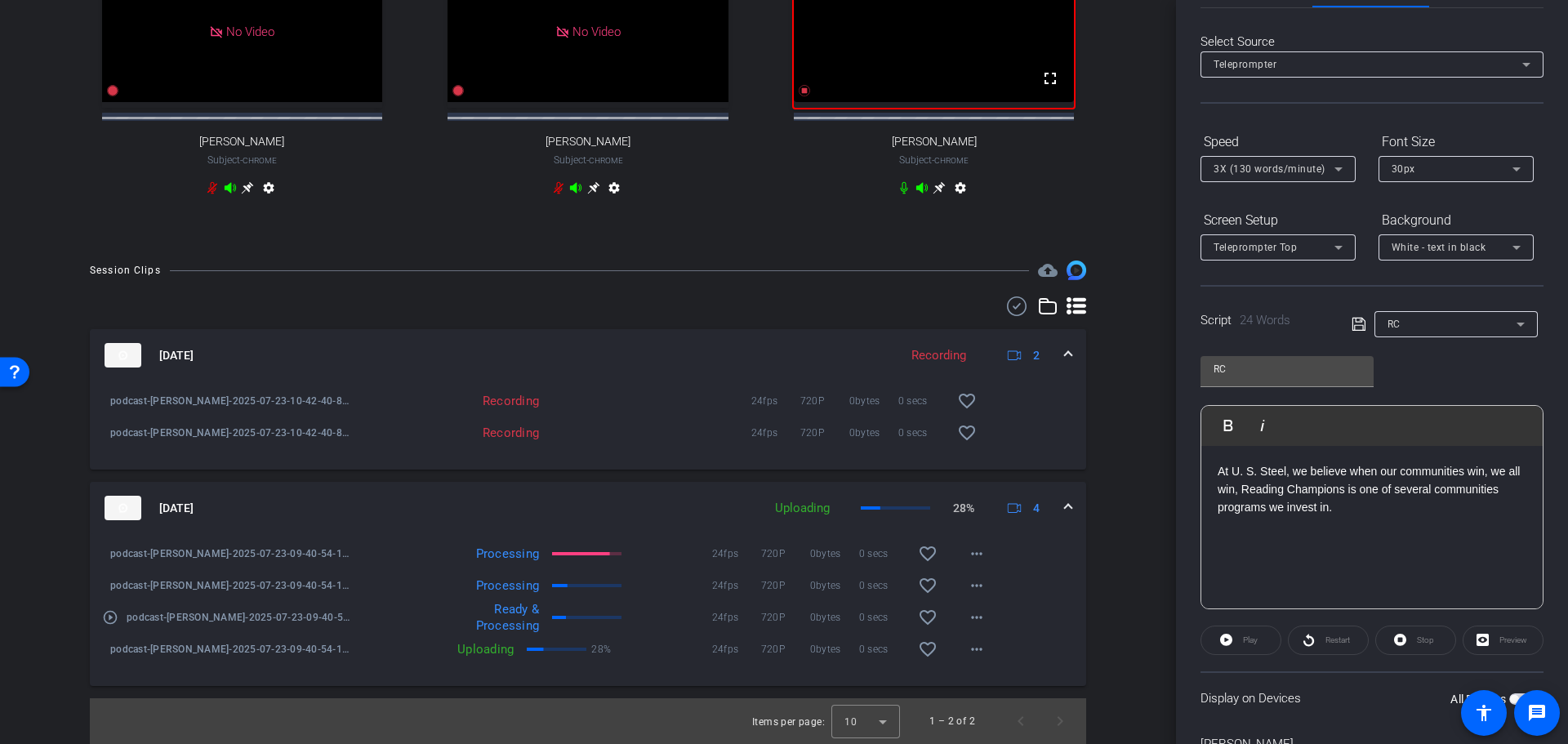 scroll, scrollTop: 163, scrollLeft: 0, axis: vertical 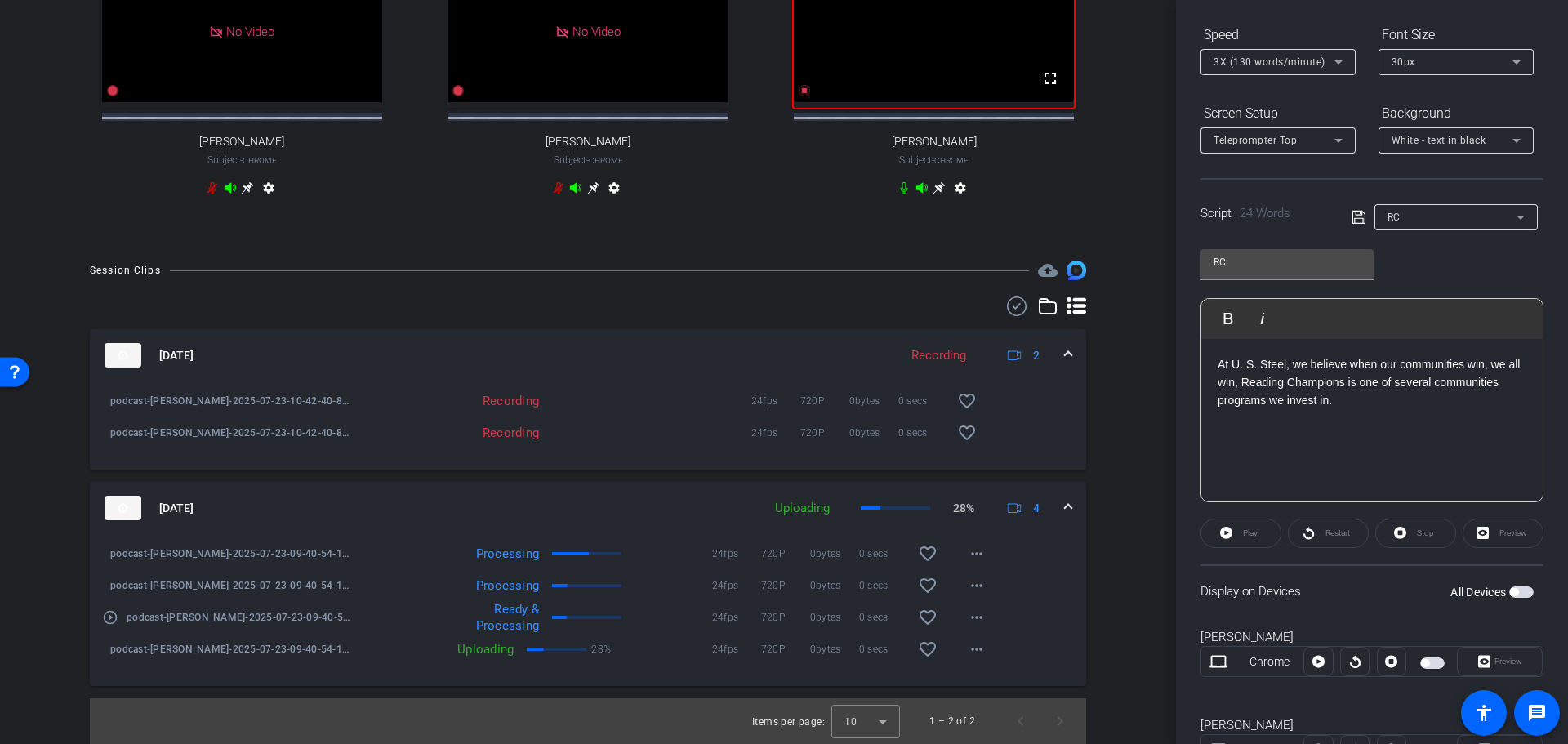click on "At U. S. Steel, we believe when our communities win, we all win, Reading Champions is one of several communities programs we invest in." 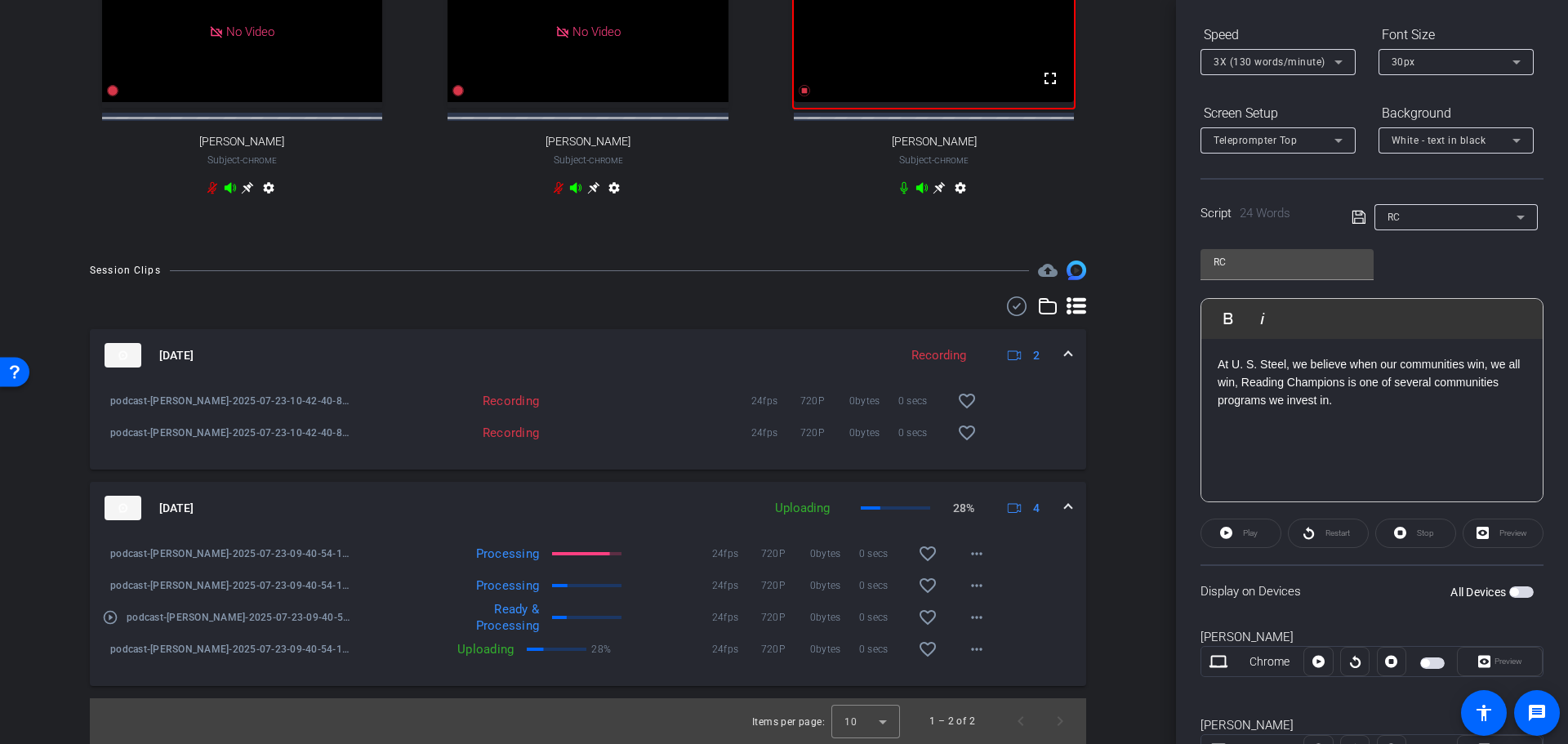 click on "Play" 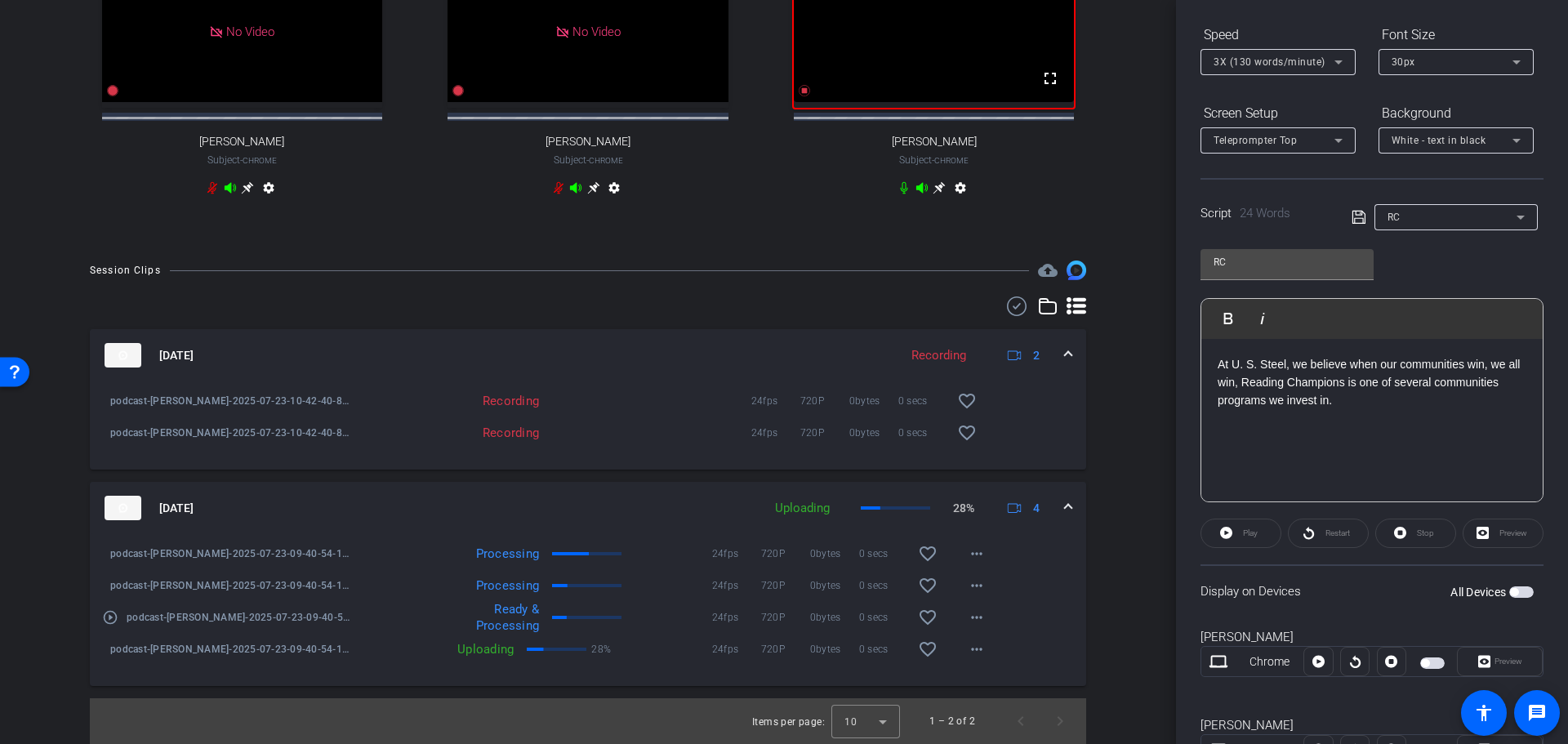 click on "Restart" 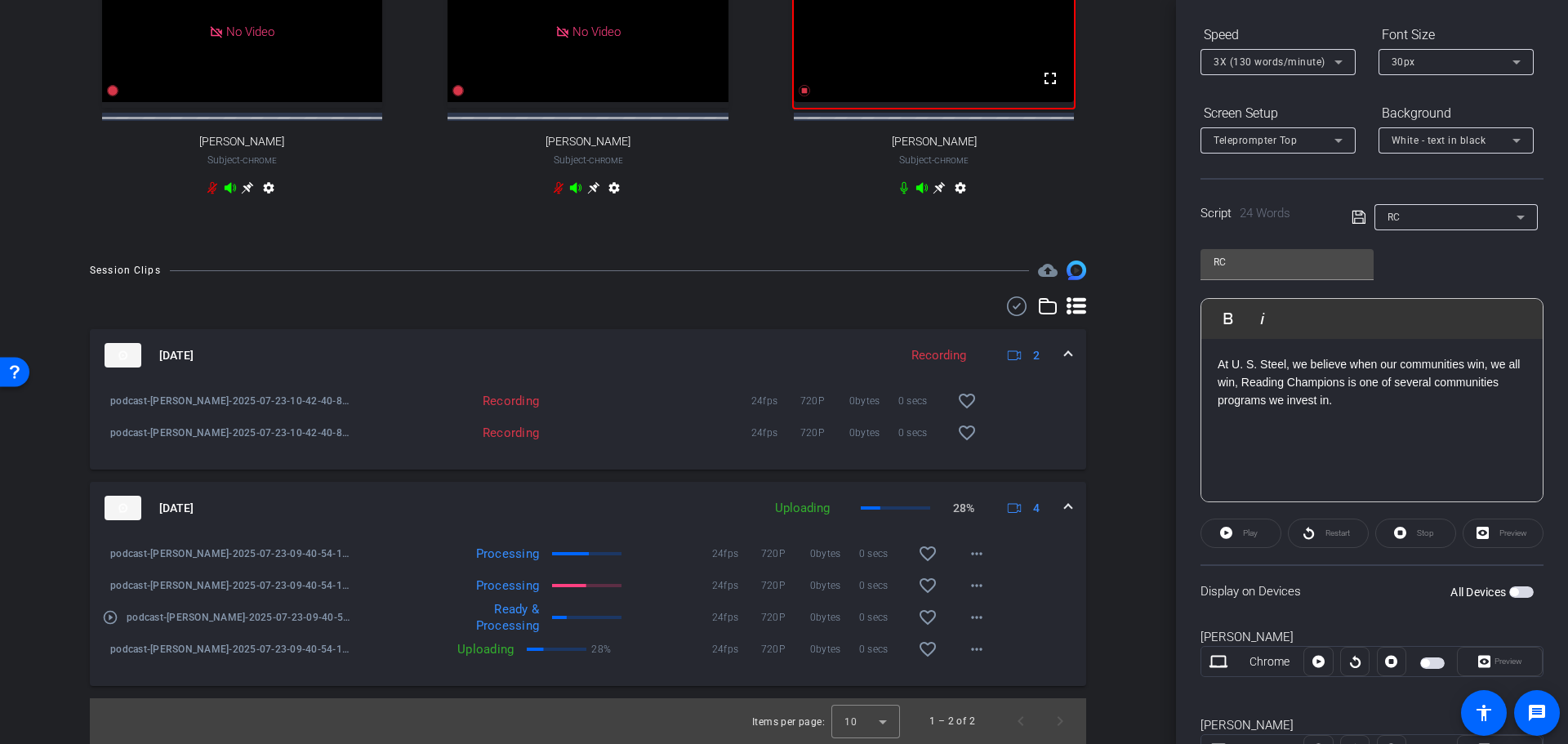 click on "Restart" 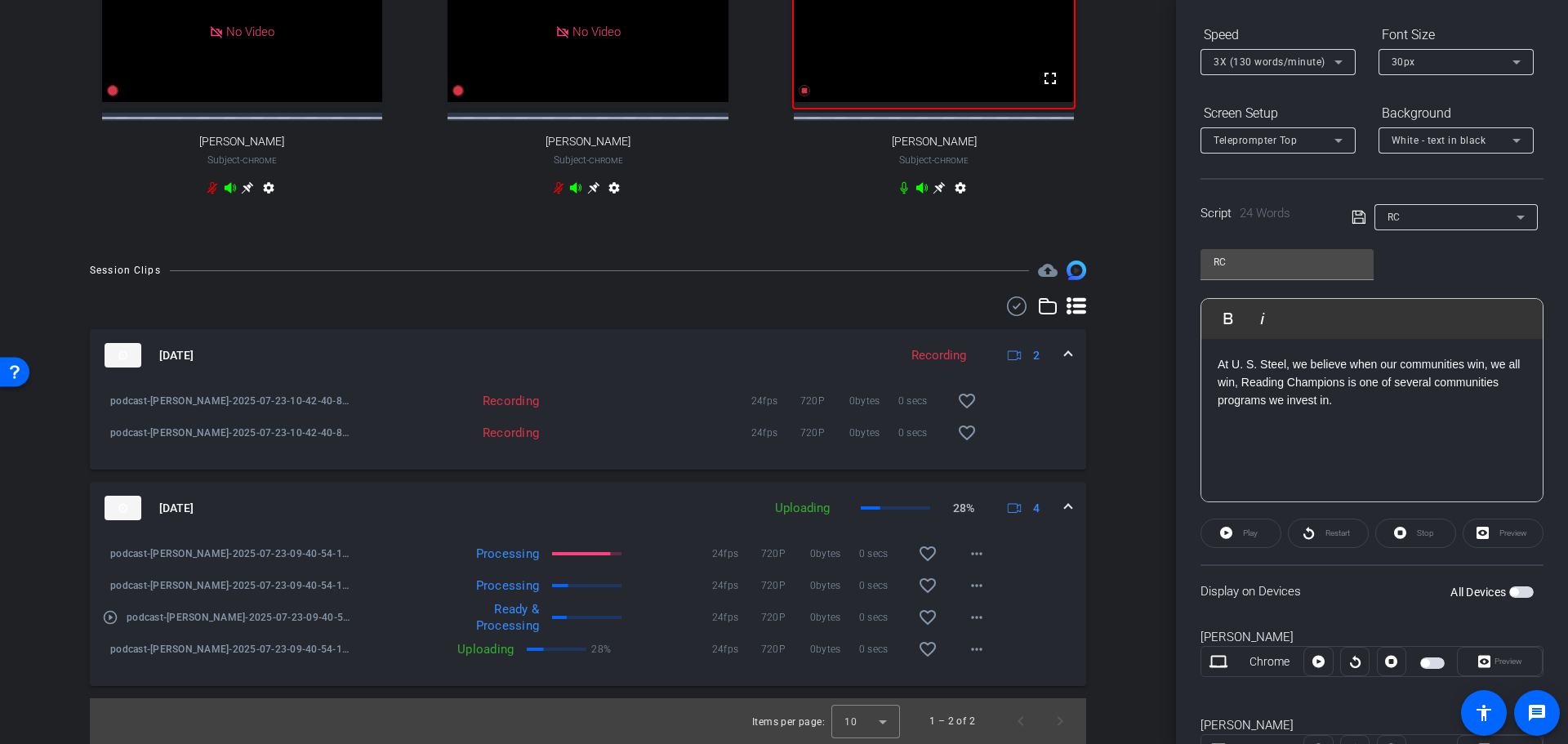 click on "At U. S. Steel, we believe when our communities win, we all win, Reading Champions is one of several communities programs we invest in." 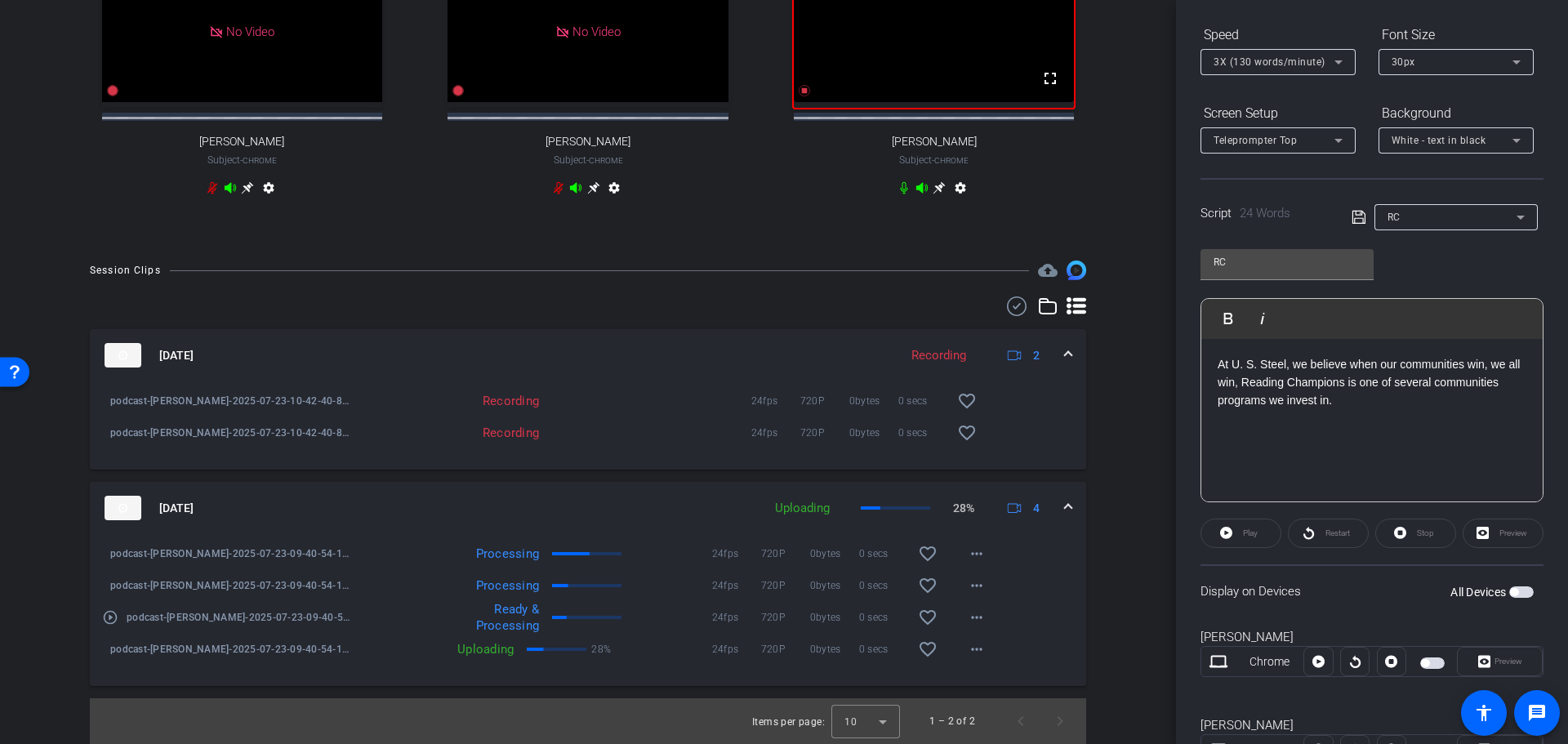 click on "At U. S. Steel, we believe when our communities win, we all win, Reading Champions is one of several communities programs we invest in." 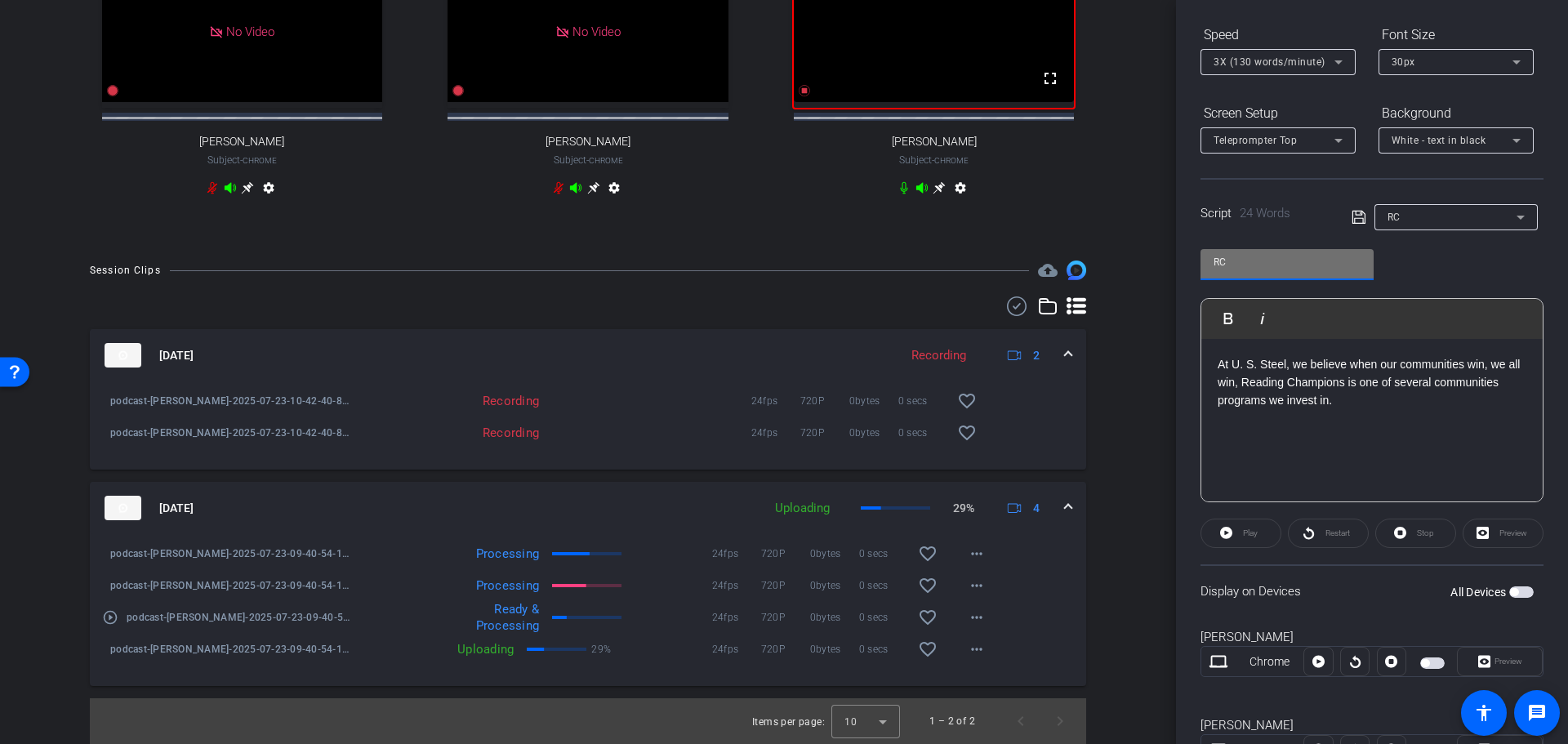 click on "RC" at bounding box center [1287, 262] 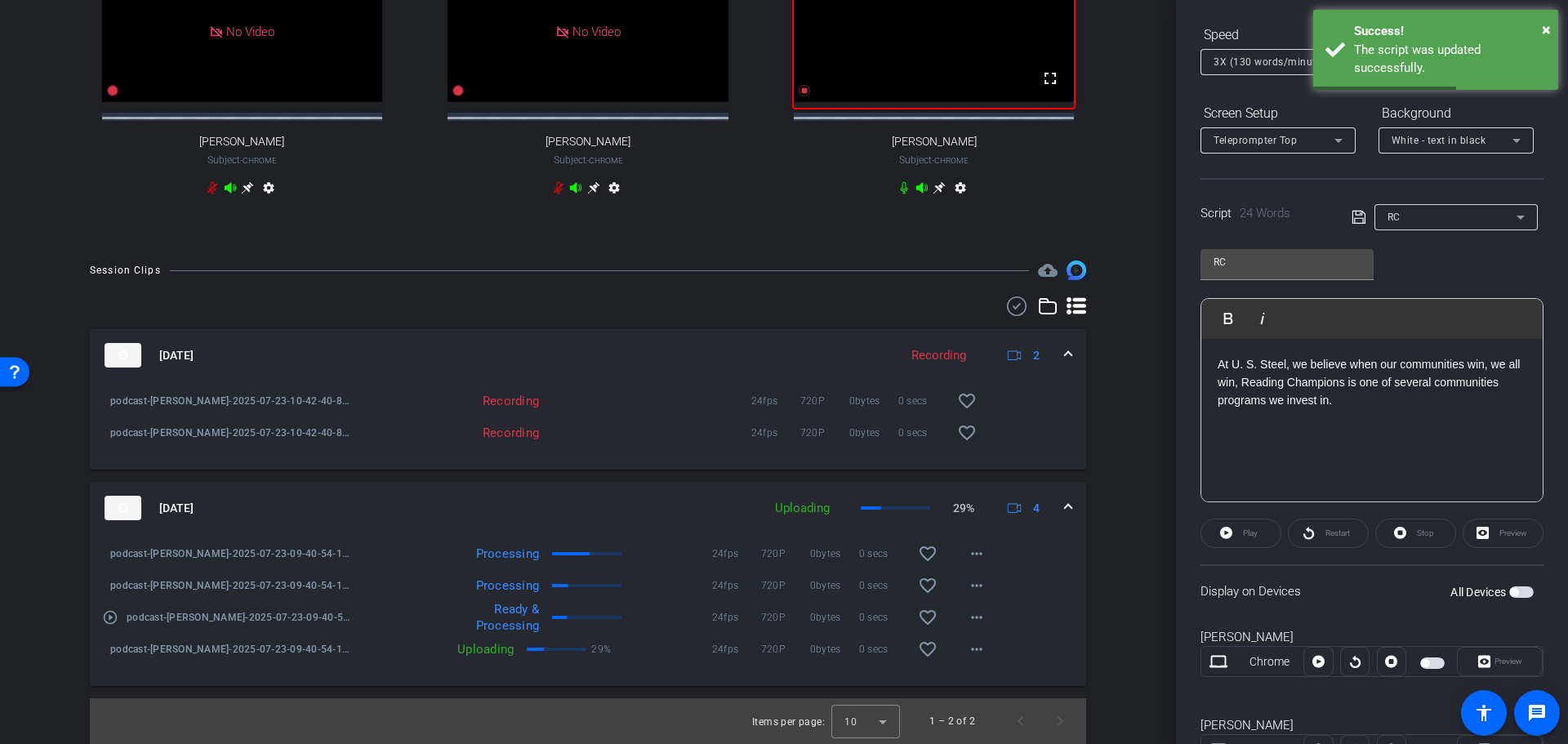 click at bounding box center [1521, 592] 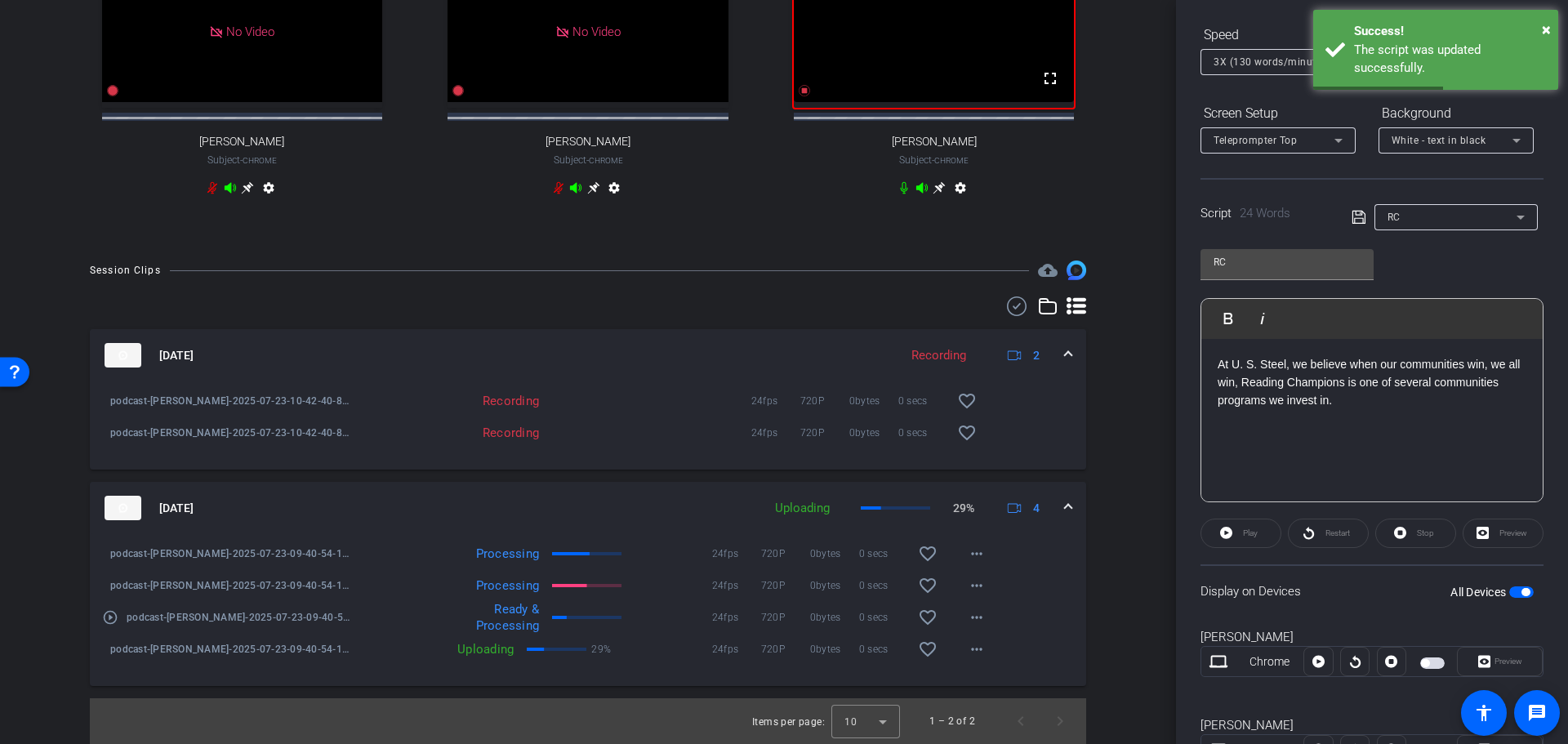 click at bounding box center [1521, 592] 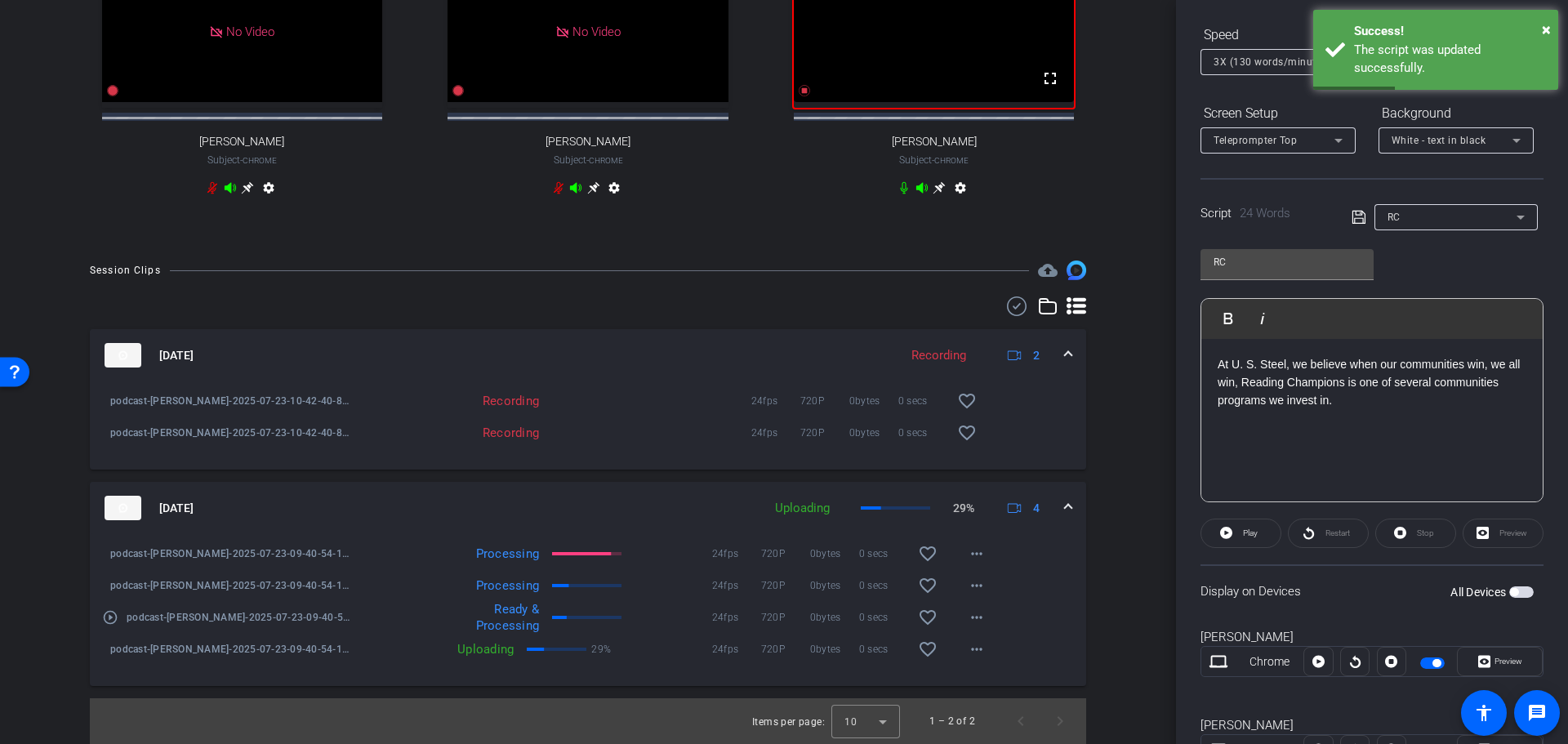 drag, startPoint x: 1509, startPoint y: 586, endPoint x: 1525, endPoint y: 586, distance: 16 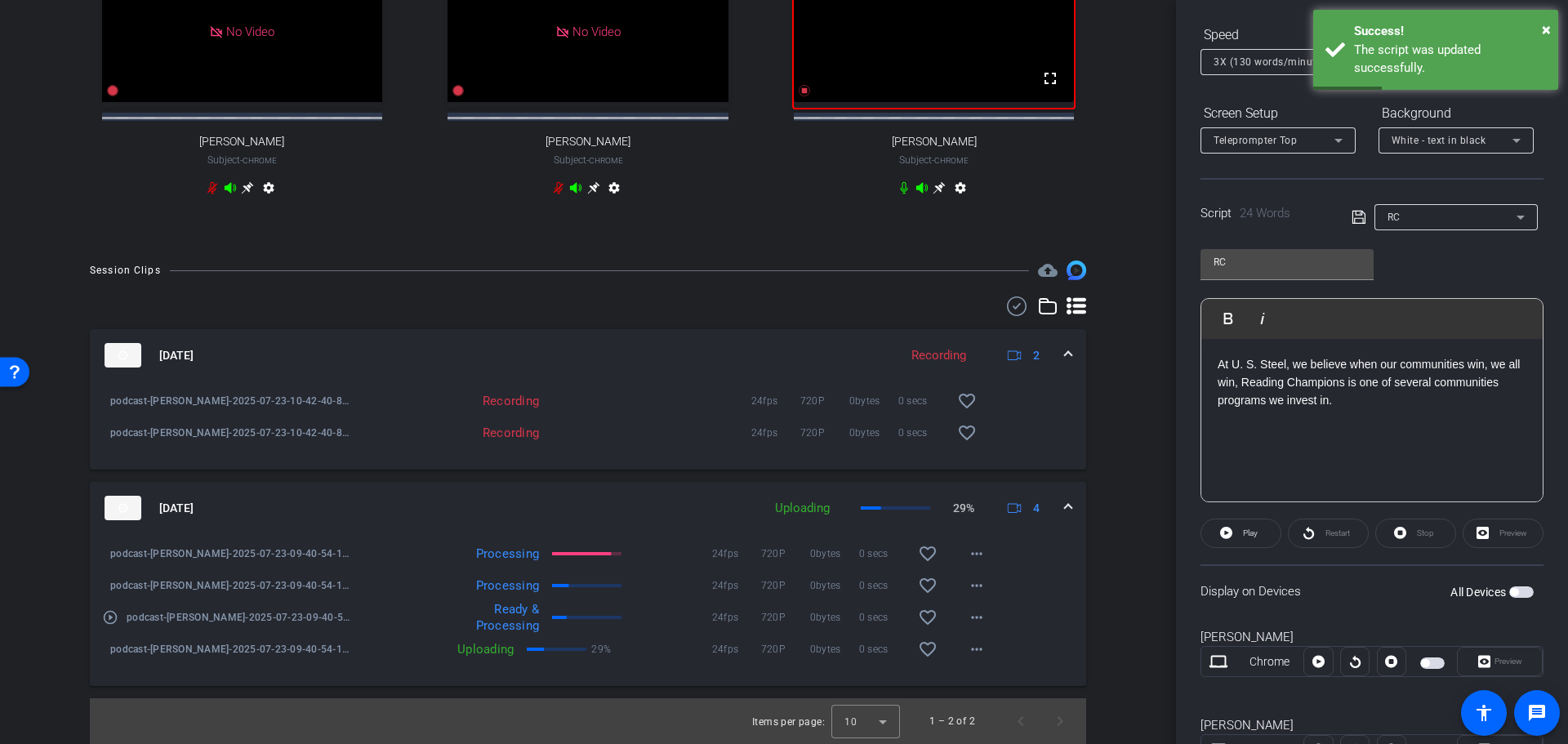 click at bounding box center [1521, 592] 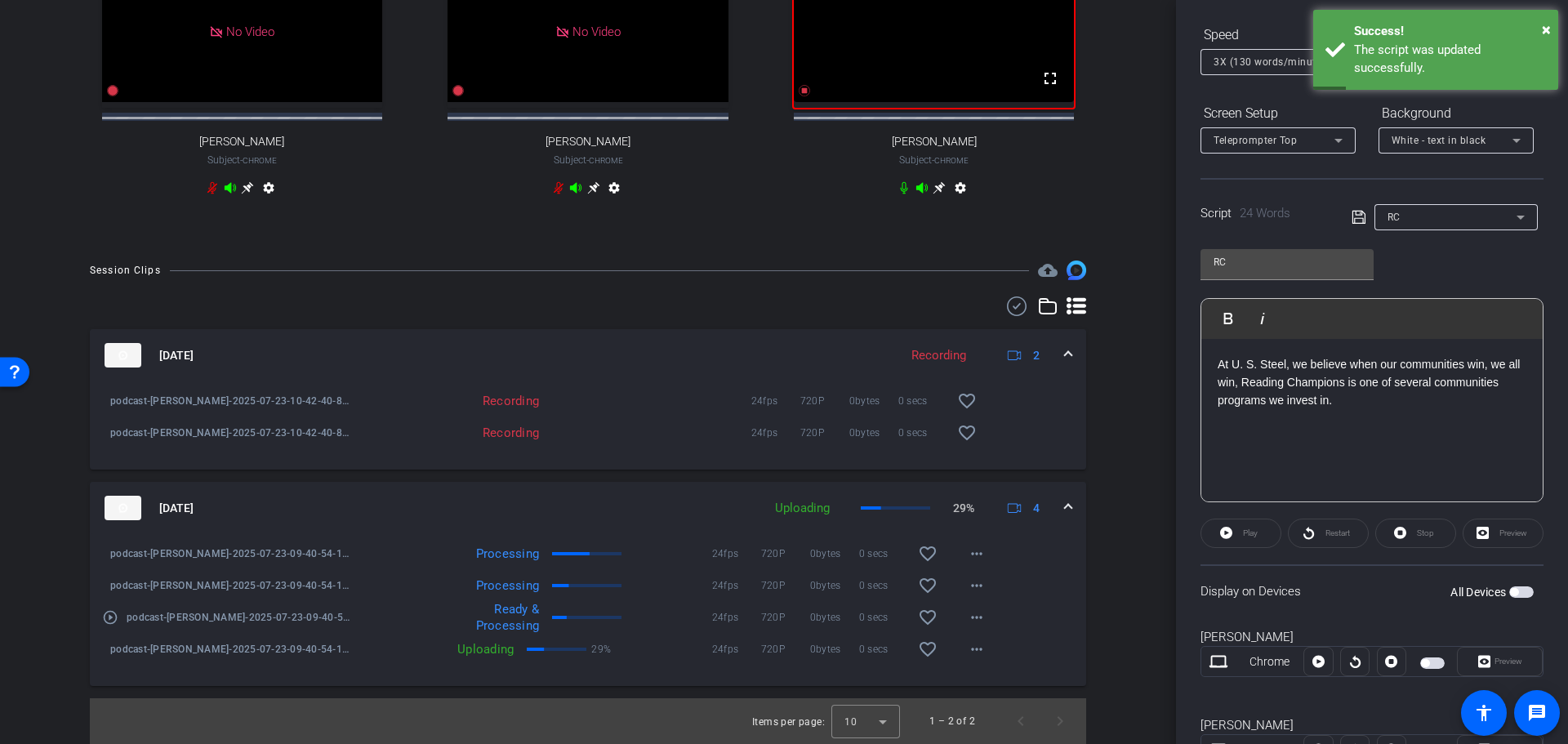 click at bounding box center (1521, 592) 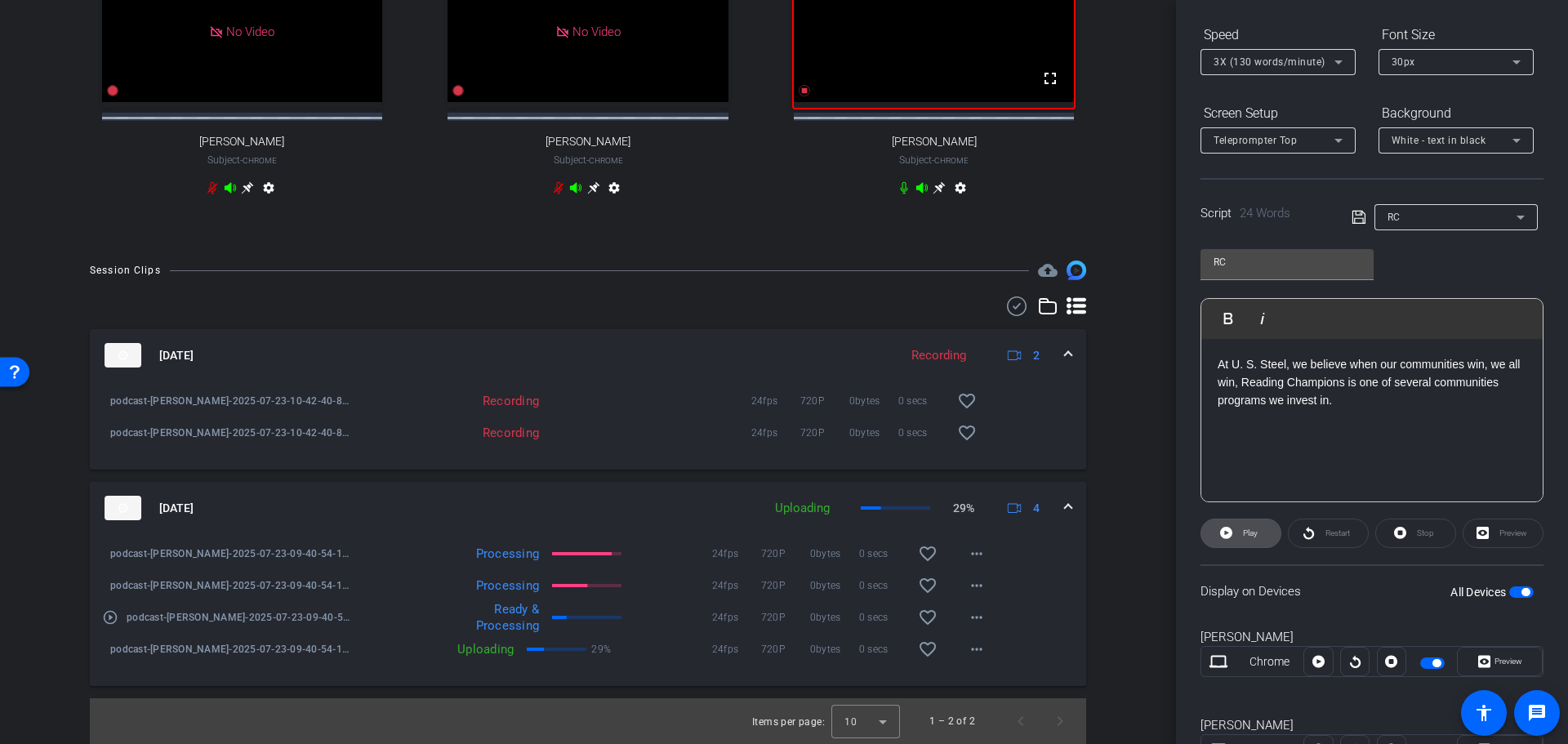 click 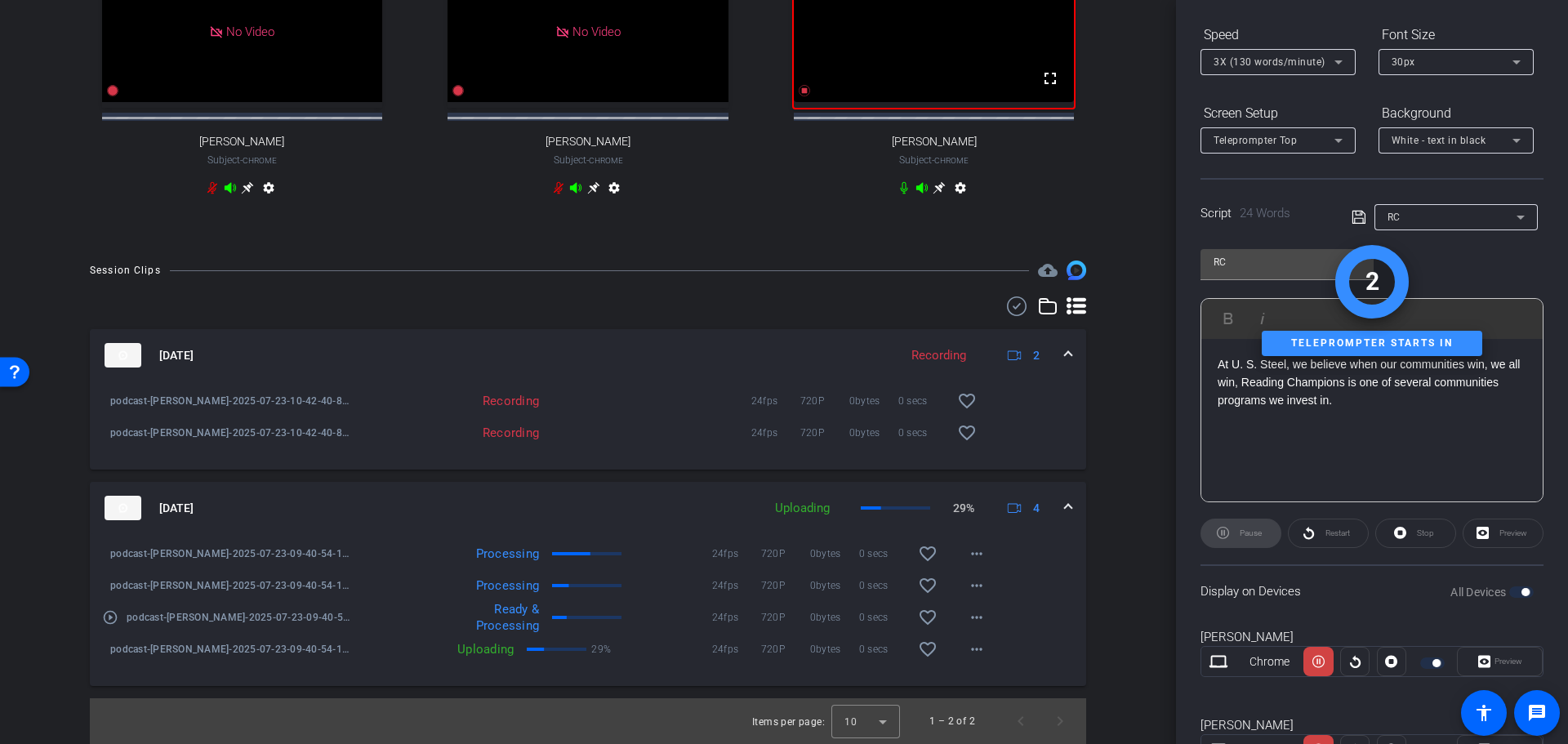 scroll, scrollTop: 82, scrollLeft: 0, axis: vertical 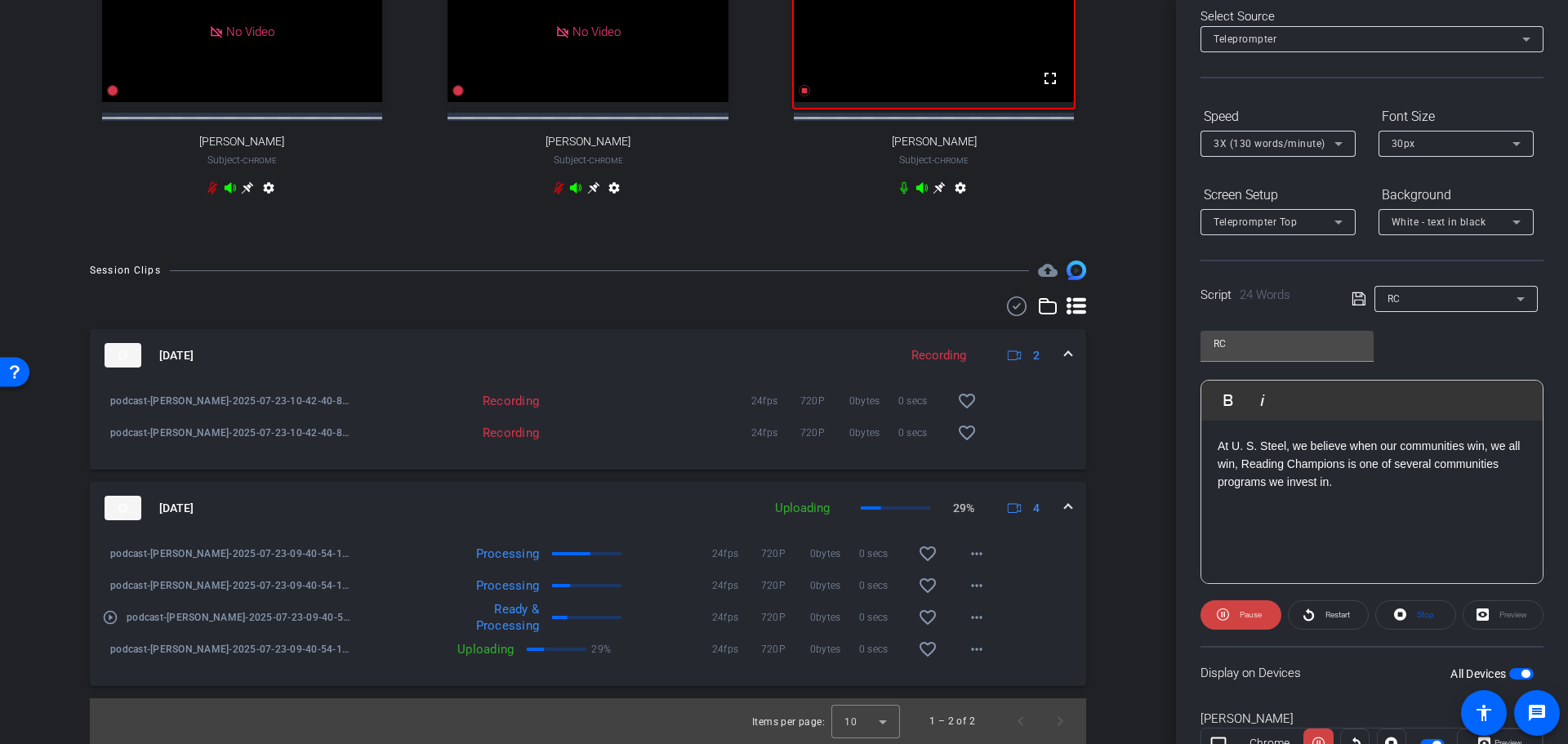 click on "At U. S. Steel, we believe when our communities win, we all win, Reading Champions is one of several communities programs we invest in." 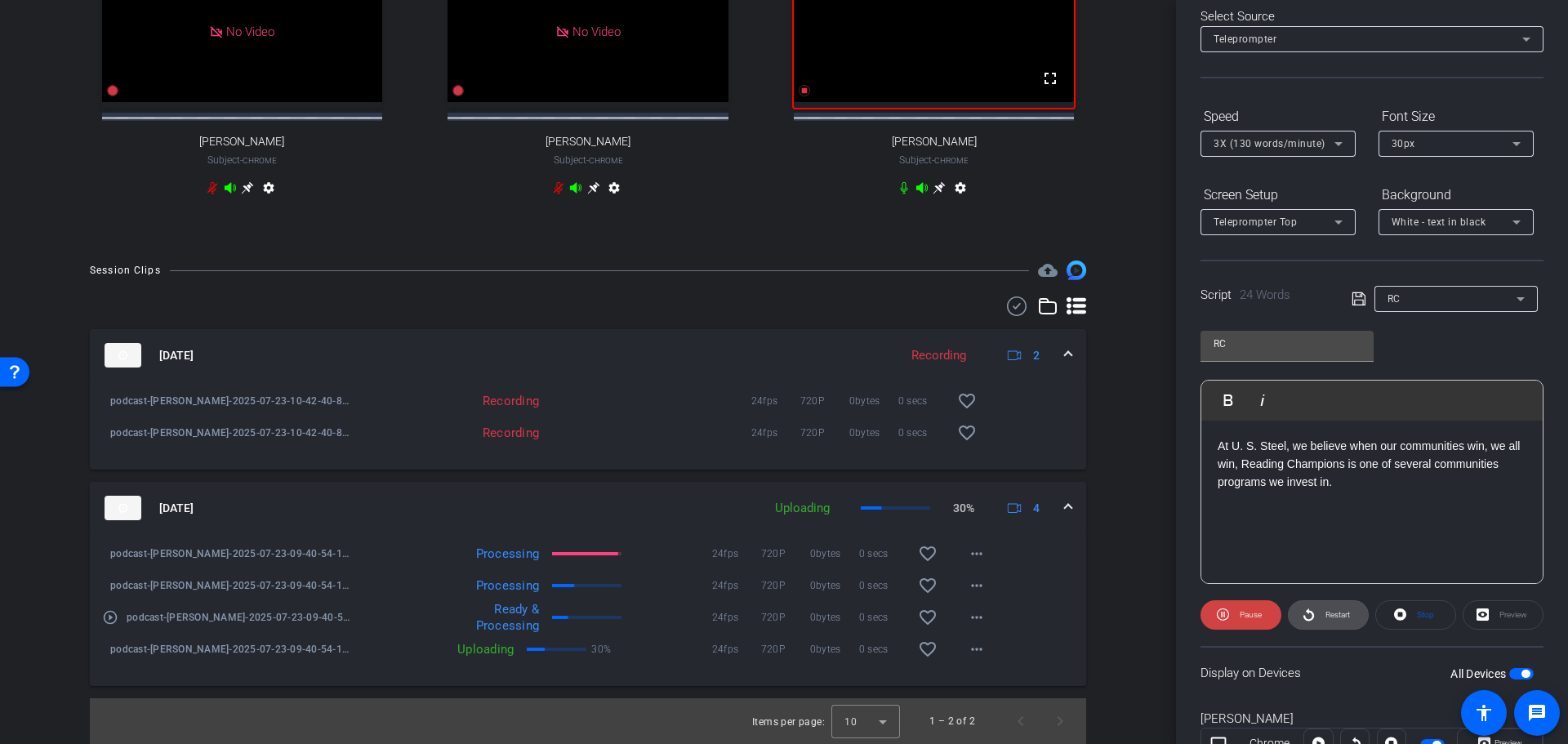 click on "Restart" 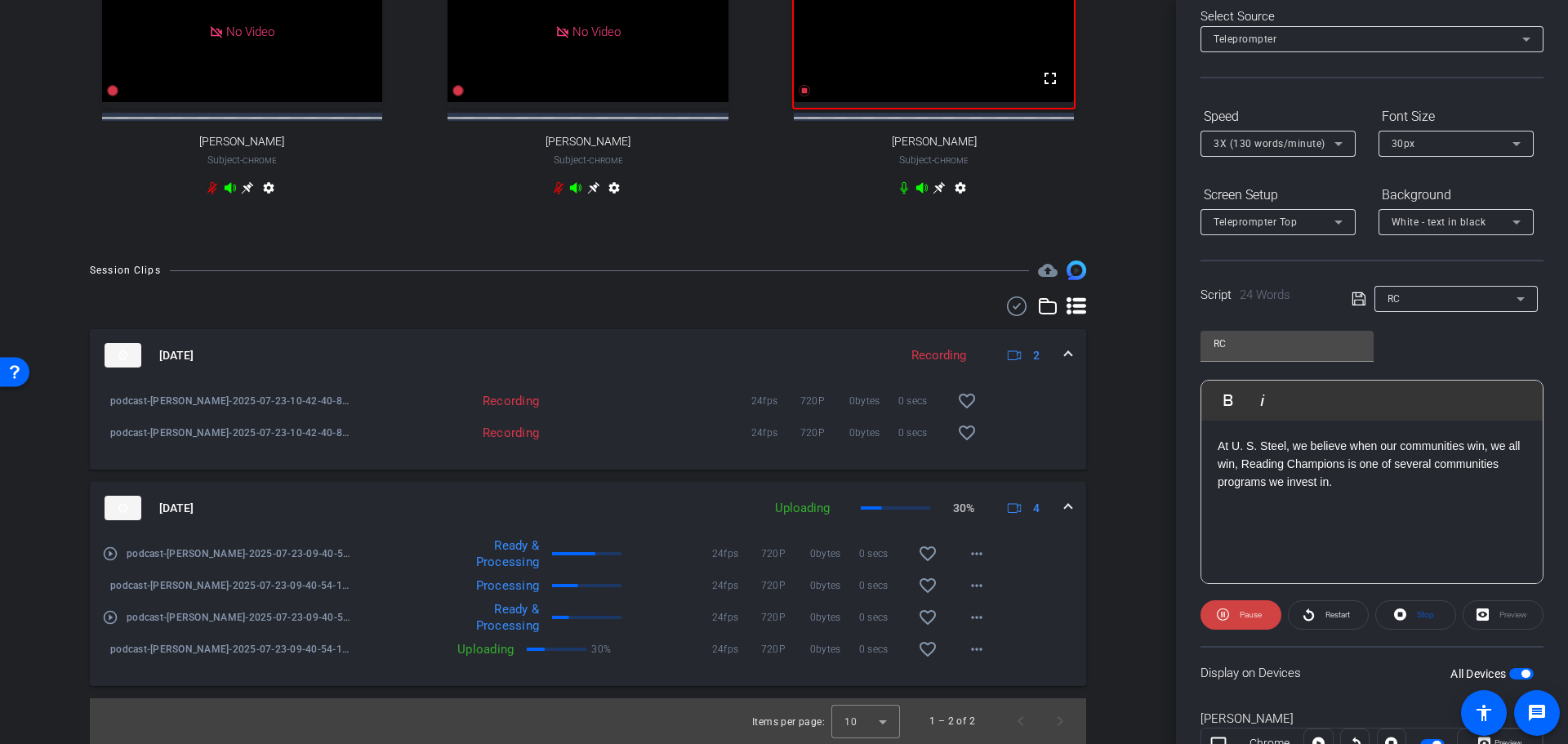 click on "At U. S. Steel, we believe when our communities win, we all win, Reading Champions is one of several communities programs we invest in." 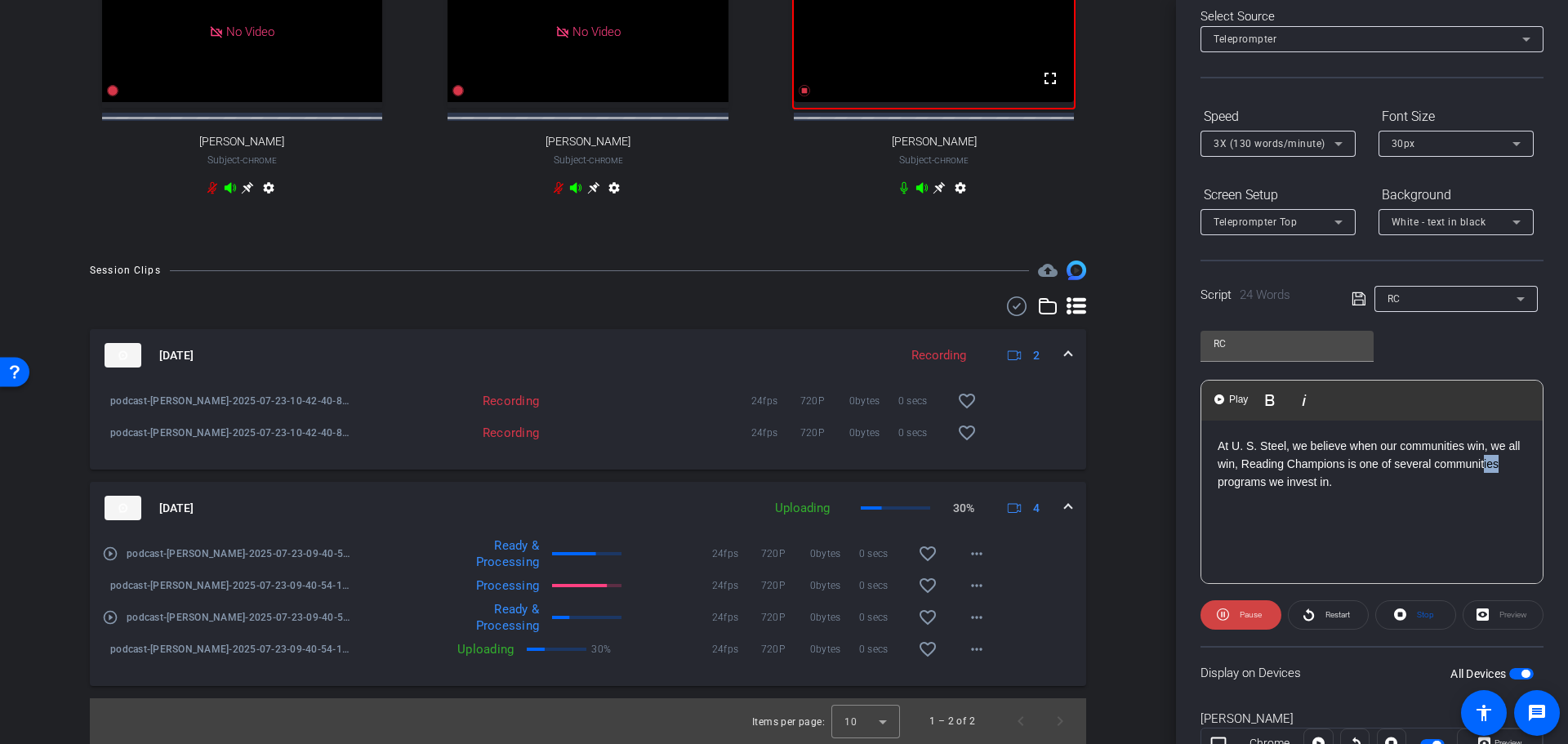 drag, startPoint x: 1500, startPoint y: 465, endPoint x: 1514, endPoint y: 466, distance: 14.035669 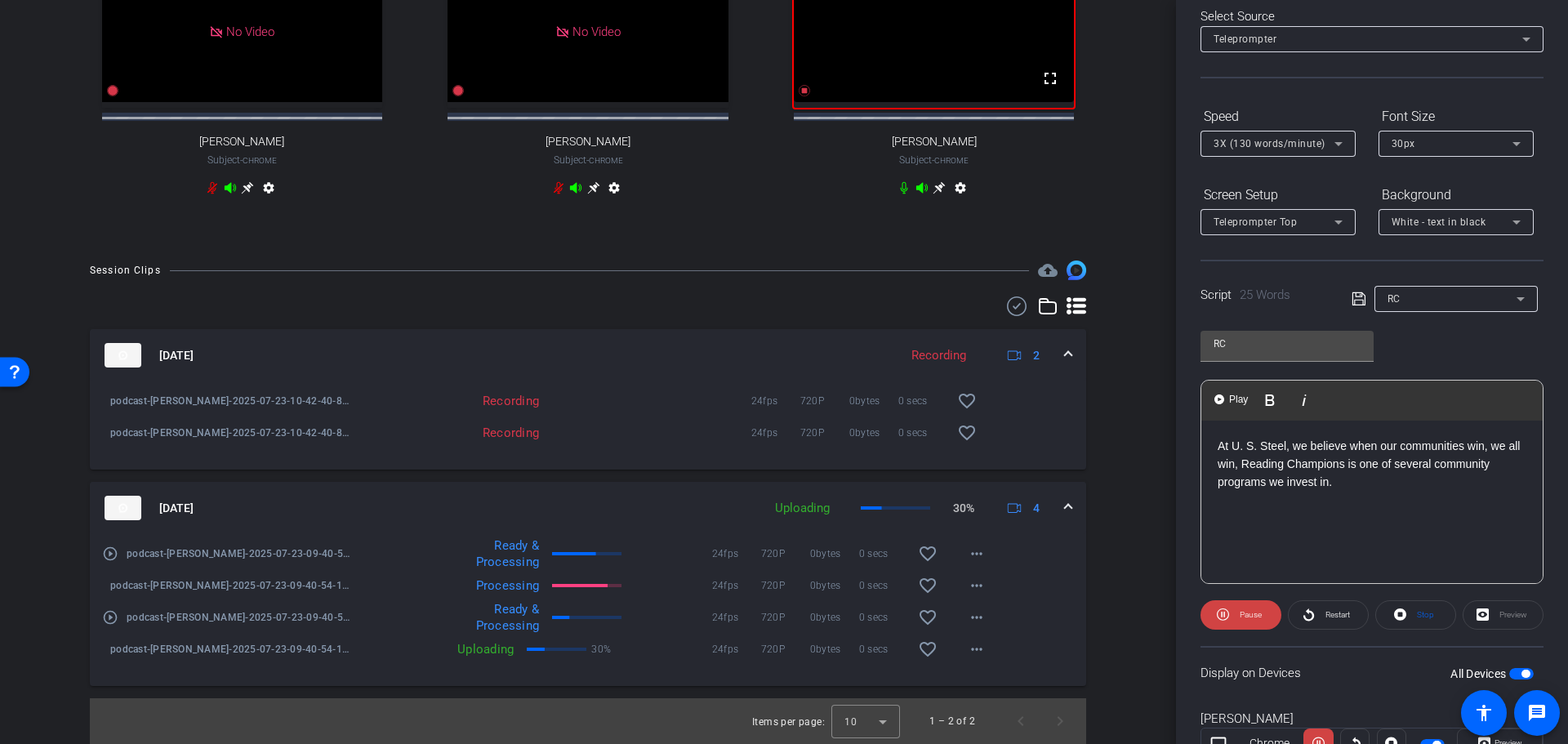 click on "At U. S. Steel, we believe when our communities win, we all win, Reading Champions is one of several community programs we invest in." 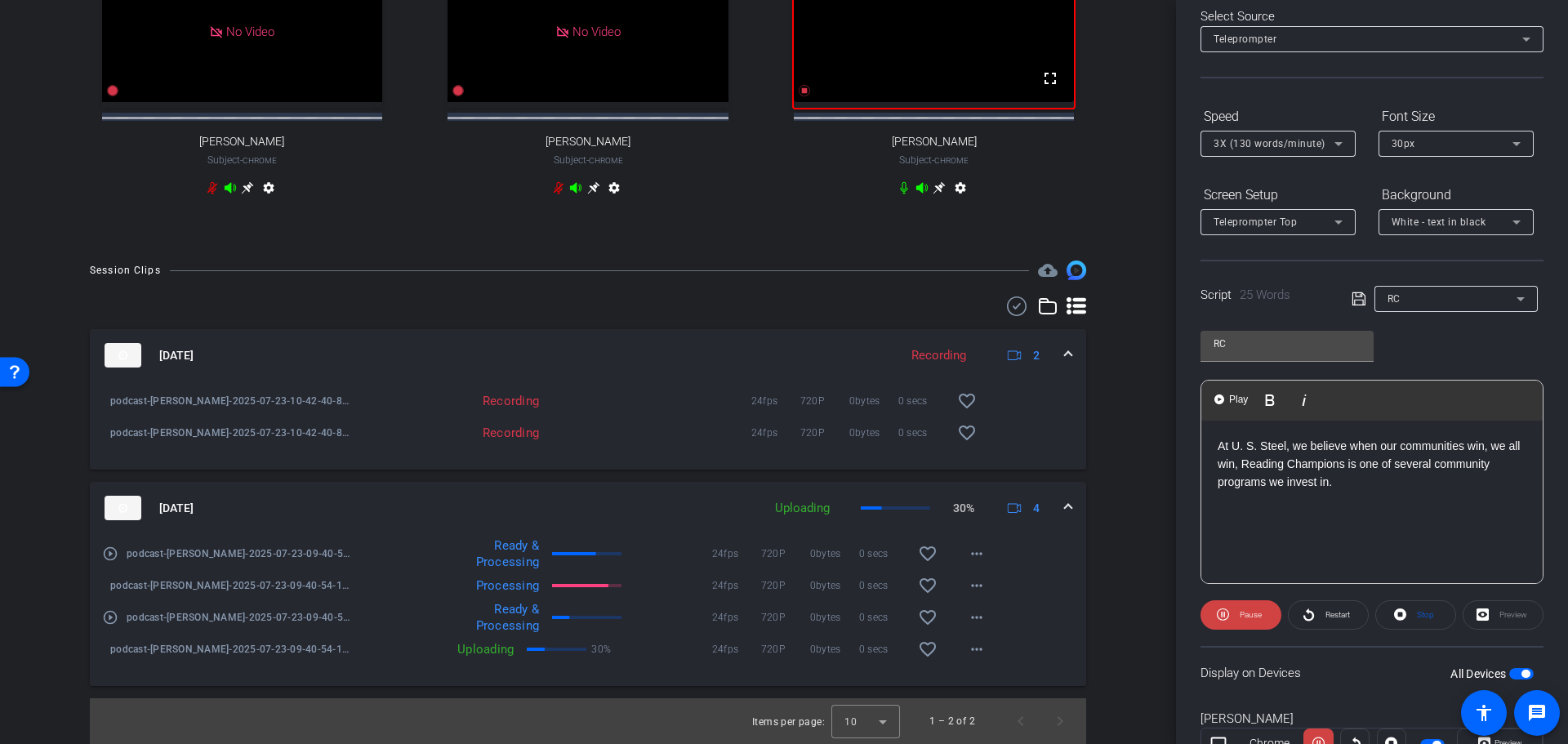 click on "At U. S. Steel, we believe when our communities win, we all win, Reading Champions is one of several community programs we invest in." 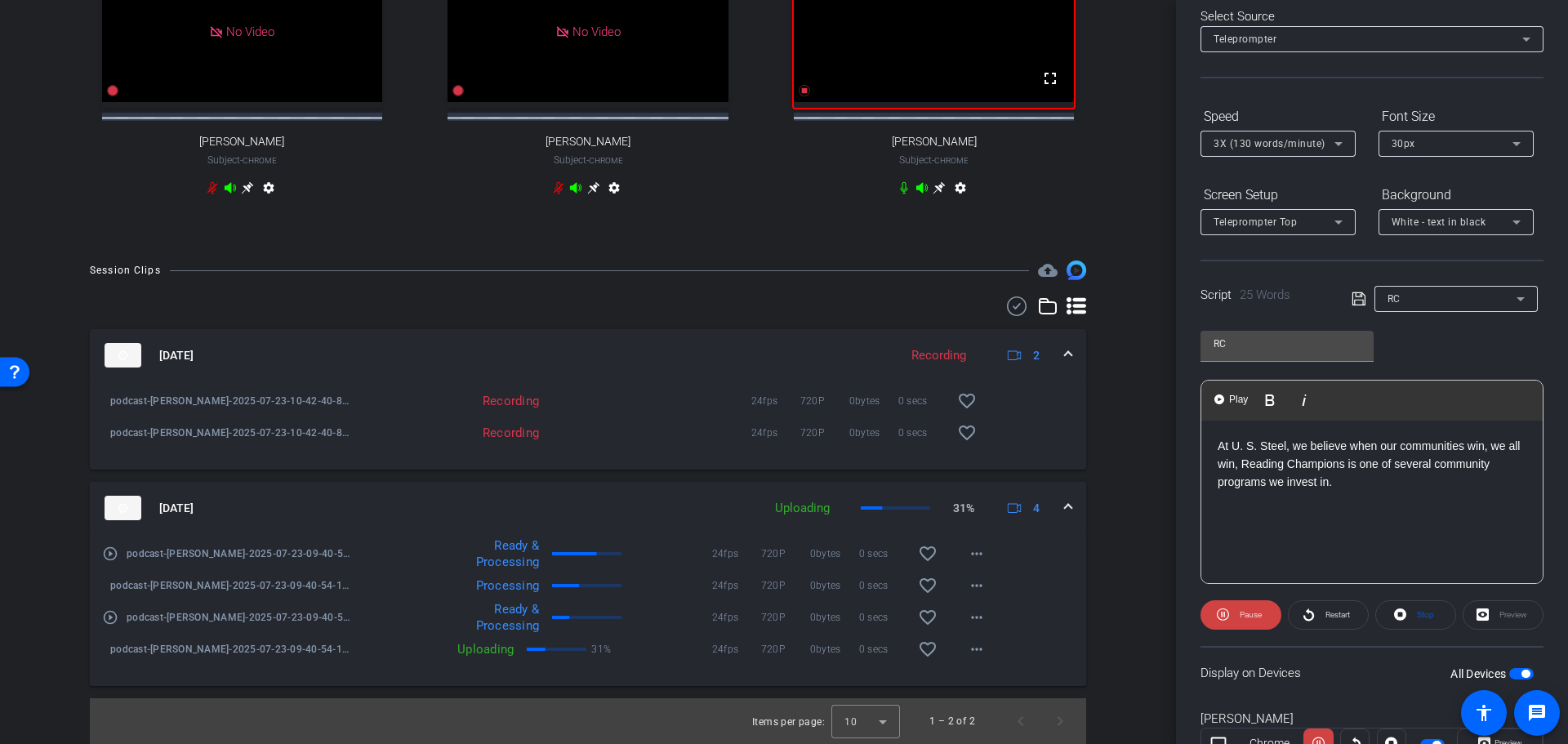 click on "At U. S. Steel, we believe when our communities win, we all win, Reading Champions is one of several community programs we invest in." 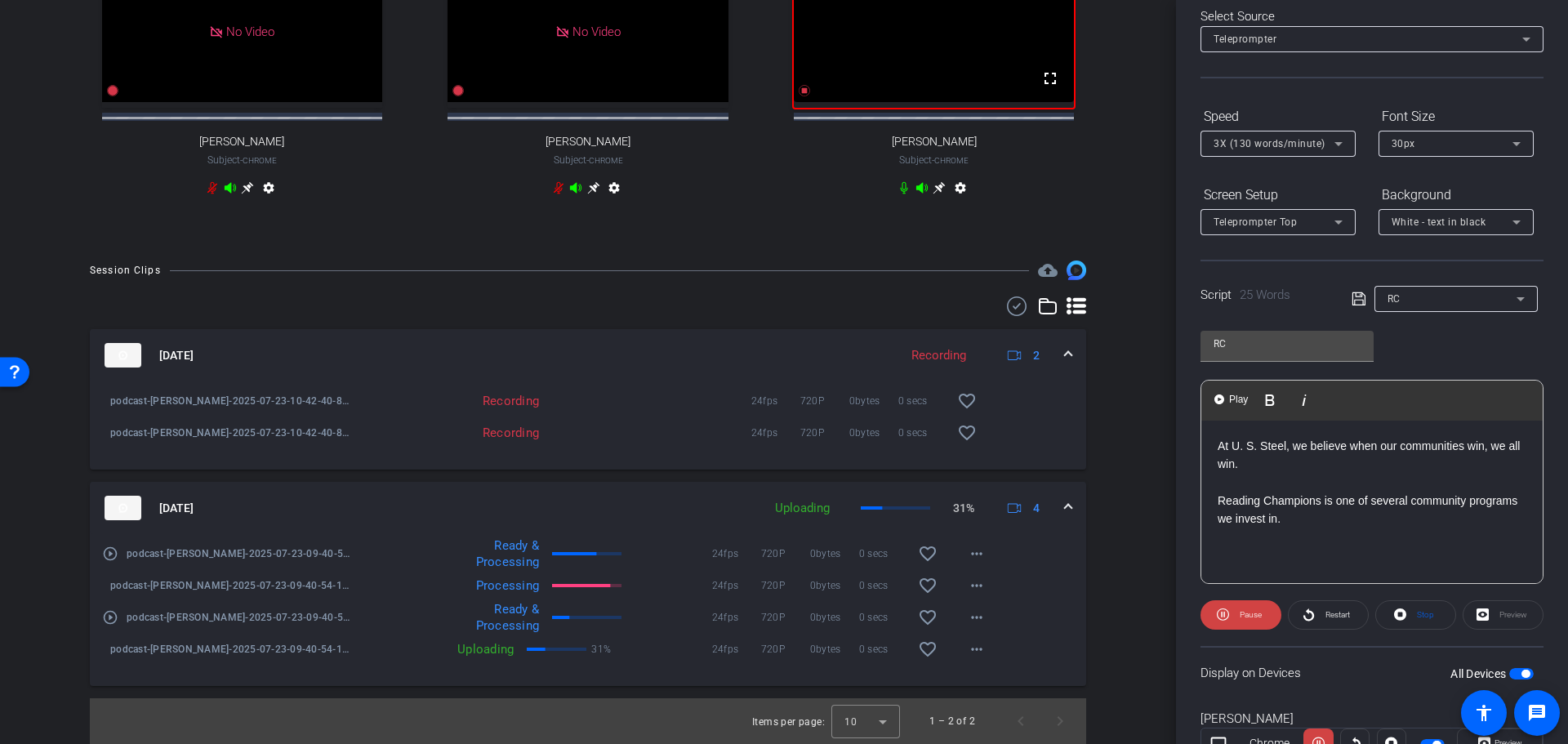 click on "Reading Champions is one of several community programs we invest in." 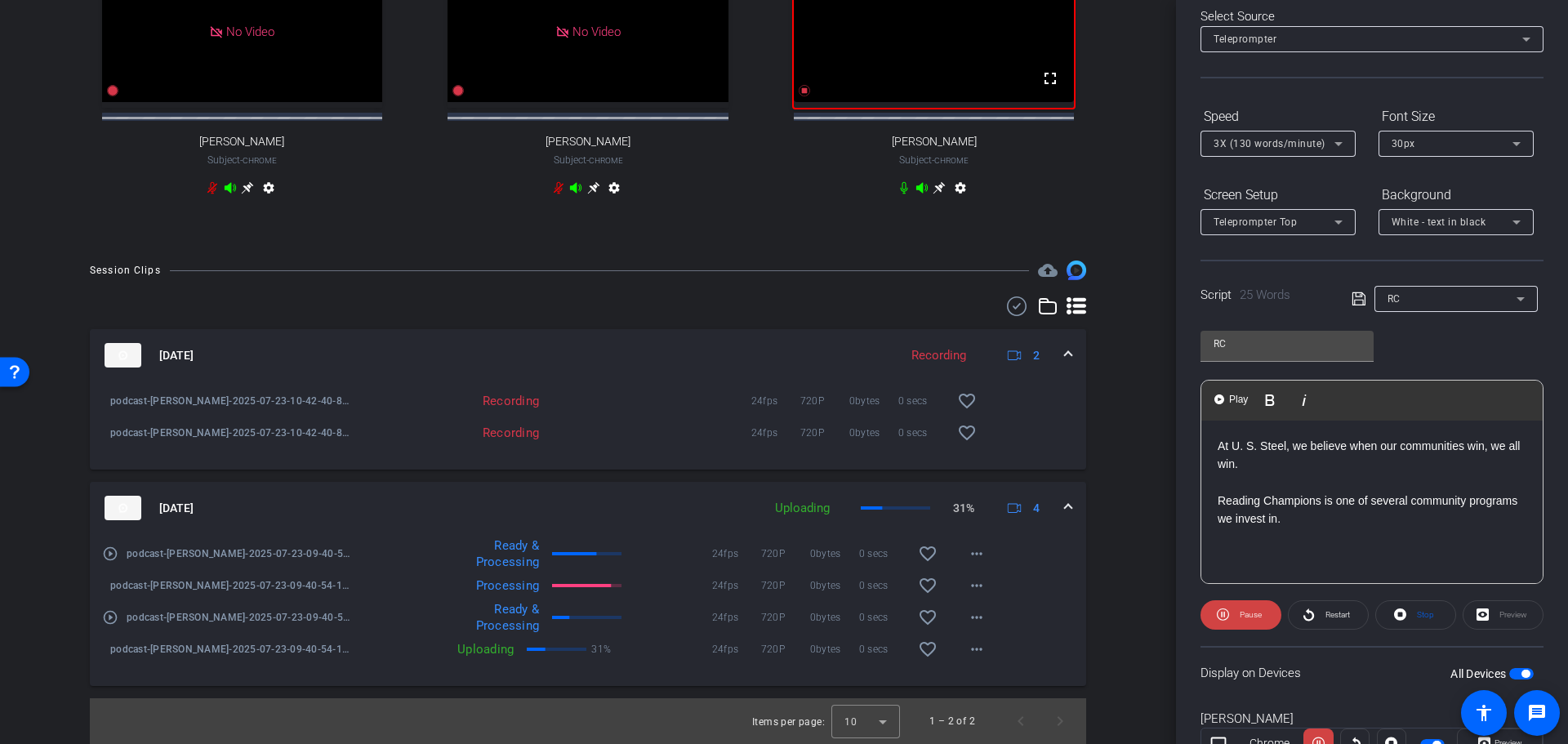 click on "Reading Champions is one of several community programs we invest in." 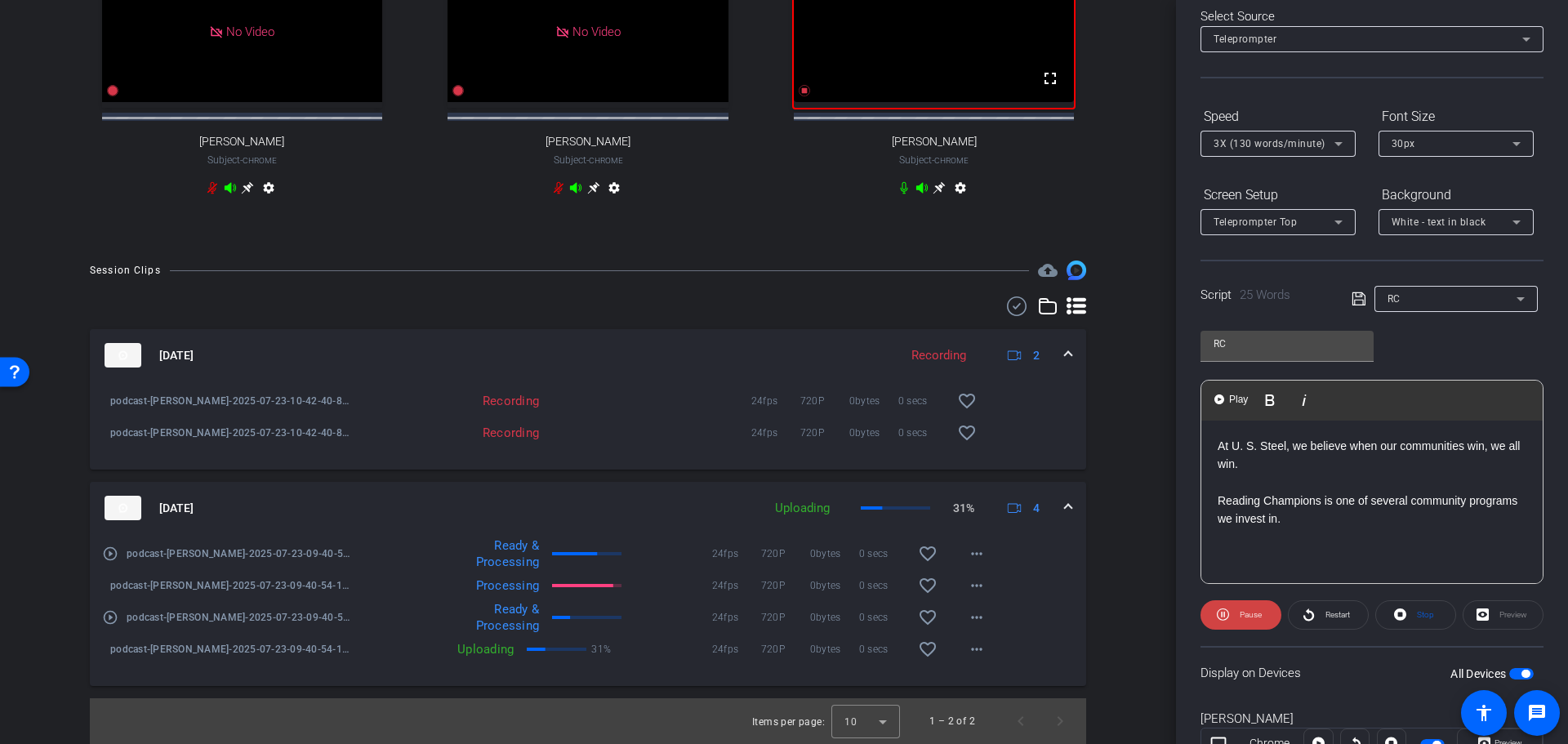 click on "At U. S. Steel, we believe when our communities win, we all win." 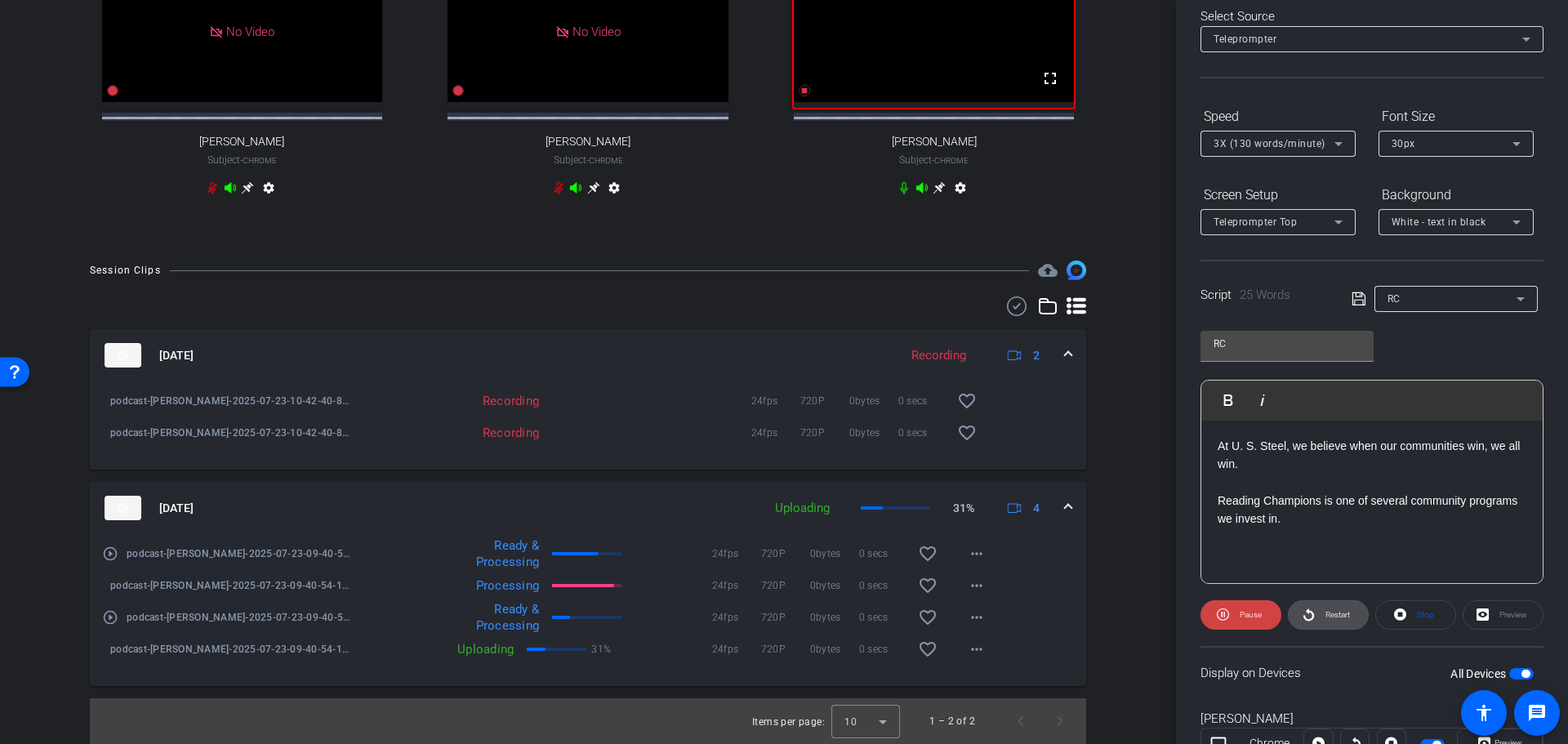 click on "Restart" 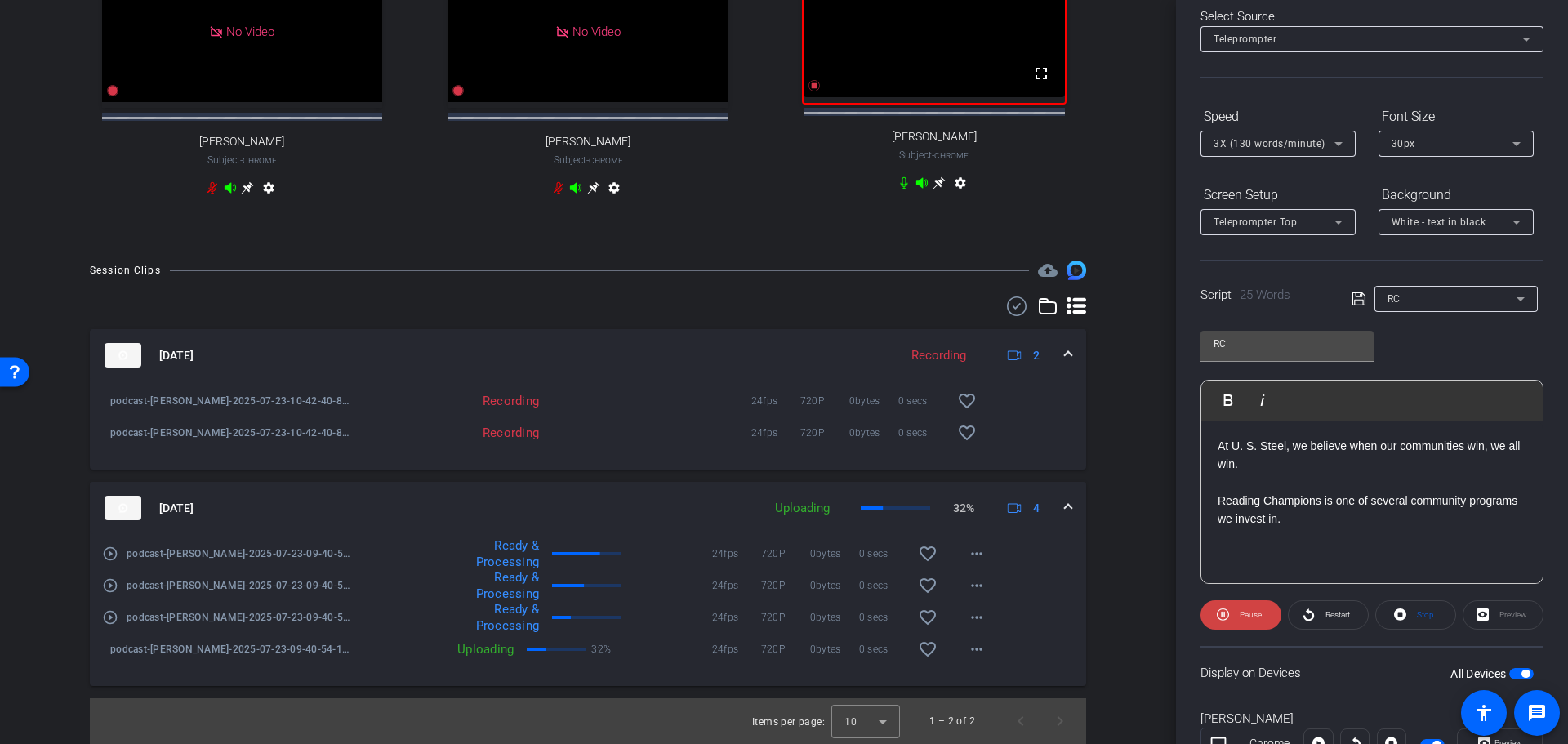 click on "Reading Champions is one of several community programs we invest in." 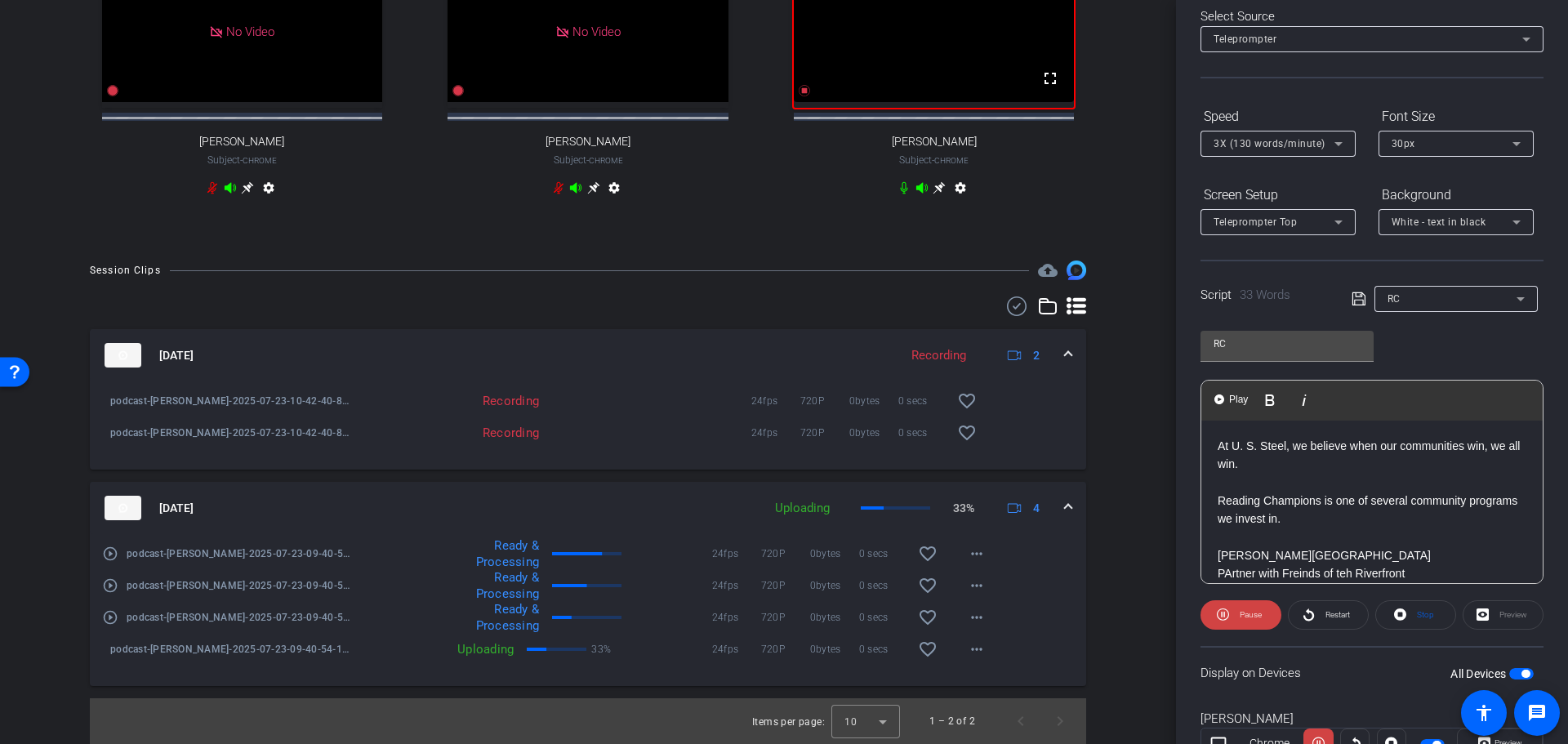 click on "PArtner with Freinds of teh Riverfront" 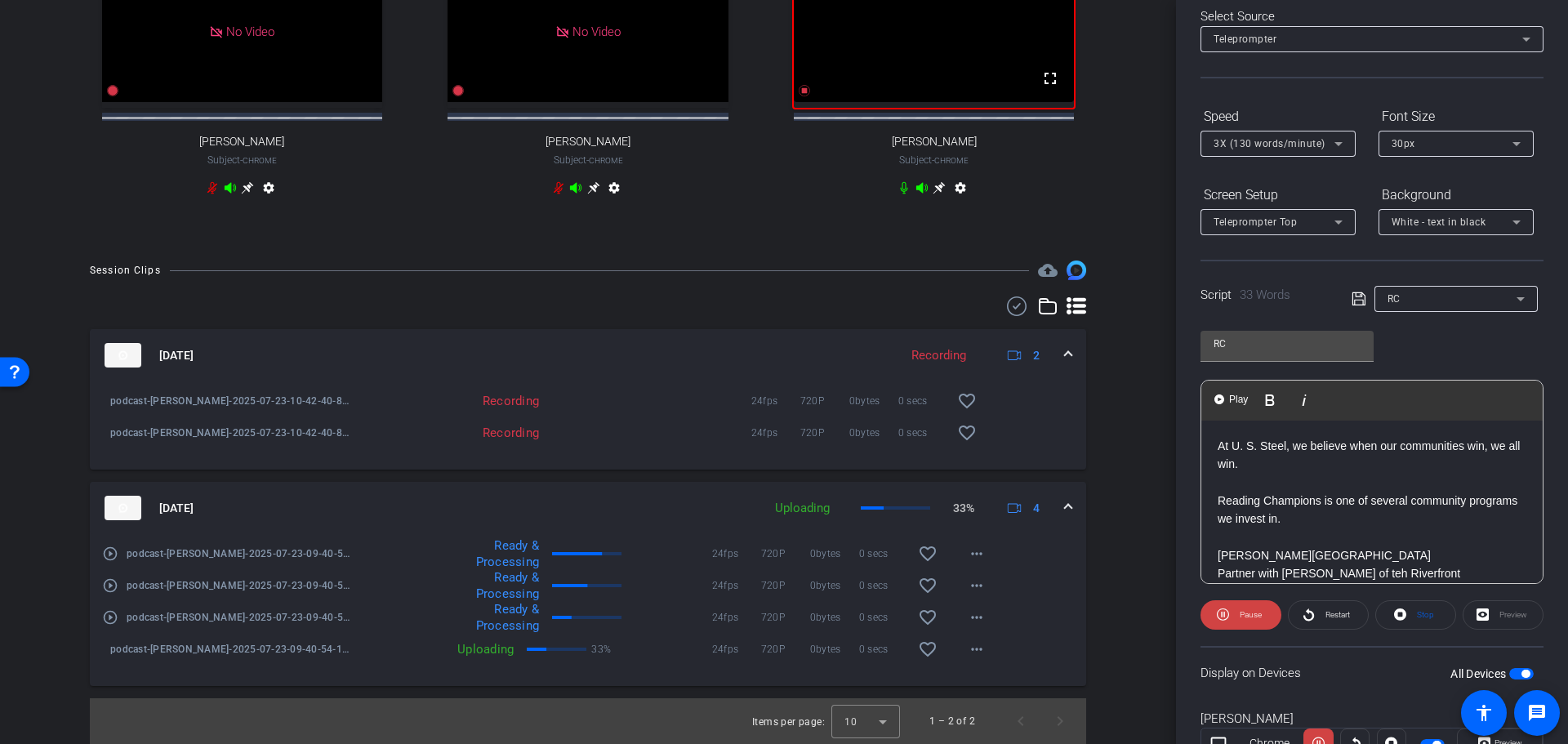 click on "Partner with Freinds of teh Riverfront" 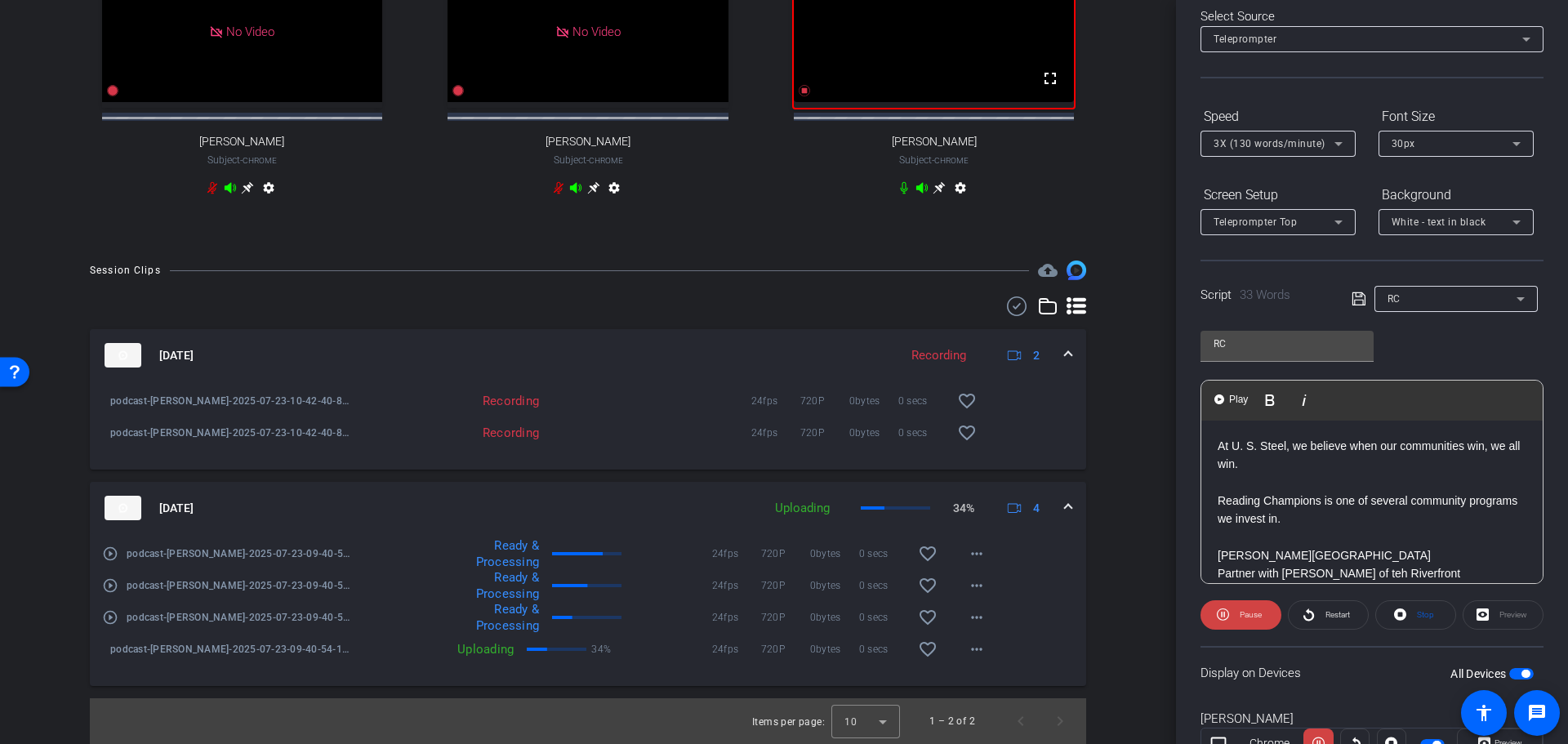 click on "Partner with Friiends of teh Riverfront" 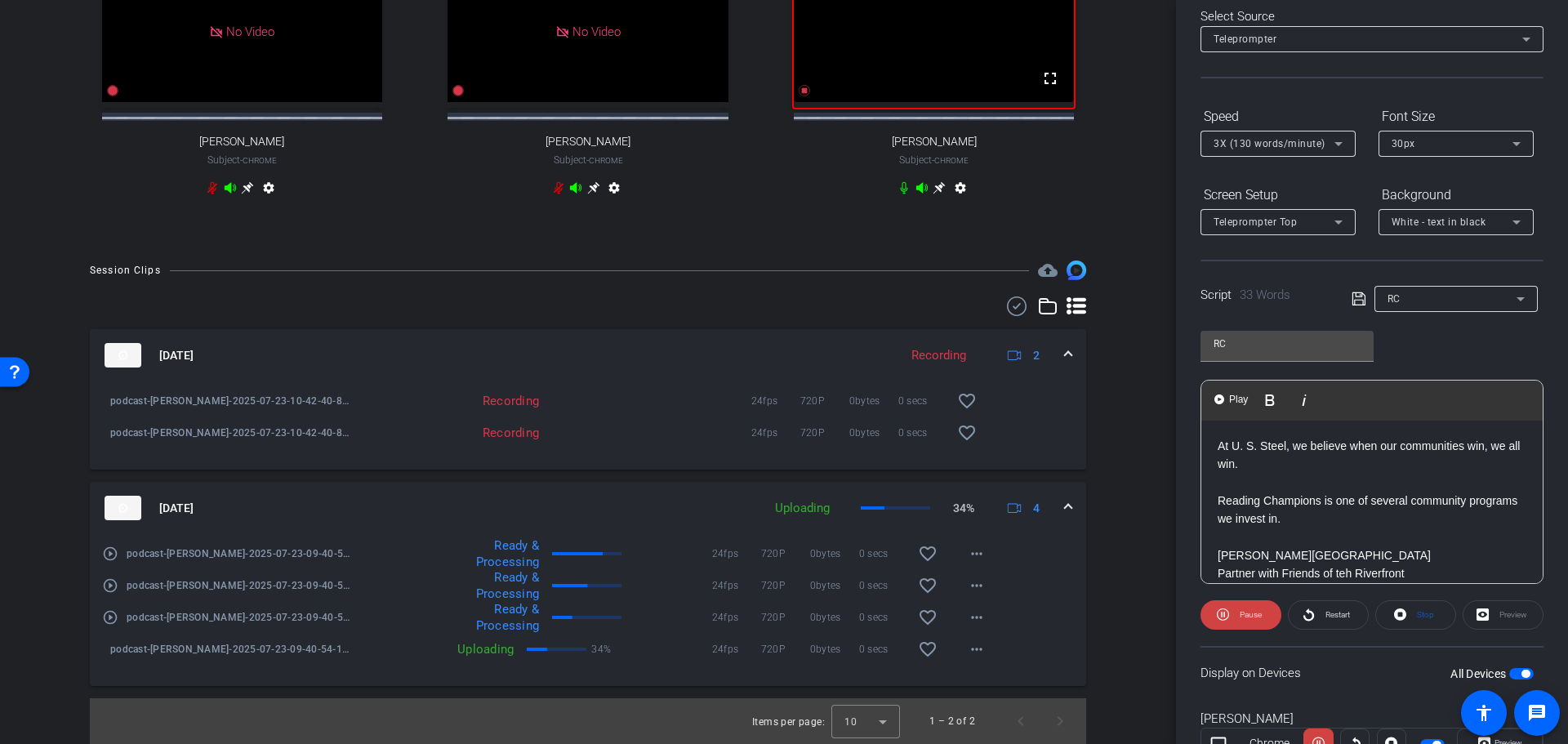 click on "Partner with Friends of teh Riverfront" 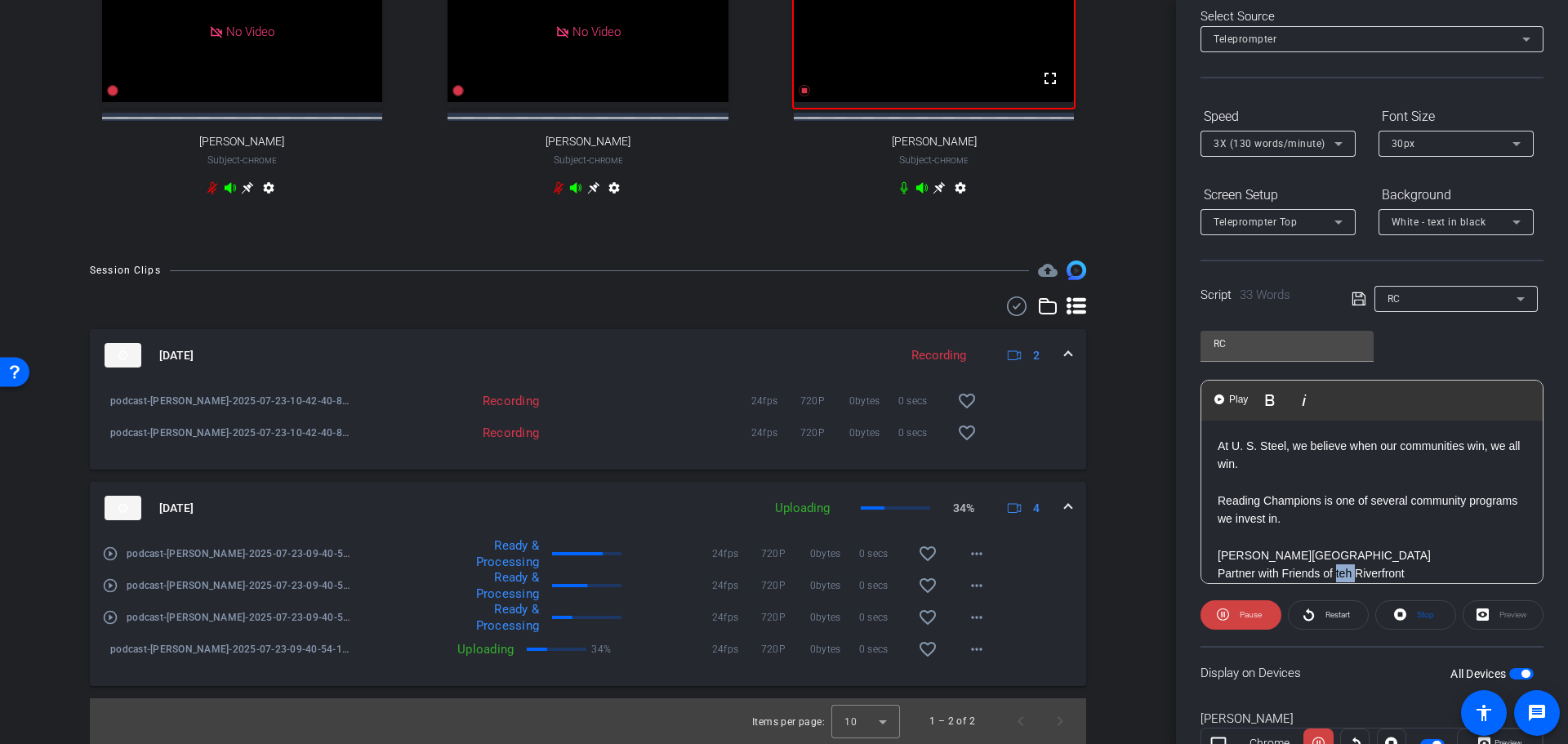 click on "Partner with Friends of teh Riverfront" 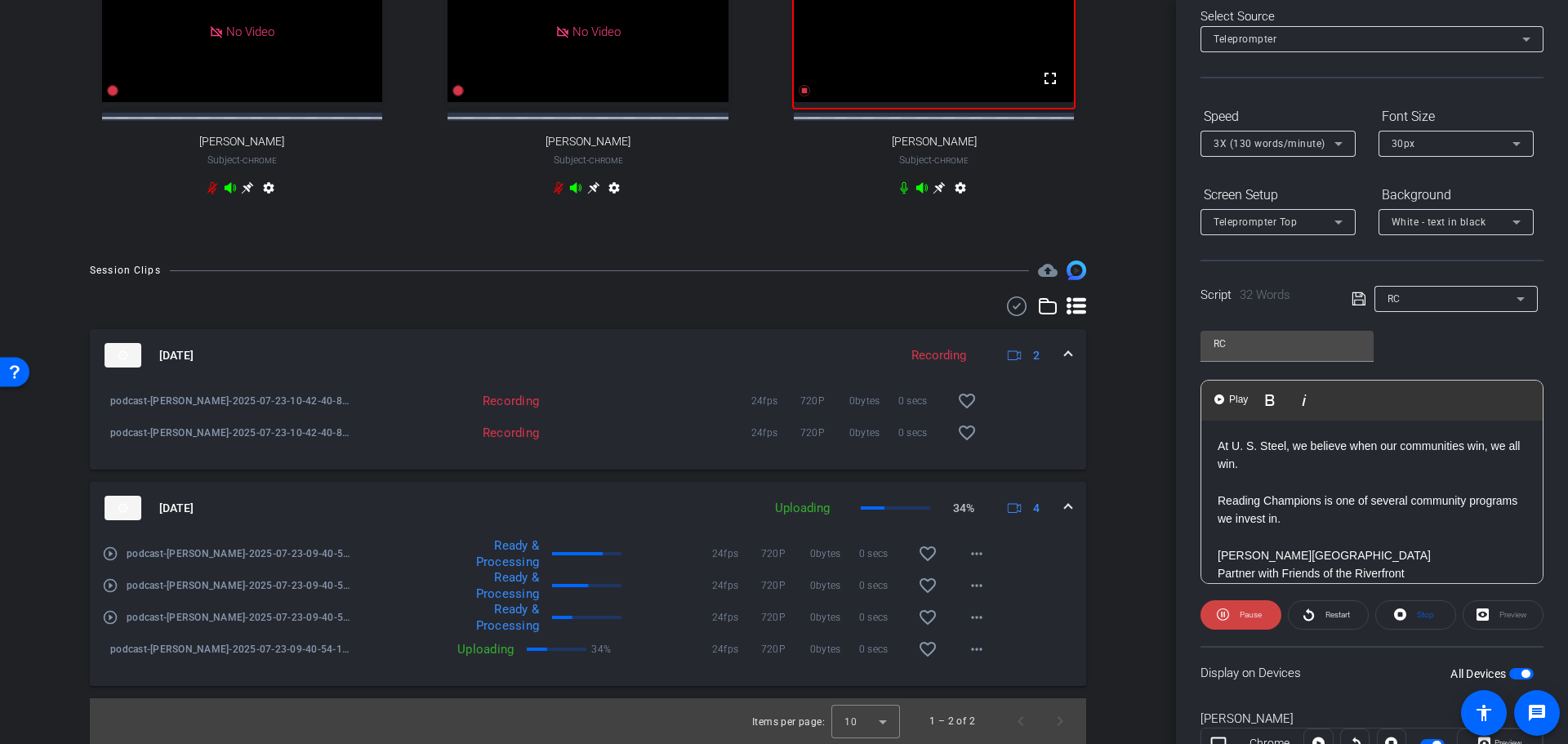 click on "Partner with Friends of the Riverfront" 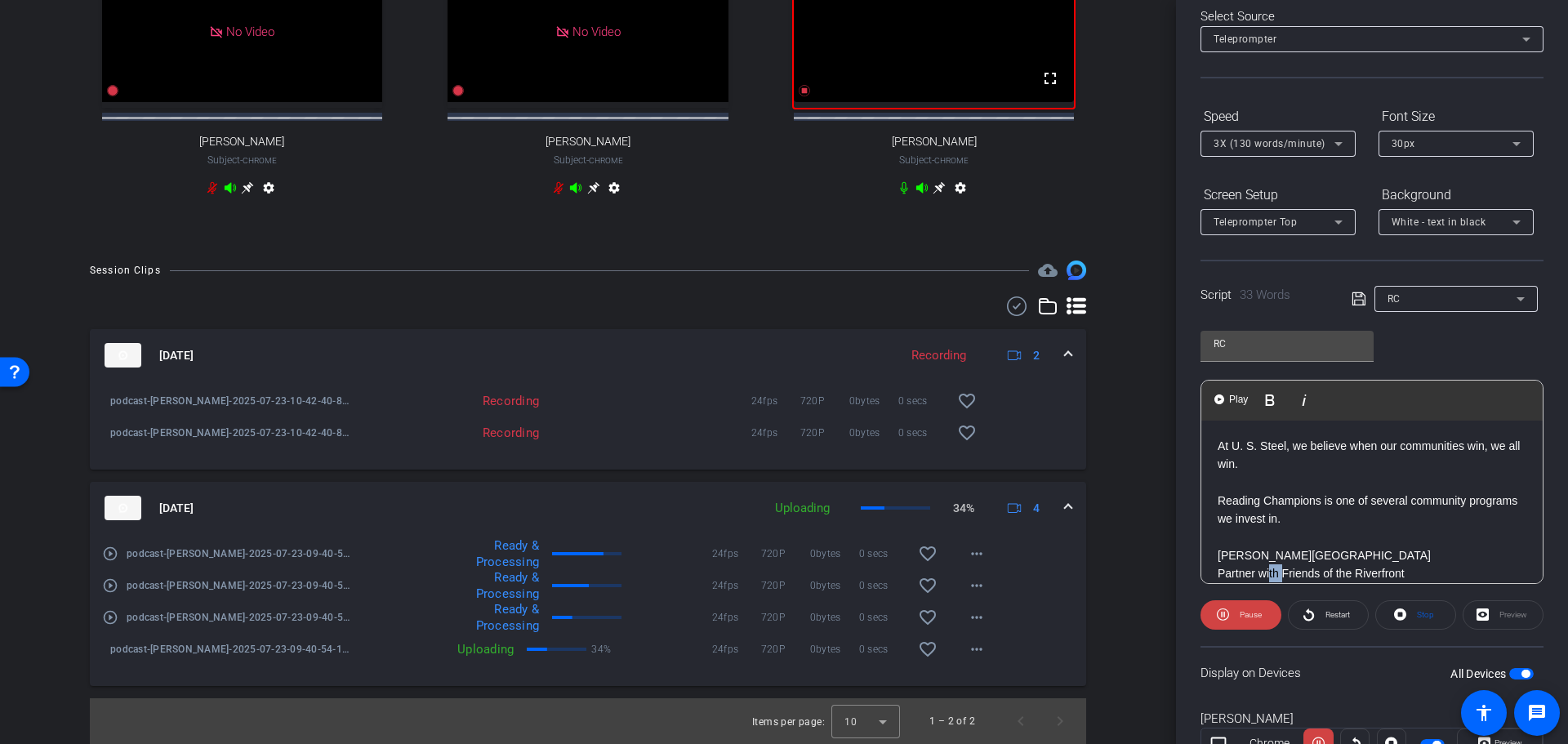 scroll, scrollTop: 16, scrollLeft: 0, axis: vertical 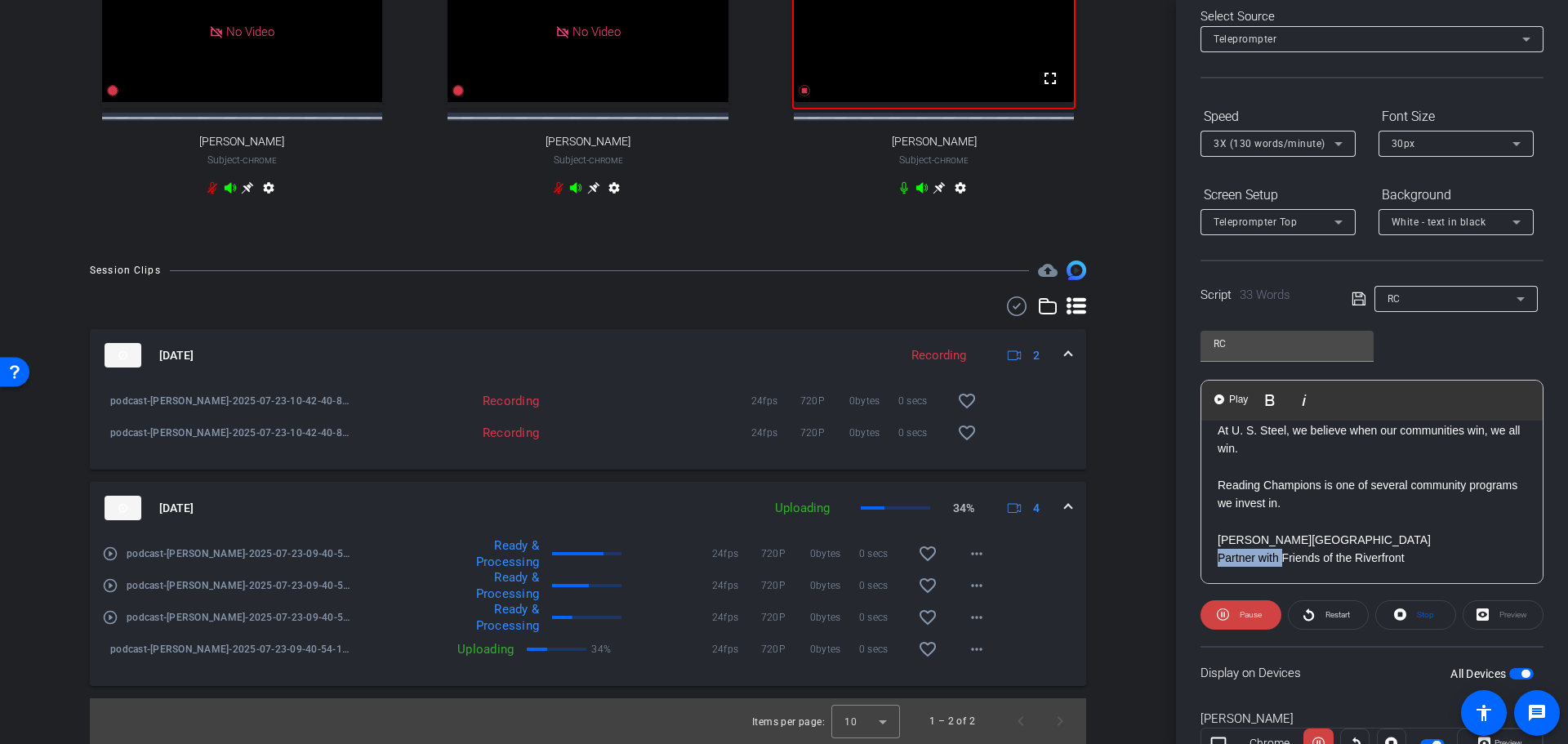 drag, startPoint x: 1281, startPoint y: 573, endPoint x: 1219, endPoint y: 568, distance: 62.20129 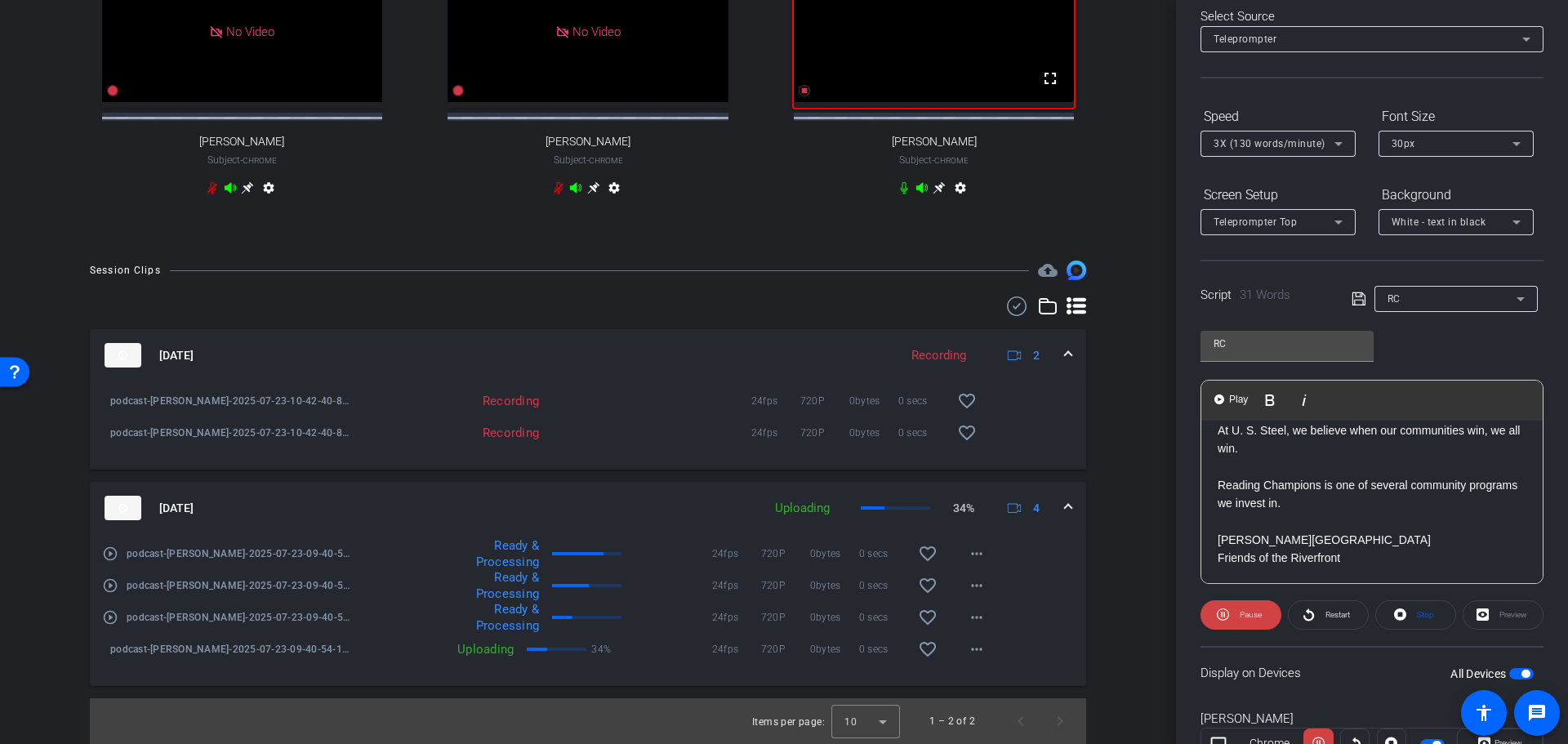 click on "Friends of the Riverfront" 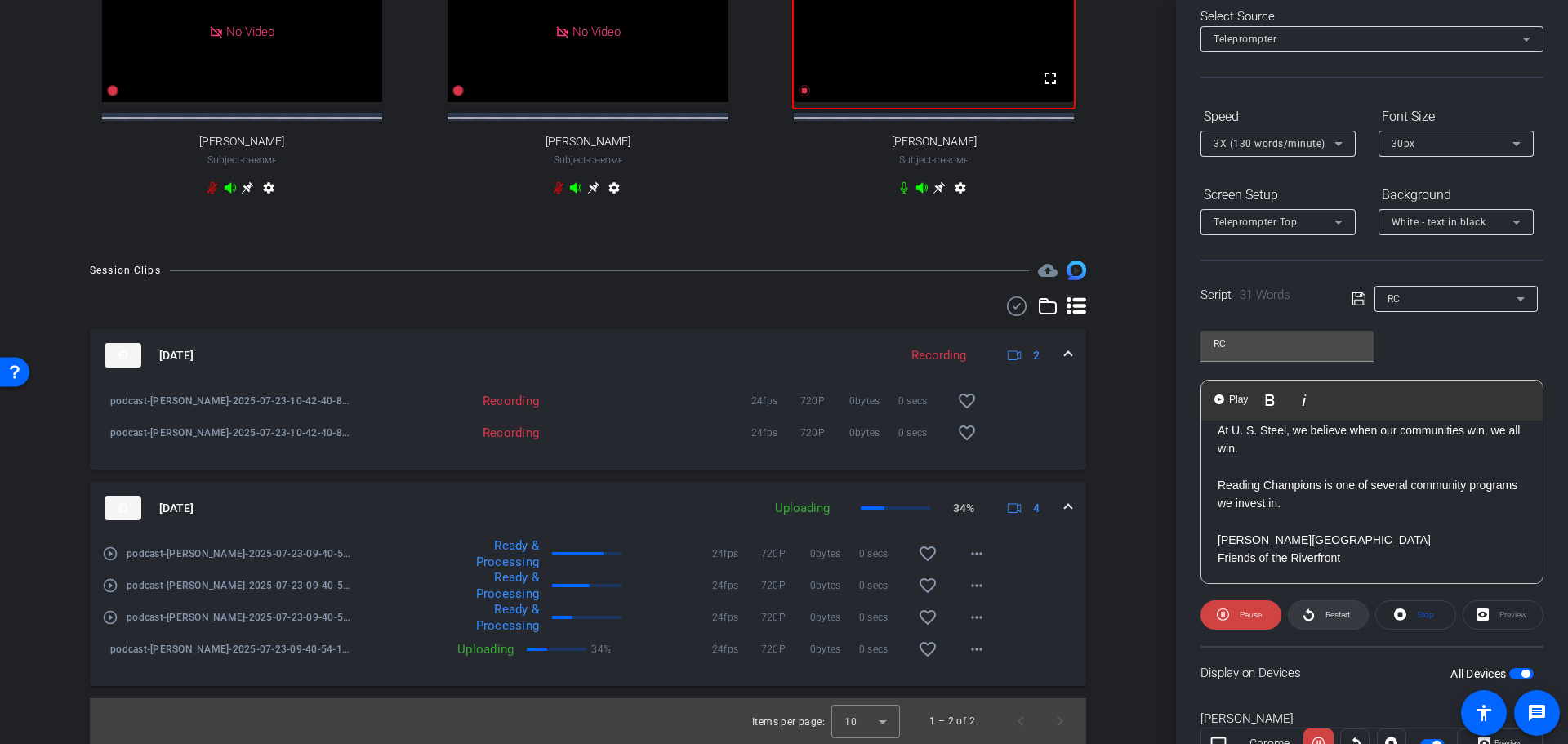 click on "Restart" 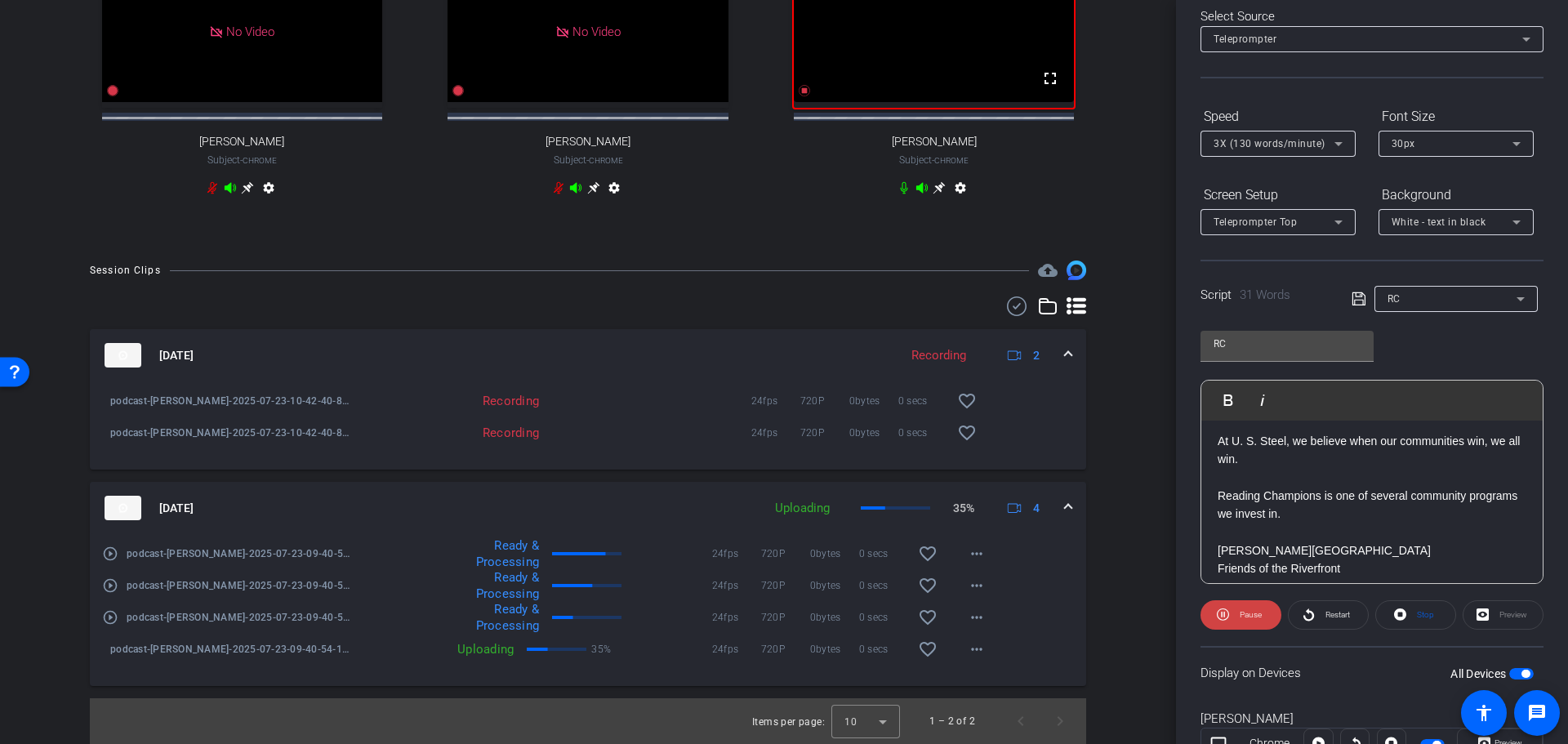 scroll, scrollTop: 0, scrollLeft: 0, axis: both 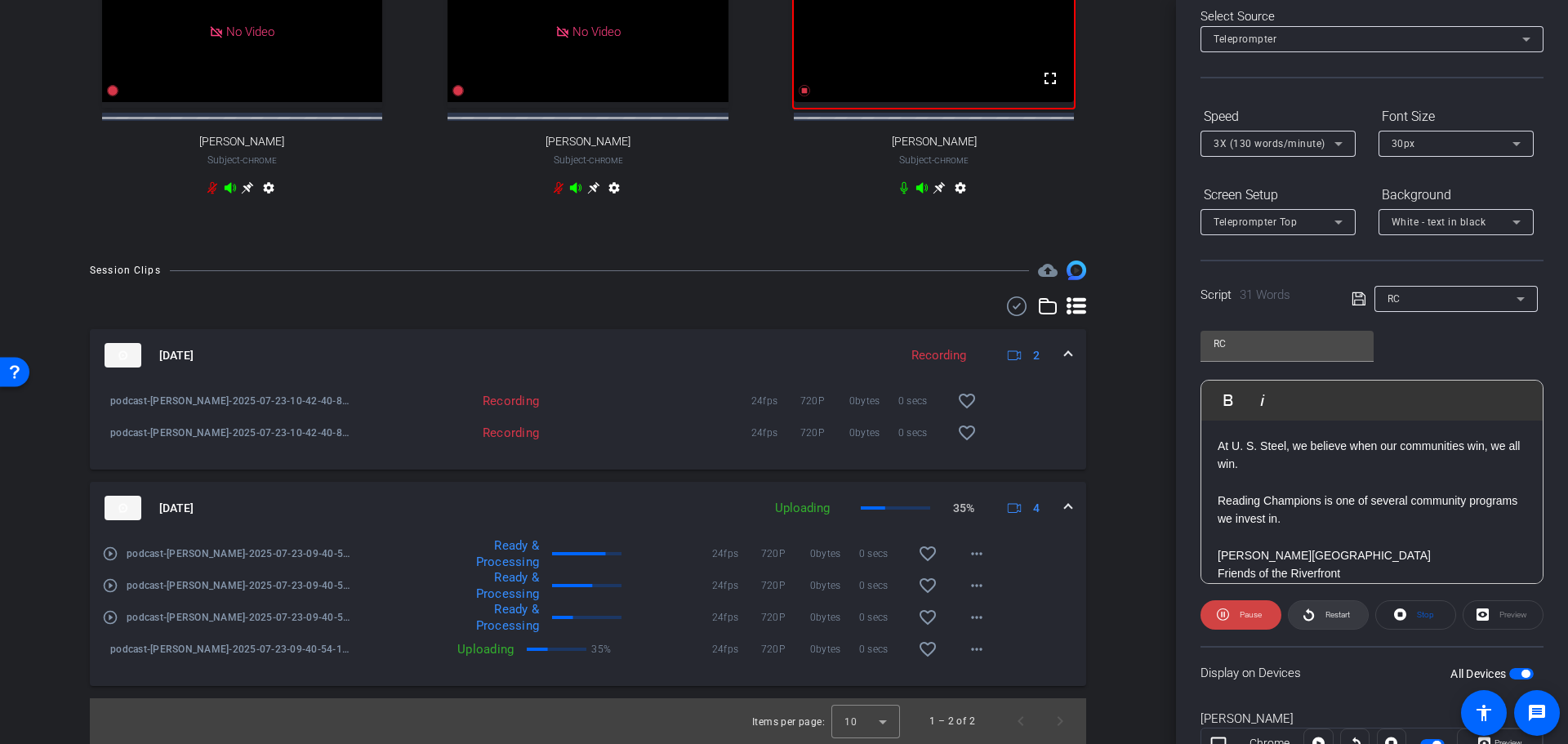 click on "Restart" 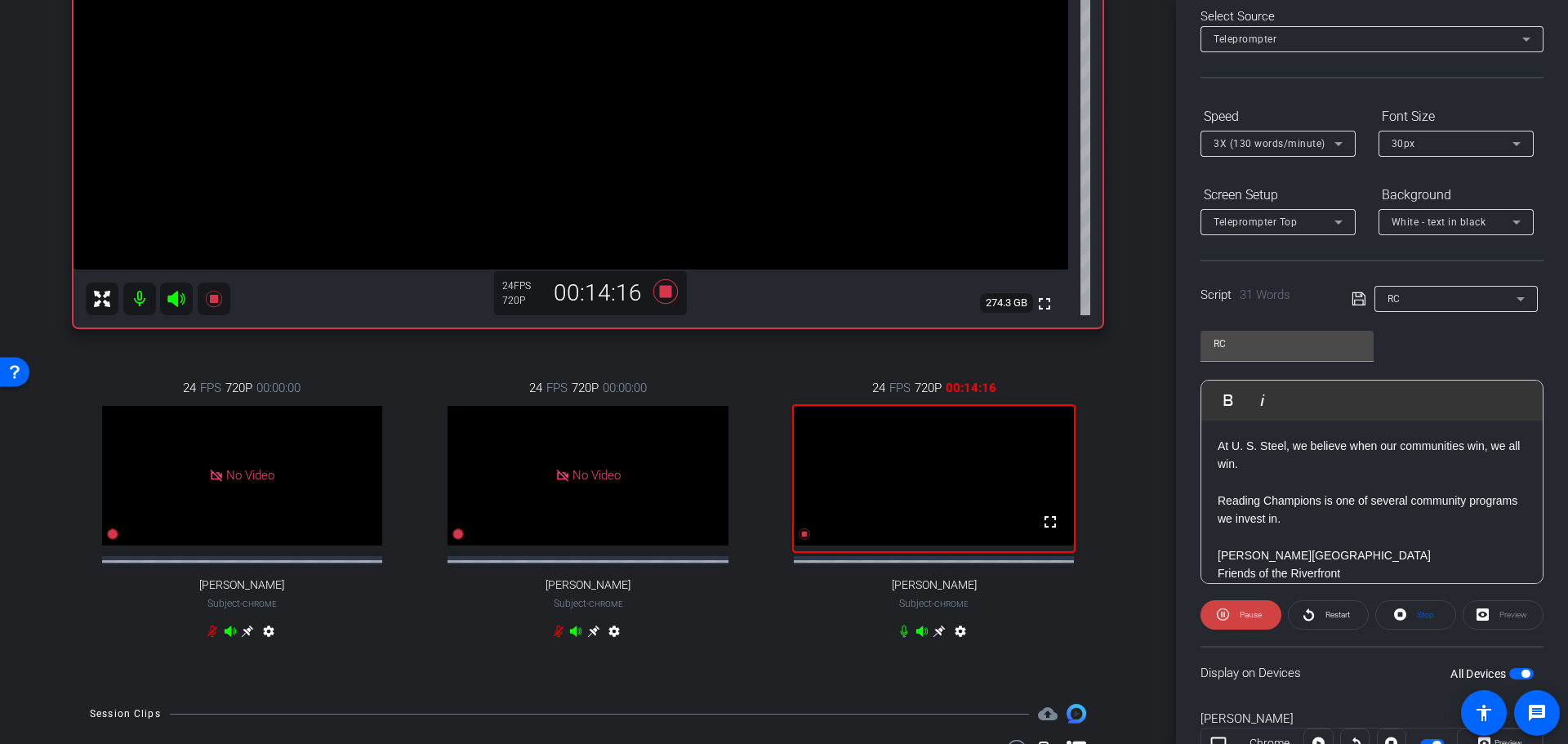 scroll, scrollTop: 369, scrollLeft: 0, axis: vertical 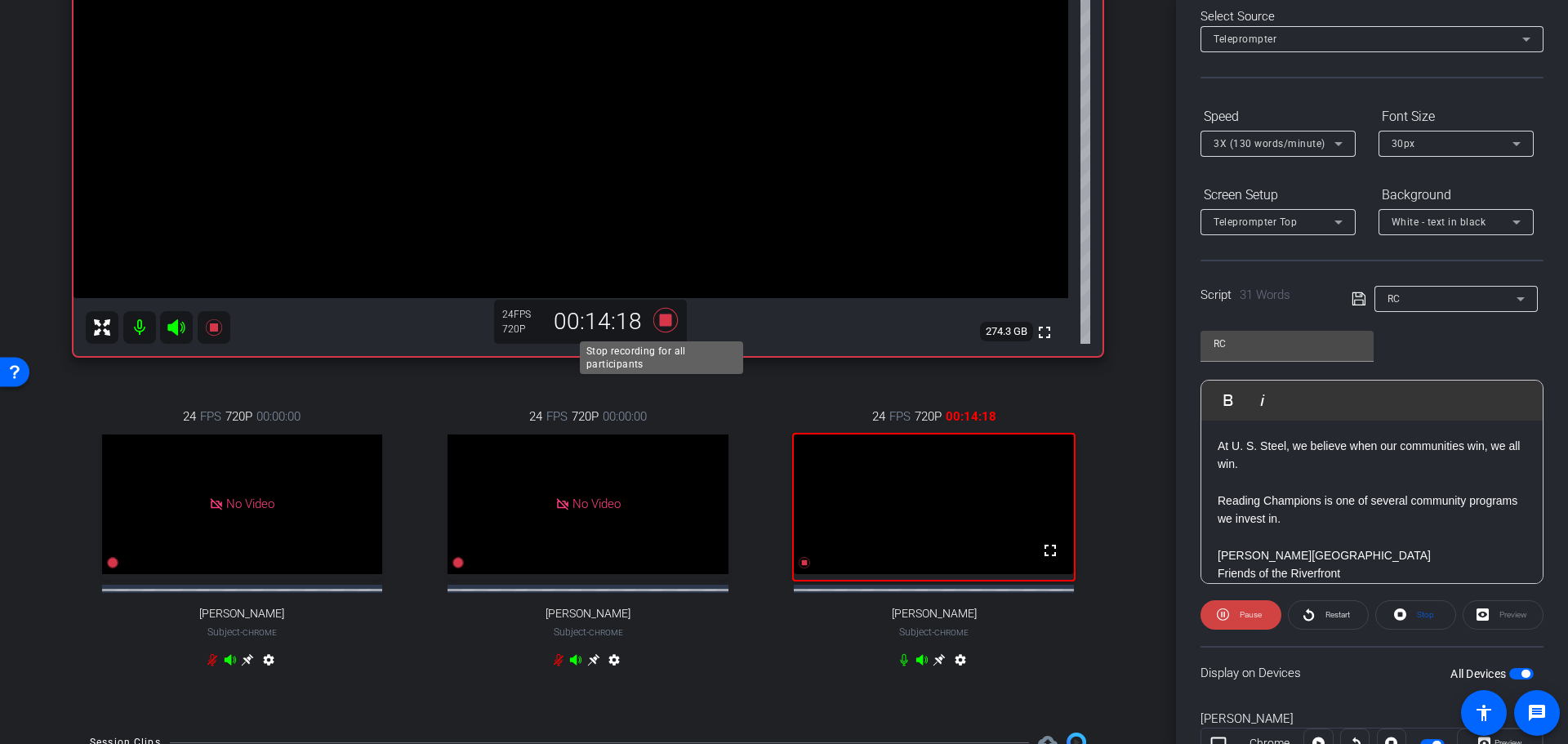 click 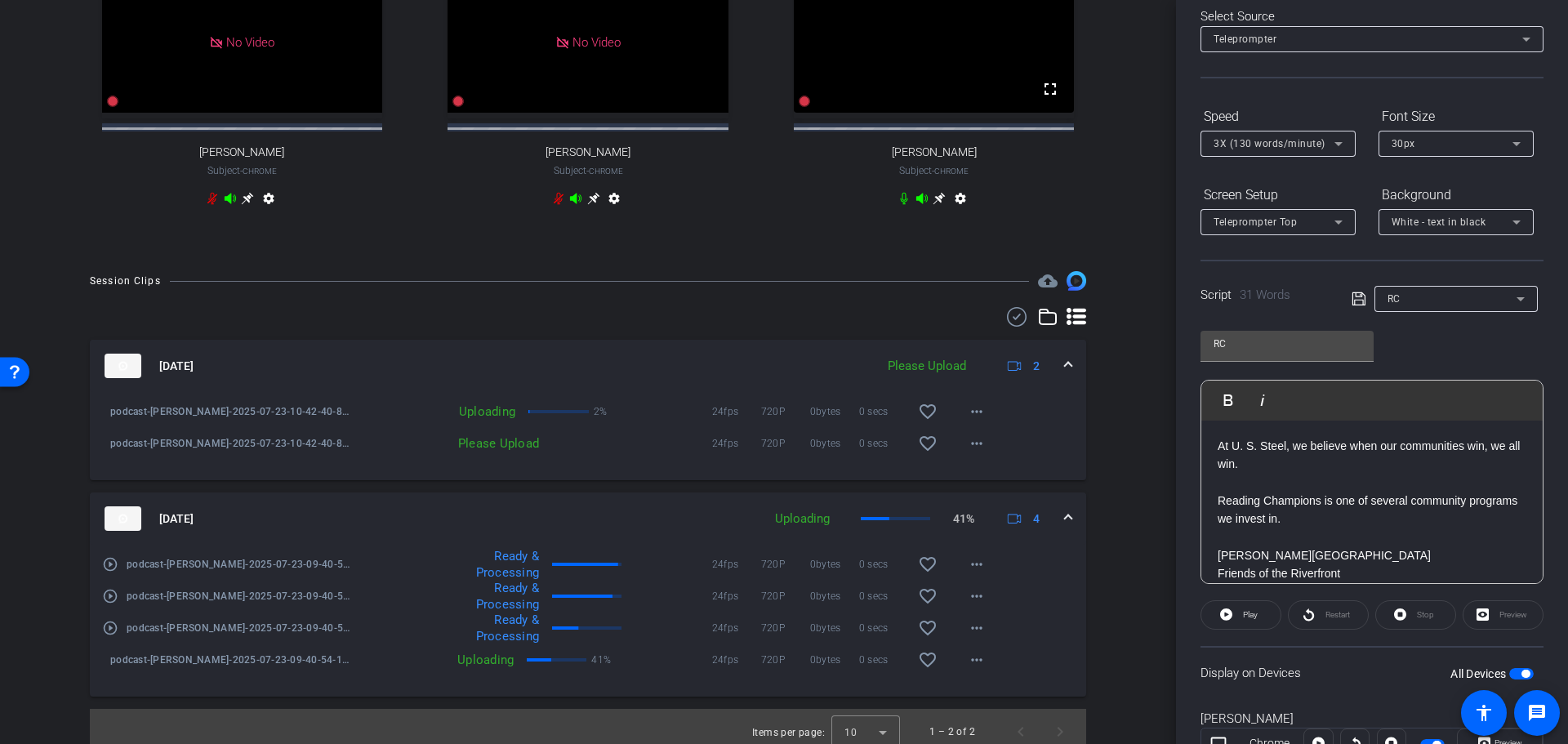 scroll, scrollTop: 859, scrollLeft: 0, axis: vertical 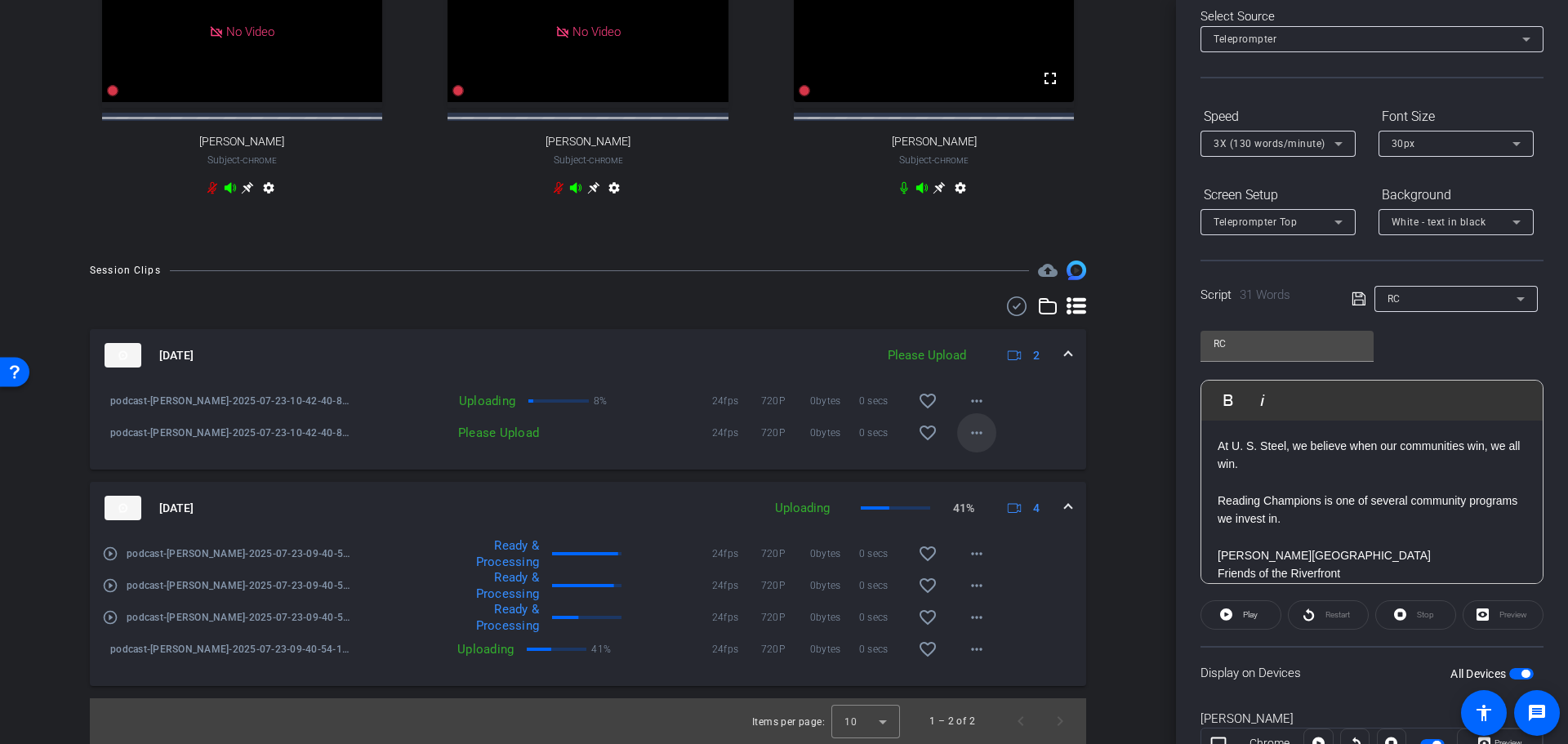 click on "more_horiz" at bounding box center (977, 433) 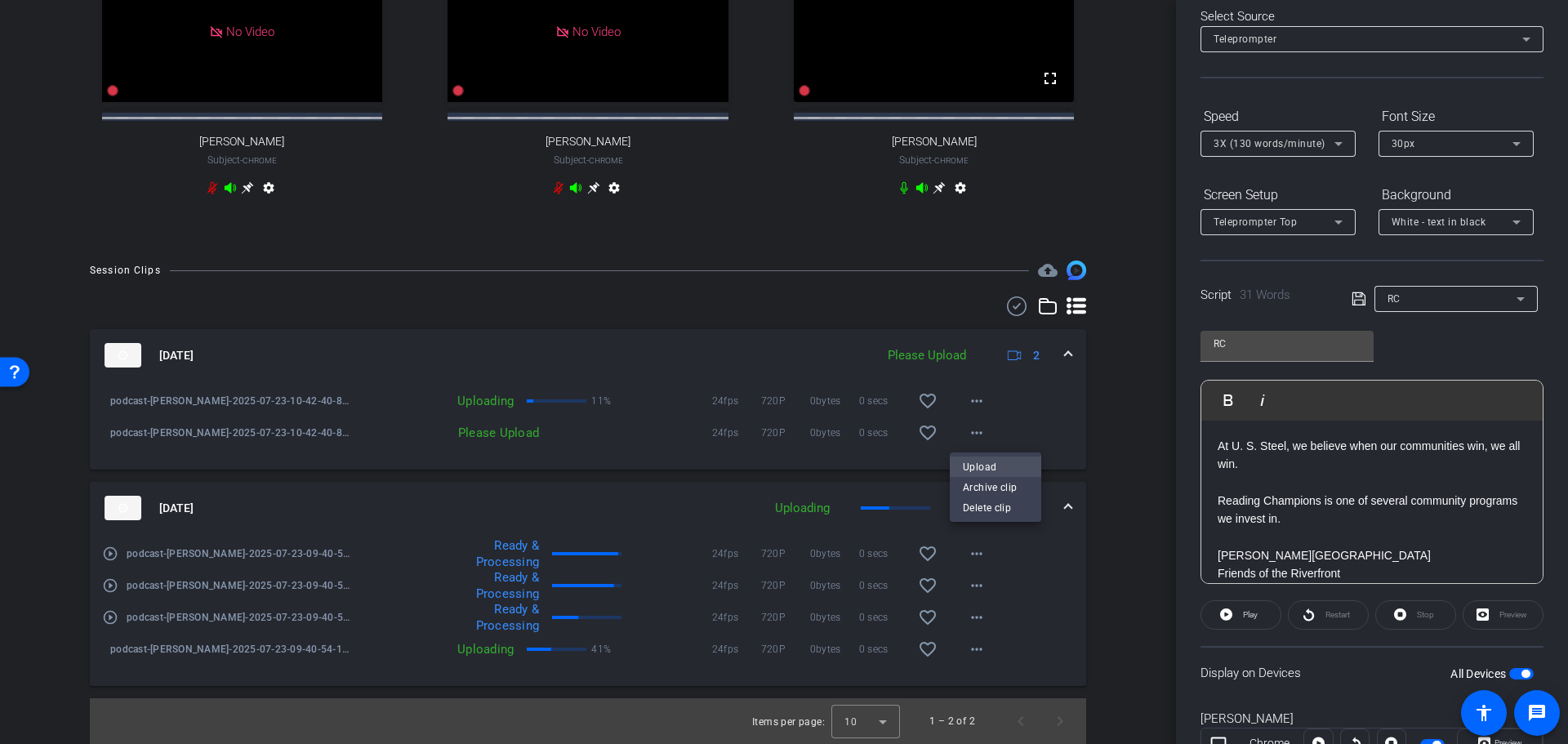 click on "Upload" at bounding box center (996, 466) 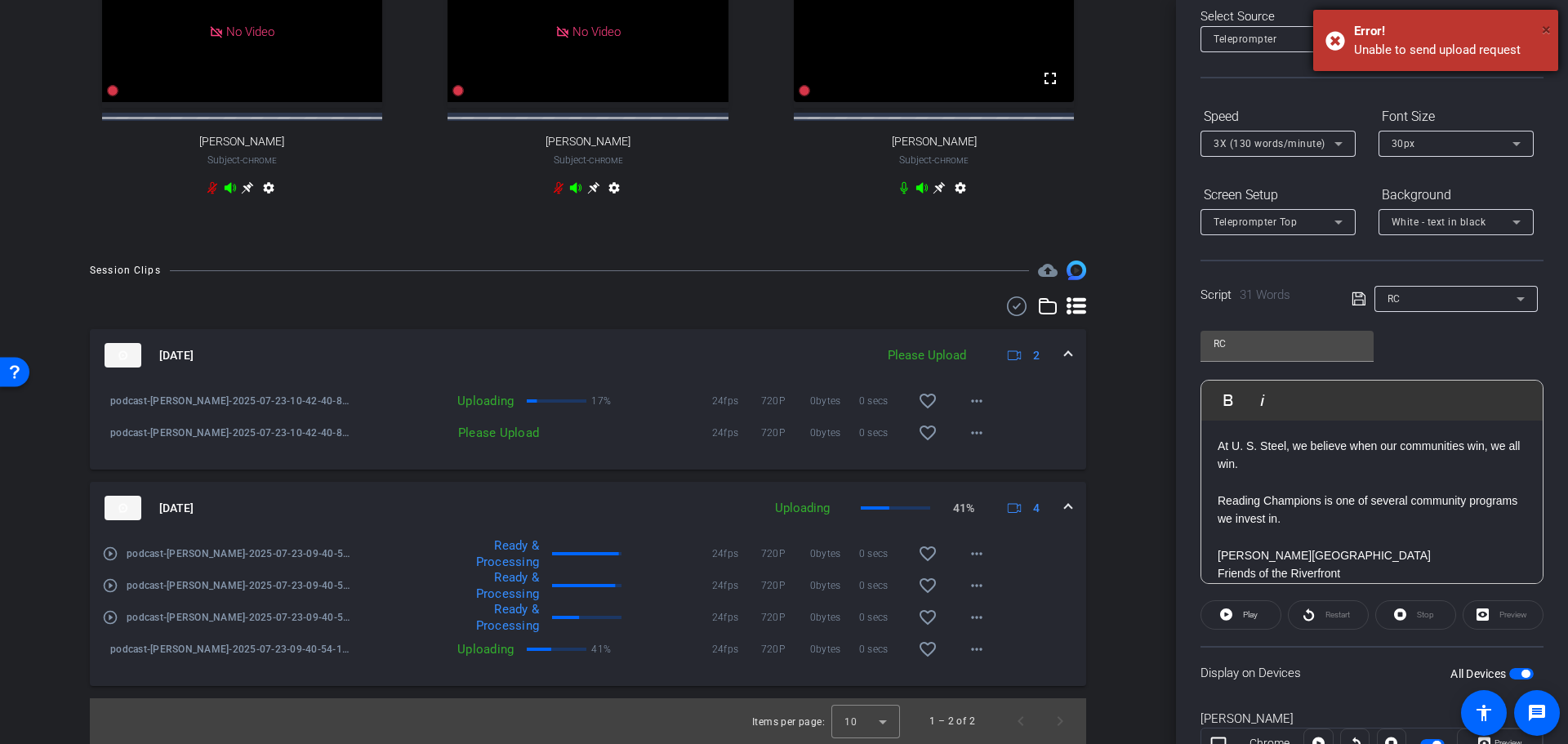 click on "×" at bounding box center (1546, 29) 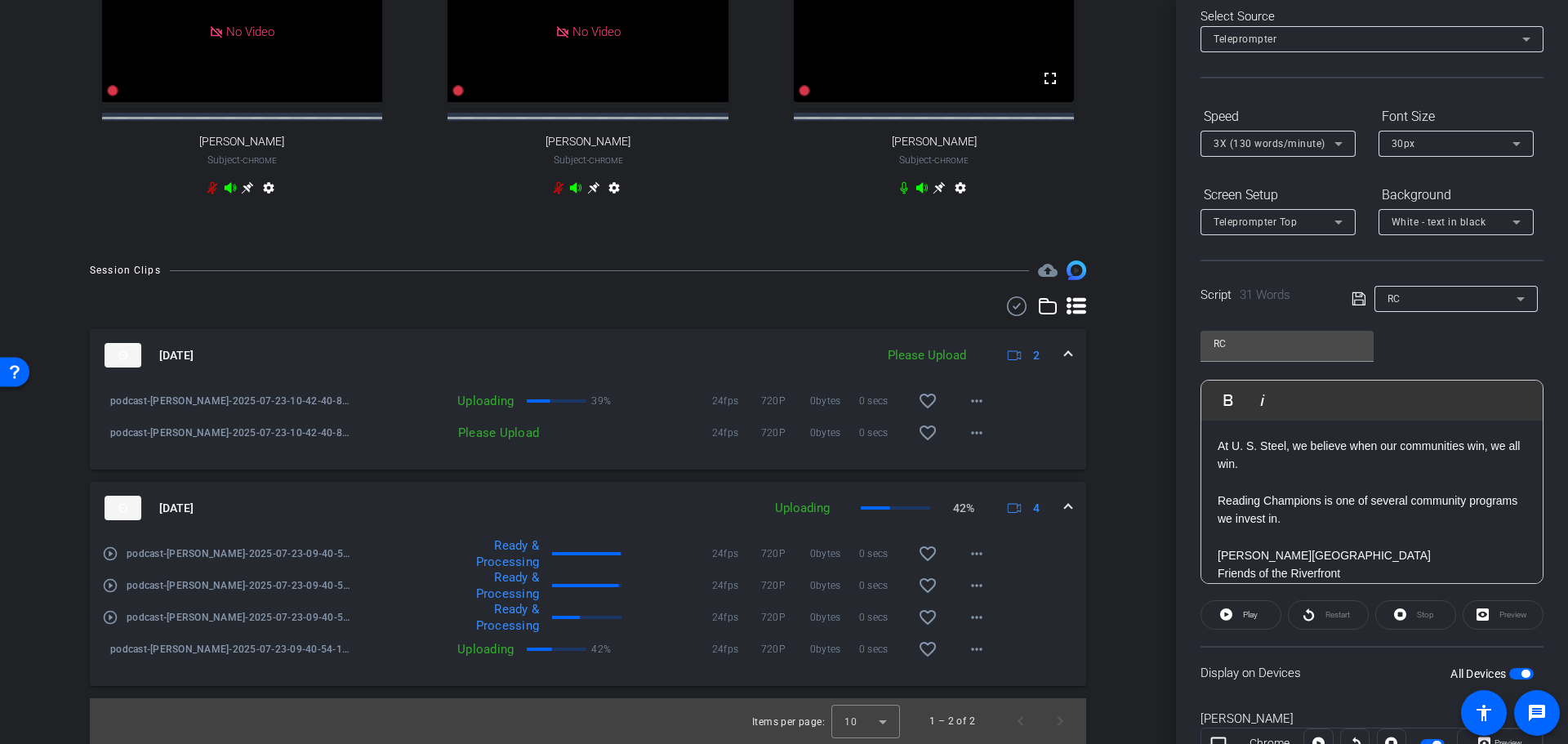 scroll, scrollTop: 859, scrollLeft: 0, axis: vertical 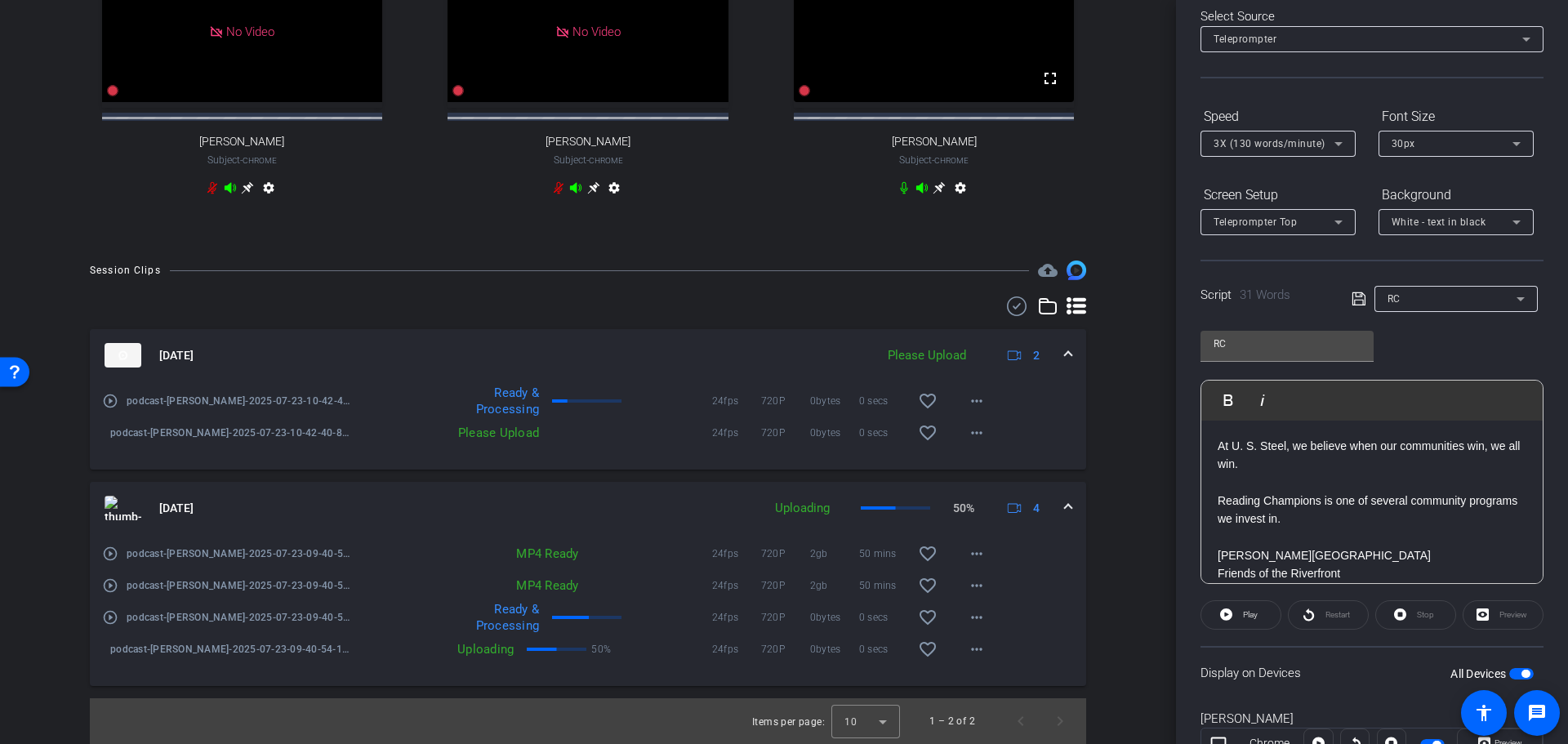 click on "Session Clips   cloud_upload
Jul 23, 2025  Please Upload
2 play_circle_outline  podcast-Heidi A Chappell-2025-07-23-10-42-40-861-3   Ready & Processing  24fps 720P 0bytes 0 secs favorite_border more_horiz podcast-David Kirkpatrick-2025-07-23-10-42-40-861-0  Please Upload 24fps 720P 0bytes 0 secs favorite_border more_horiz   Jul 23, 2025  Uploading  50%
4 play_circle_outline  podcast-Heidi A Chappell-2025-07-23-09-40-54-106-3   MP4 Ready  24fps 720P 2gb 50 mins favorite_border more_horiz play_circle_outline  podcast-Eddie Willson-2025-07-23-09-40-54-106-1   MP4 Ready  24fps 720P 2gb 50 mins favorite_border more_horiz play_circle_outline  podcast-Darya Snoznik-2025-07-23-09-40-54-106-2  24fps 720P" at bounding box center [588, 502] 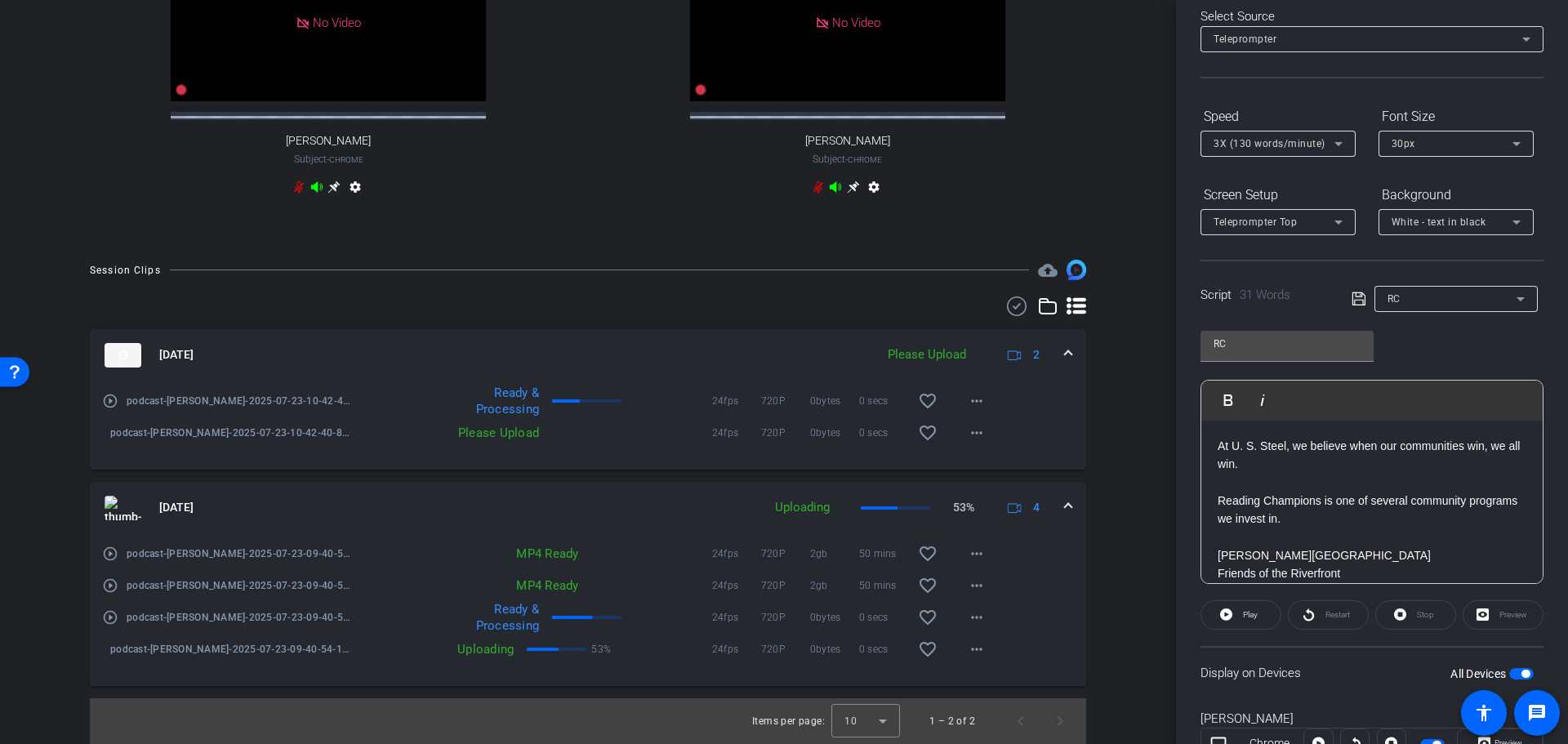 scroll, scrollTop: 873, scrollLeft: 0, axis: vertical 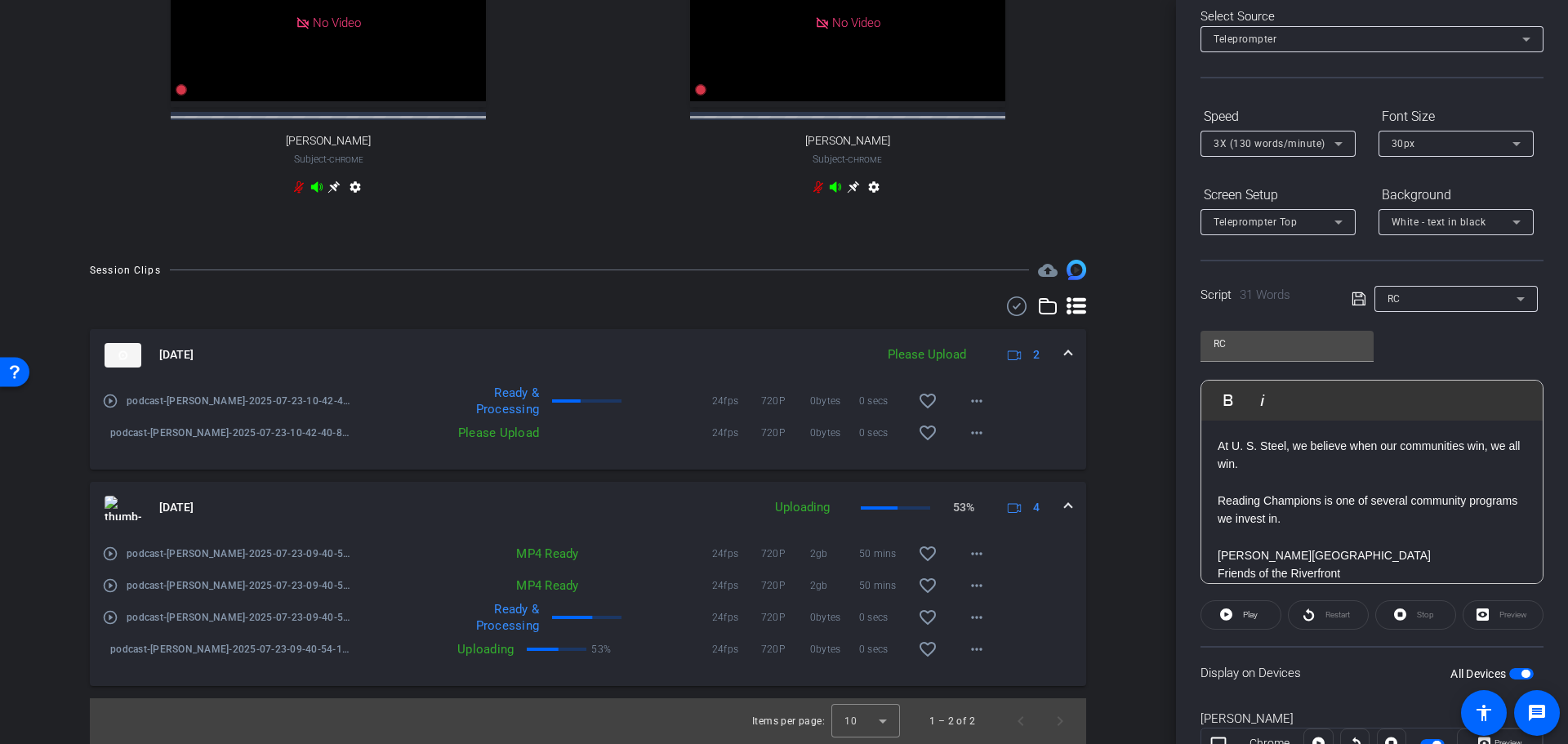 click on "Session Clips   cloud_upload
Jul 23, 2025  Please Upload
2 play_circle_outline  podcast-Heidi A Chappell-2025-07-23-10-42-40-861-3   Ready & Processing  24fps 720P 0bytes 0 secs favorite_border more_horiz podcast-David Kirkpatrick-2025-07-23-10-42-40-861-0  Please Upload 24fps 720P 0bytes 0 secs favorite_border more_horiz   Jul 23, 2025  Uploading  53%
4 play_circle_outline  podcast-Heidi A Chappell-2025-07-23-09-40-54-106-3   MP4 Ready  24fps 720P 2gb 50 mins favorite_border more_horiz play_circle_outline  podcast-Eddie Willson-2025-07-23-09-40-54-106-1   MP4 Ready  24fps 720P 2gb 50 mins favorite_border more_horiz play_circle_outline  podcast-Darya Snoznik-2025-07-23-09-40-54-106-2  24fps 720P" at bounding box center [588, 501] 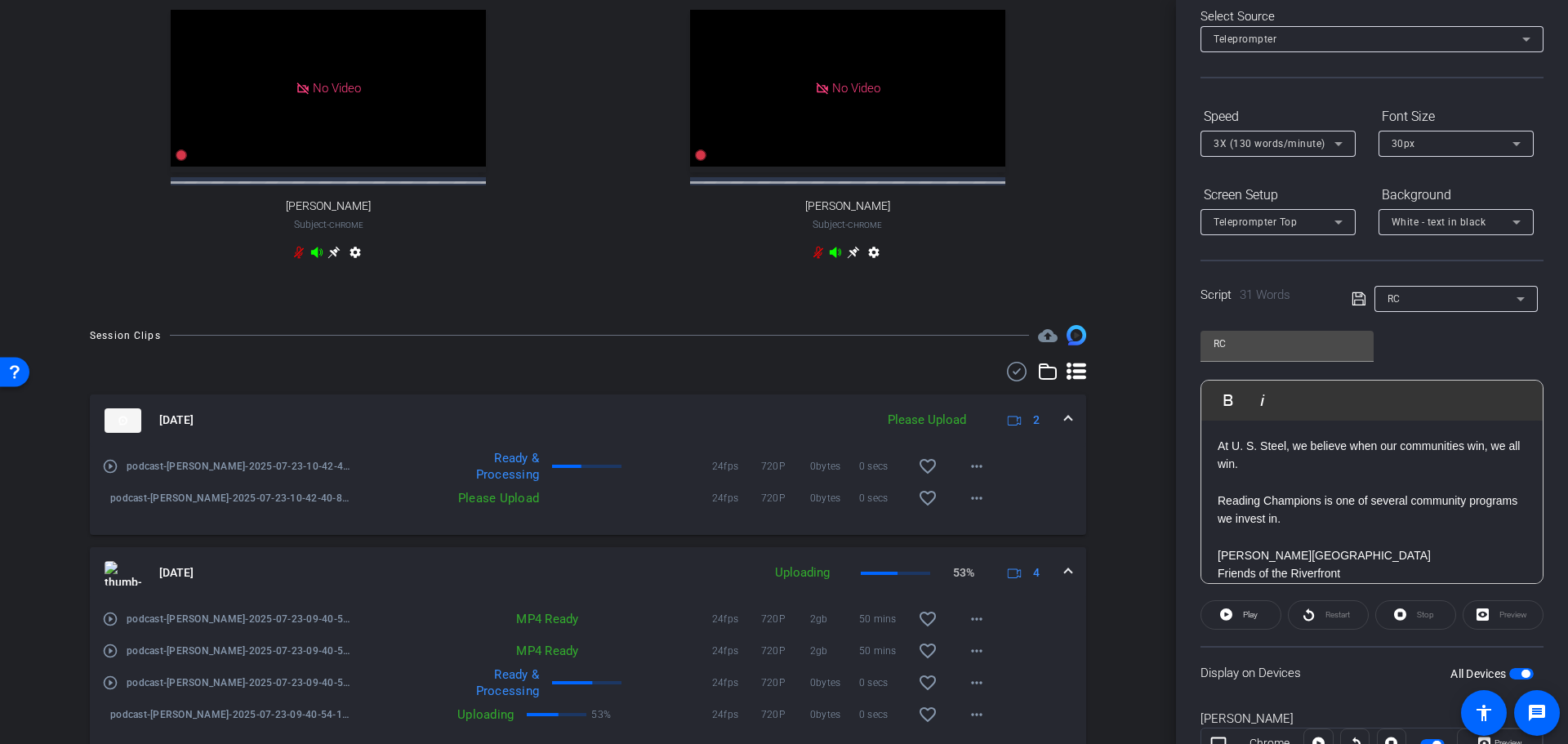 scroll, scrollTop: 873, scrollLeft: 0, axis: vertical 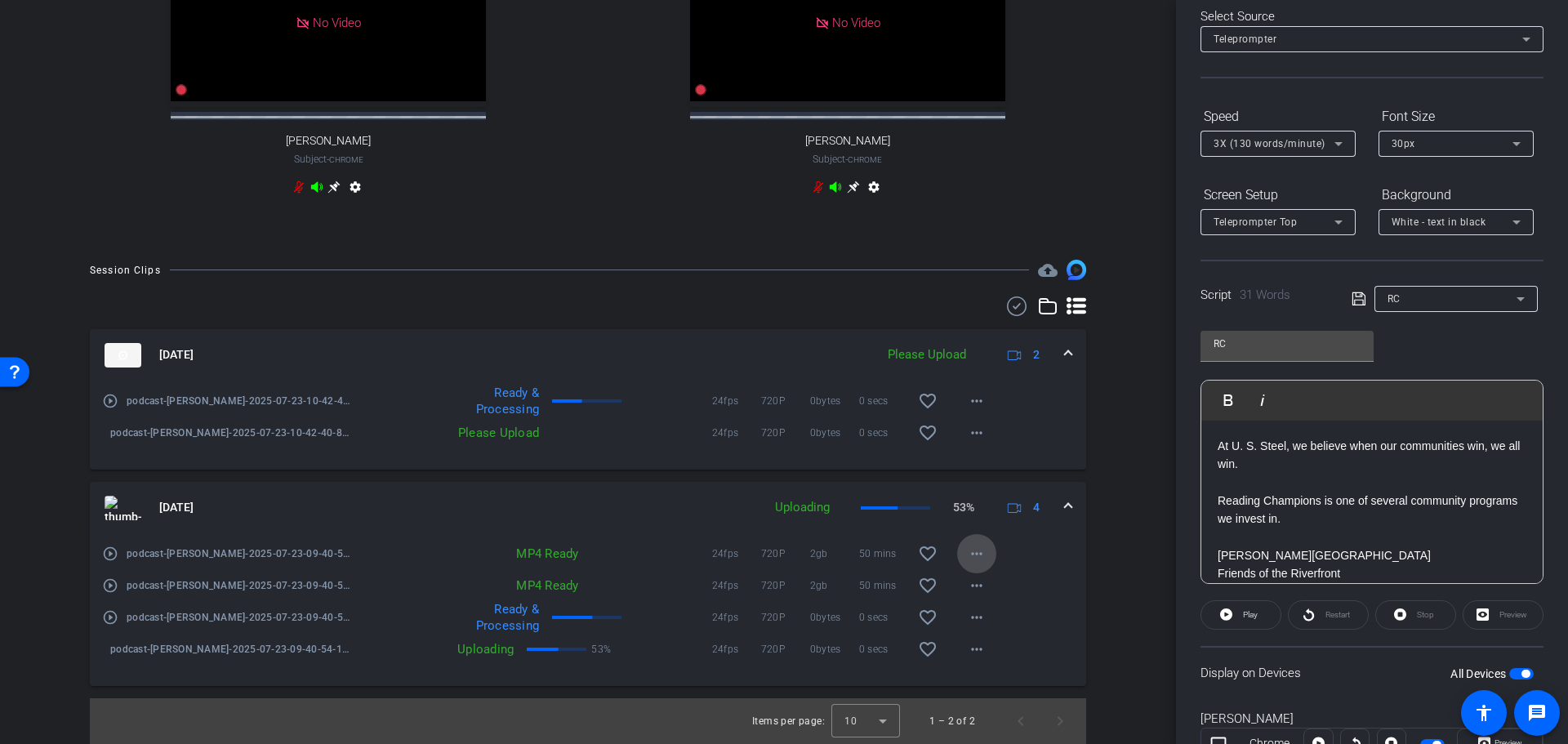 click on "more_horiz" at bounding box center [977, 554] 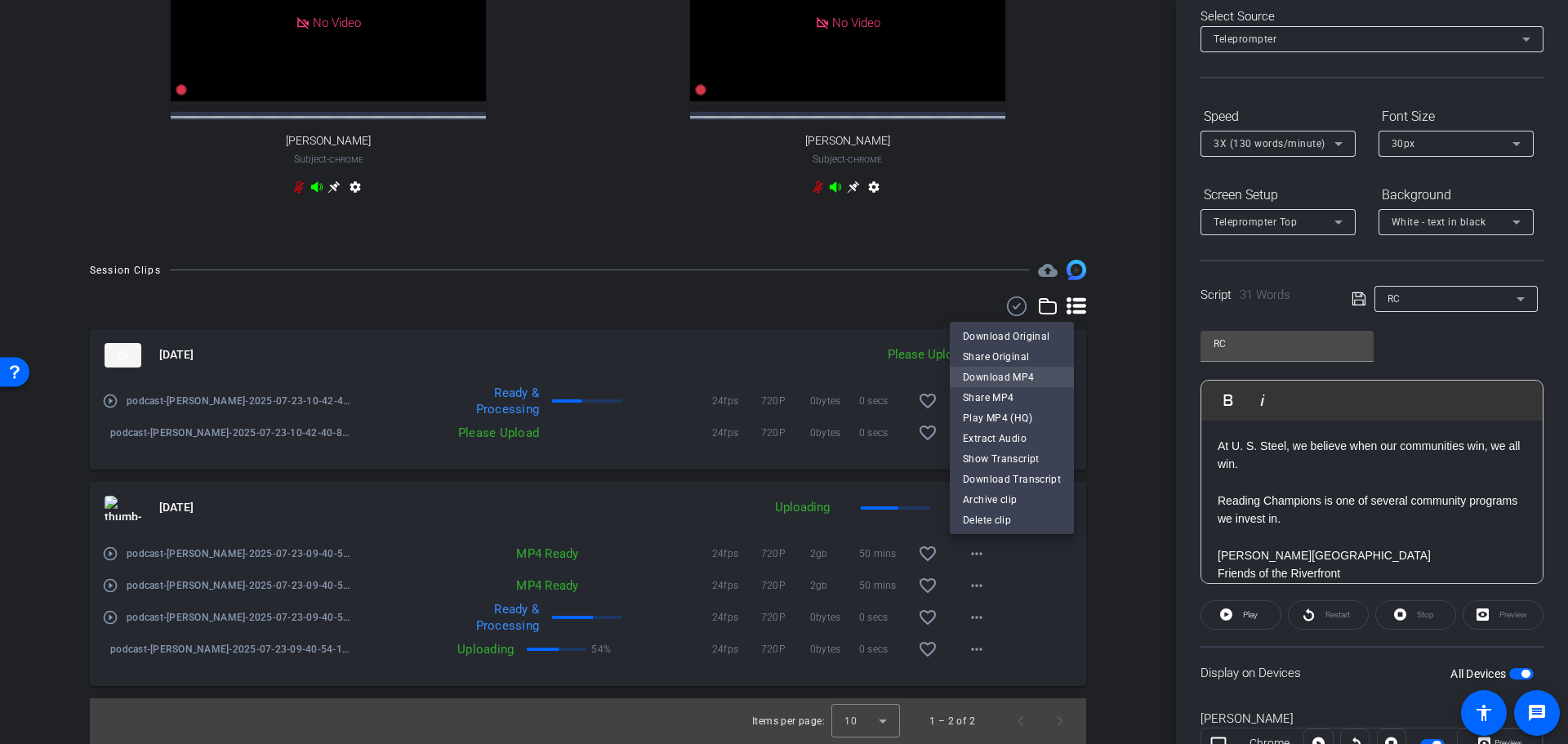 click on "Download MP4" at bounding box center (1012, 377) 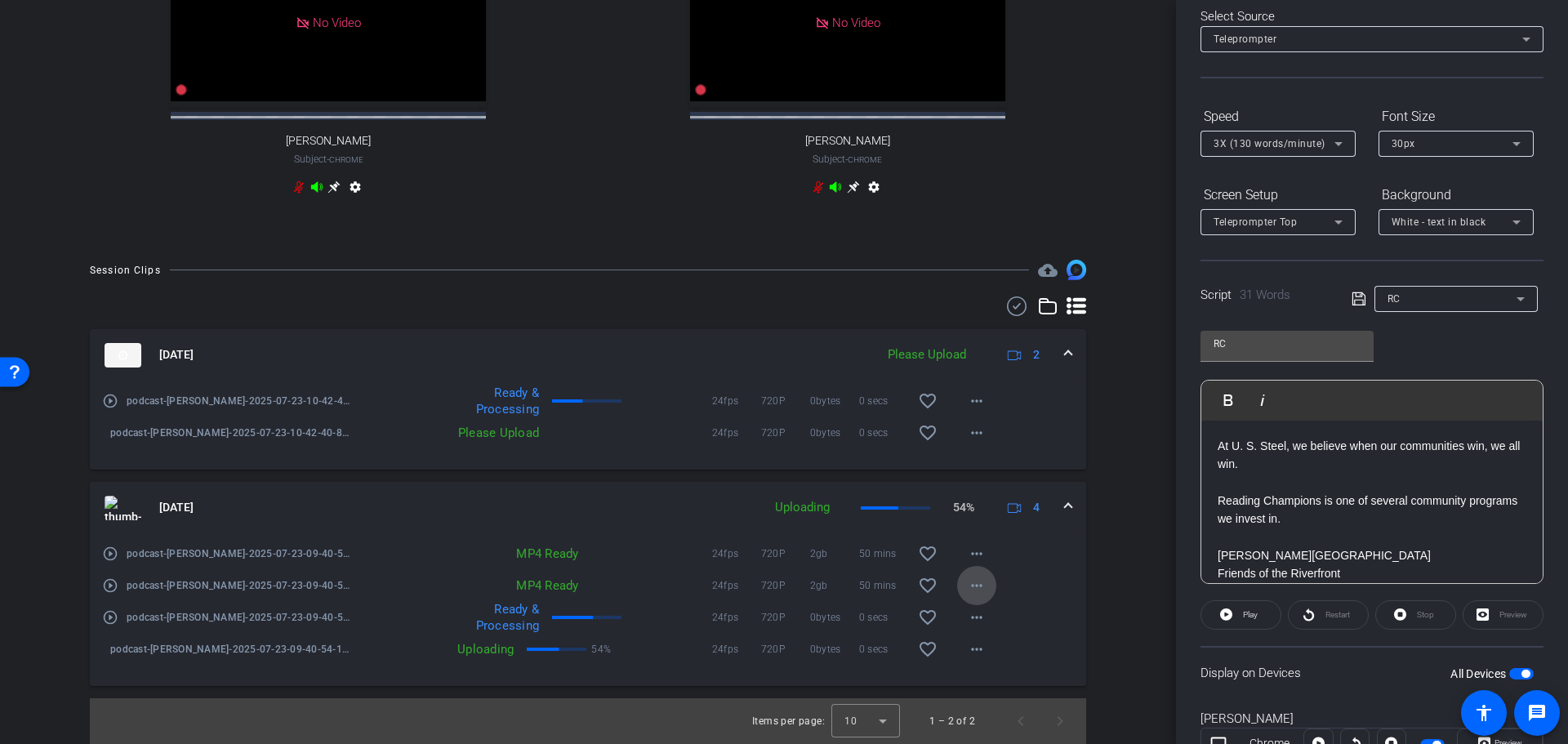 click on "more_horiz" at bounding box center [977, 586] 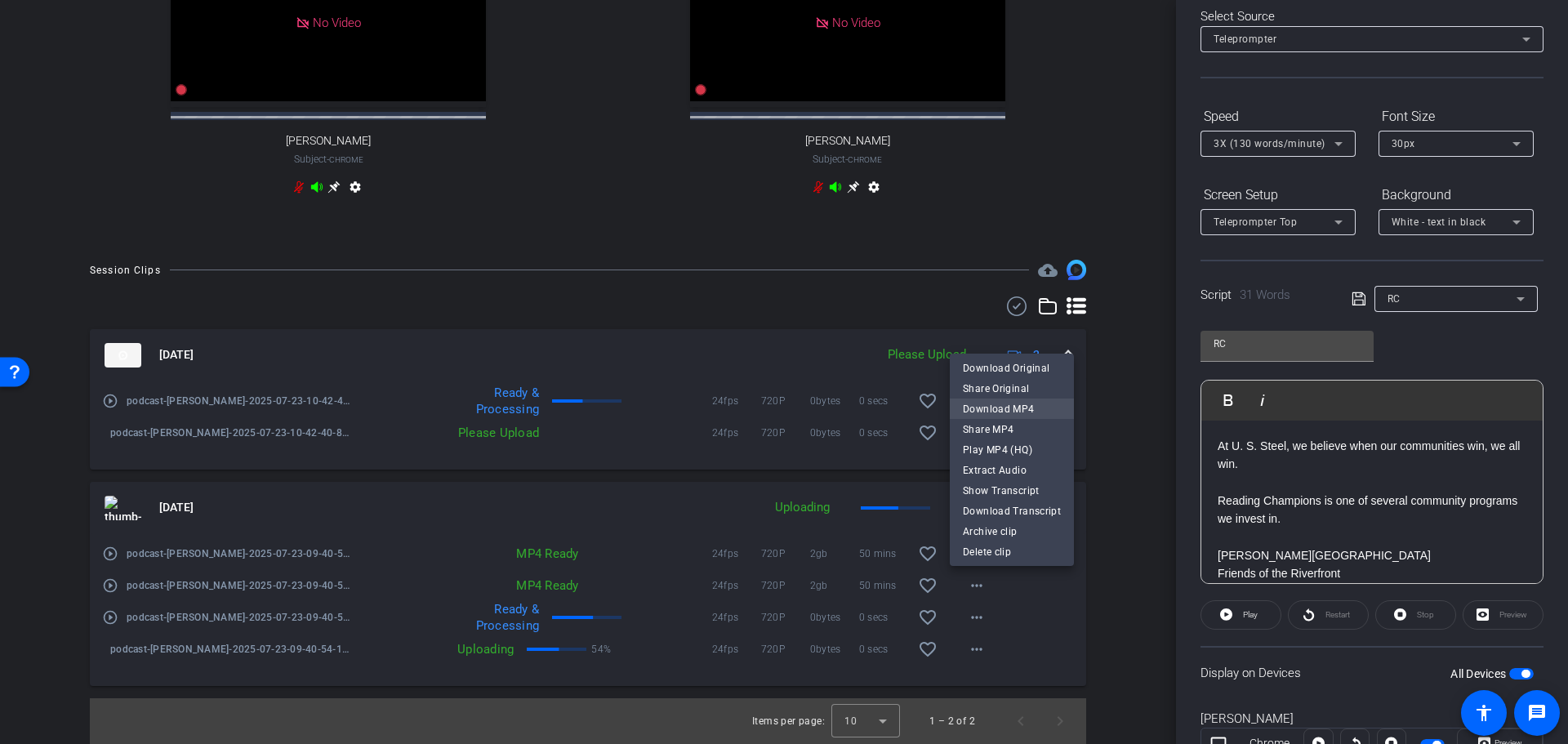 click on "Download MP4" at bounding box center (1012, 409) 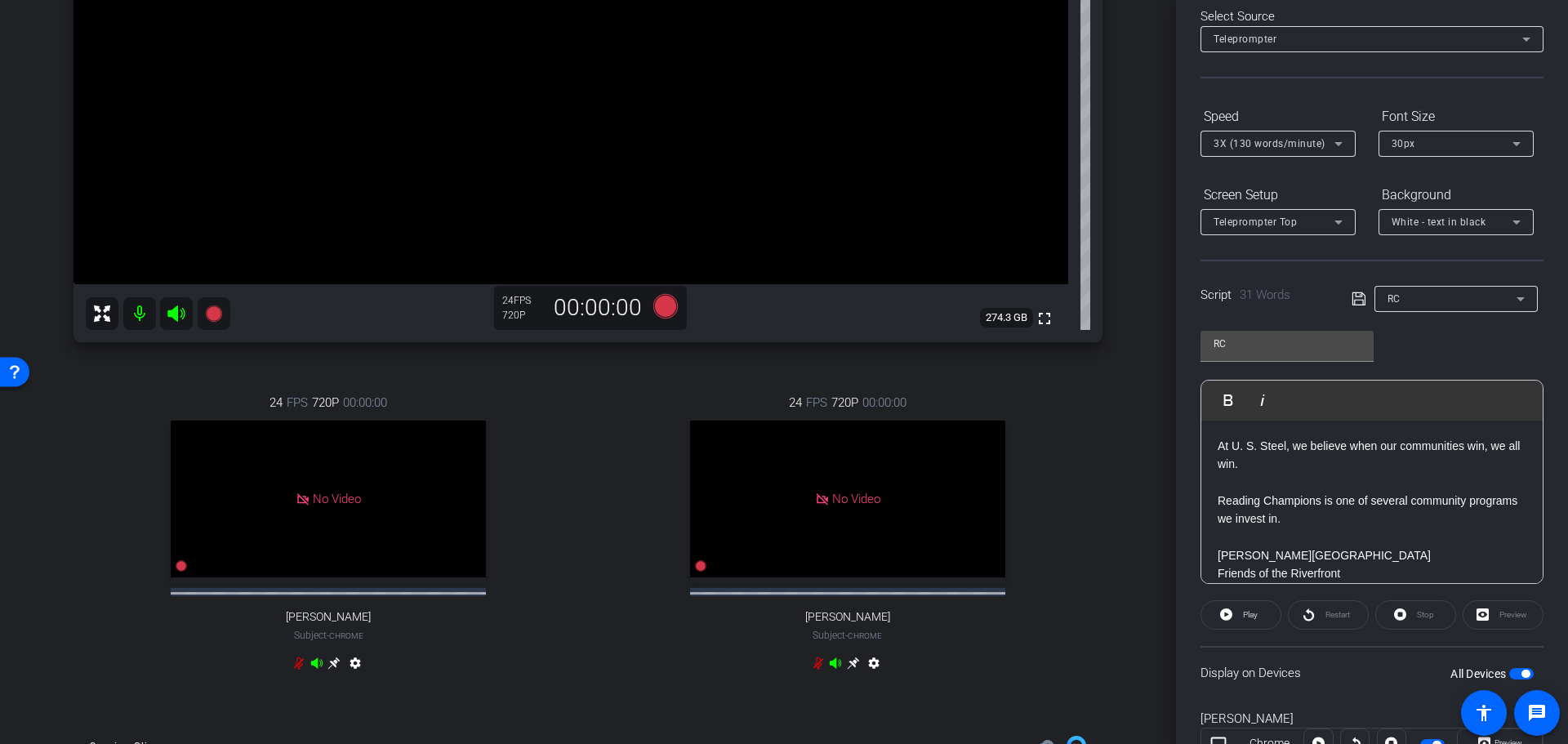 scroll, scrollTop: 301, scrollLeft: 0, axis: vertical 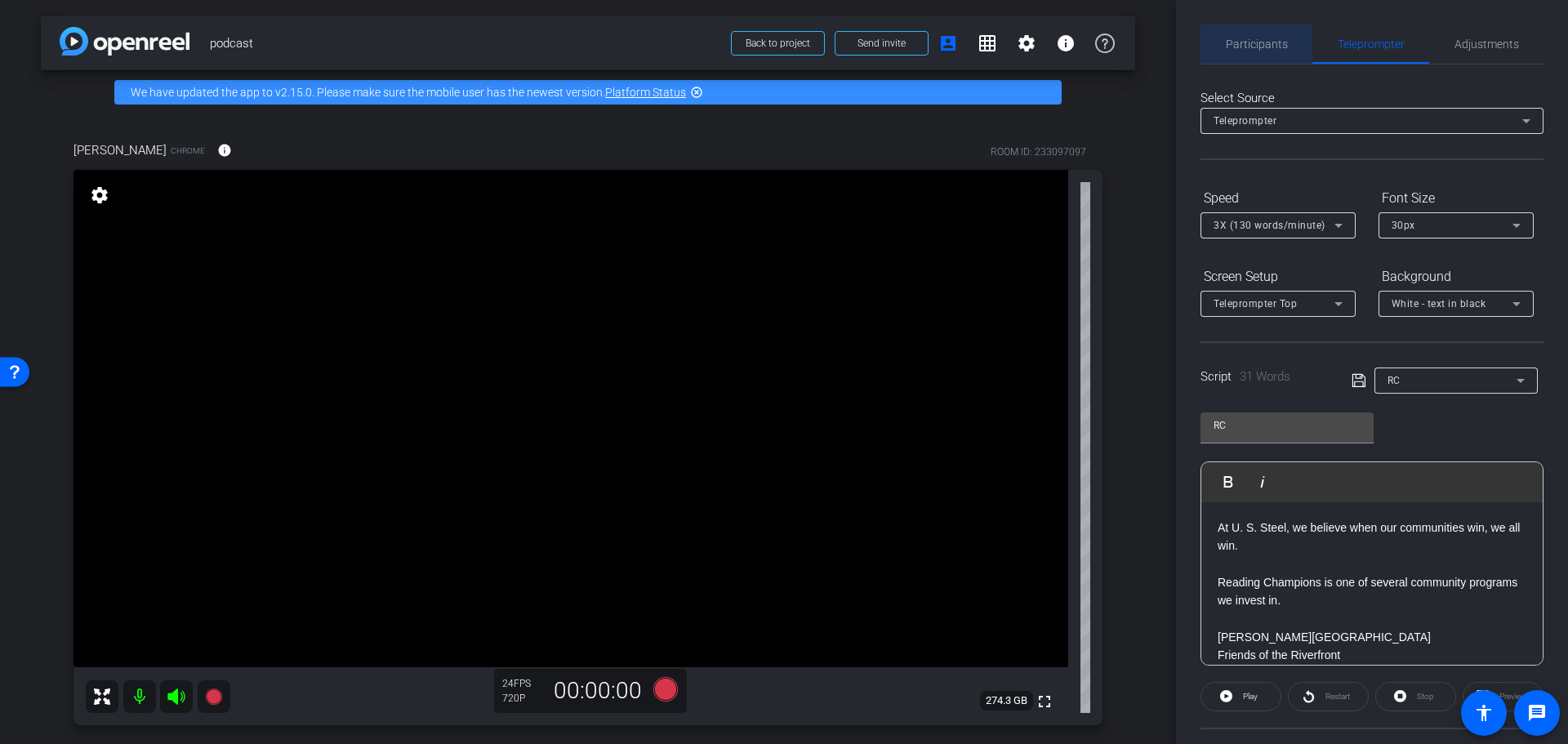 click on "Participants" at bounding box center [1257, 44] 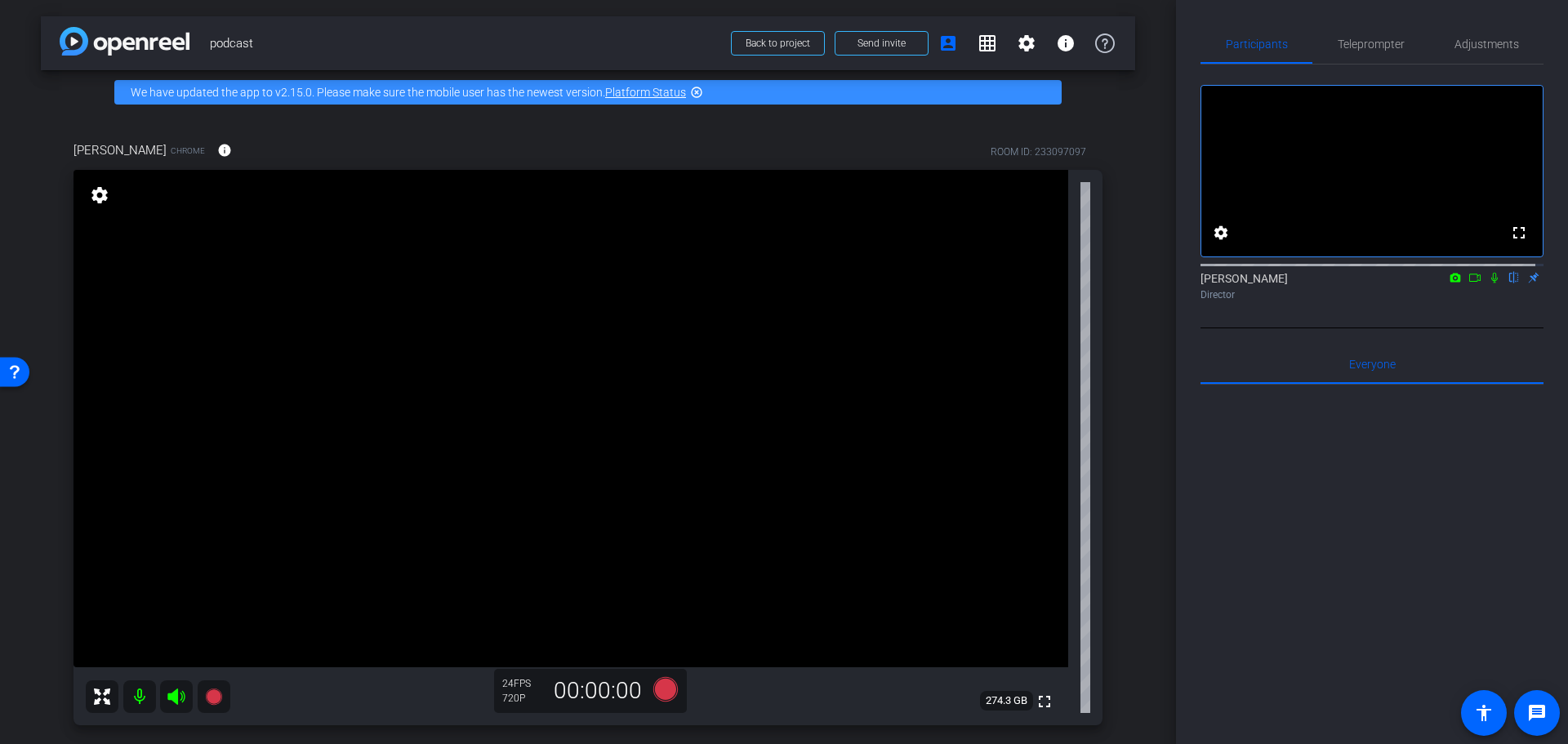 click 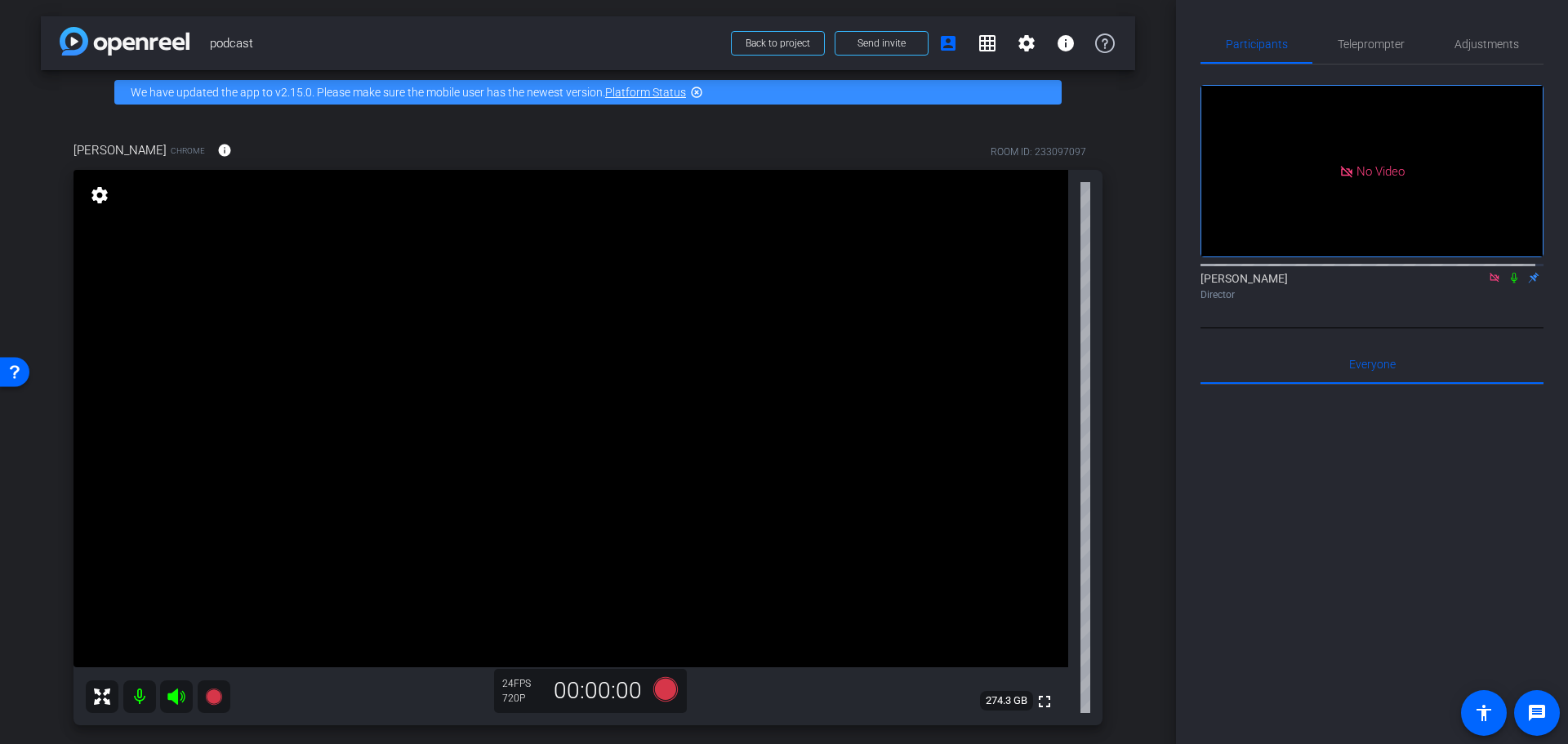 click 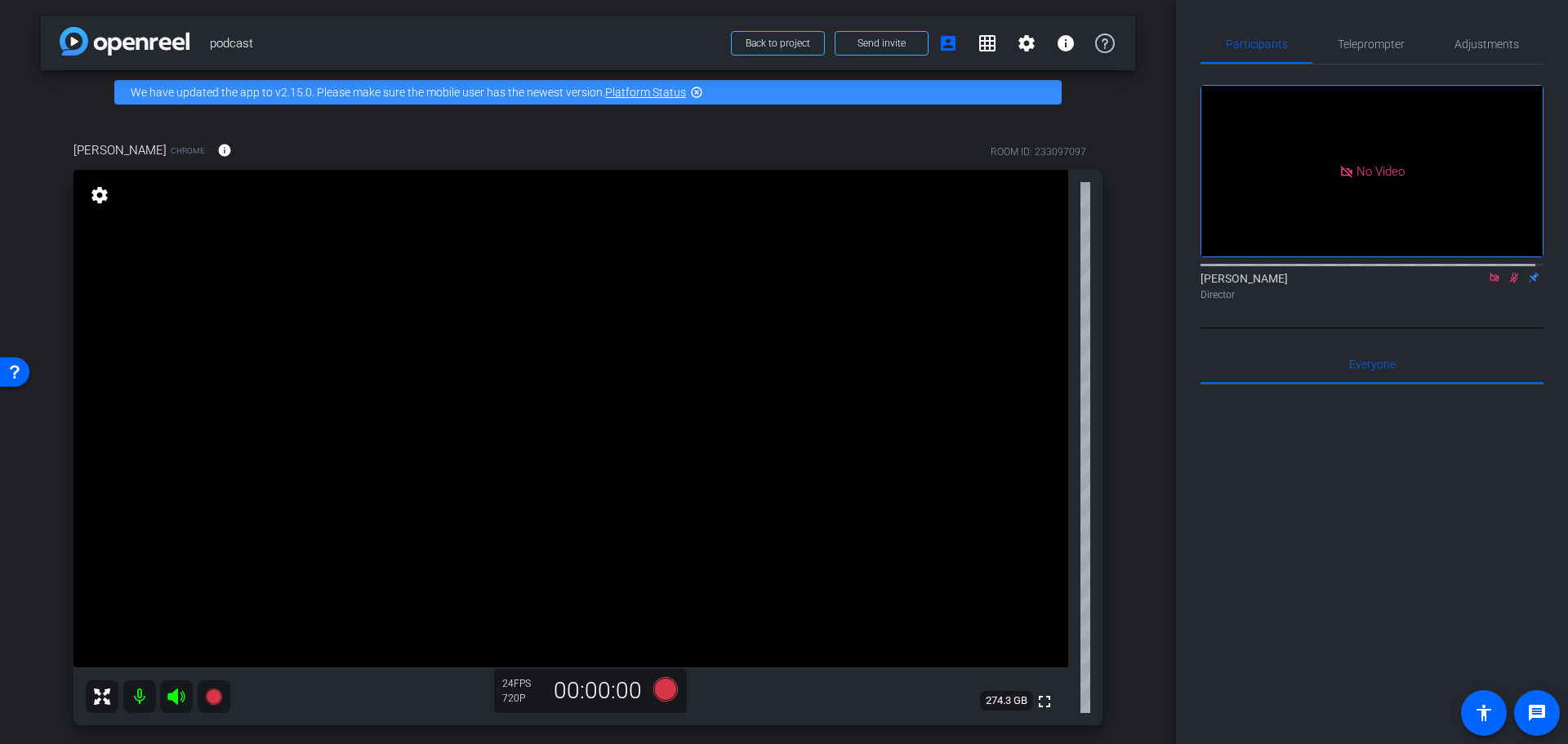click at bounding box center [140, 697] 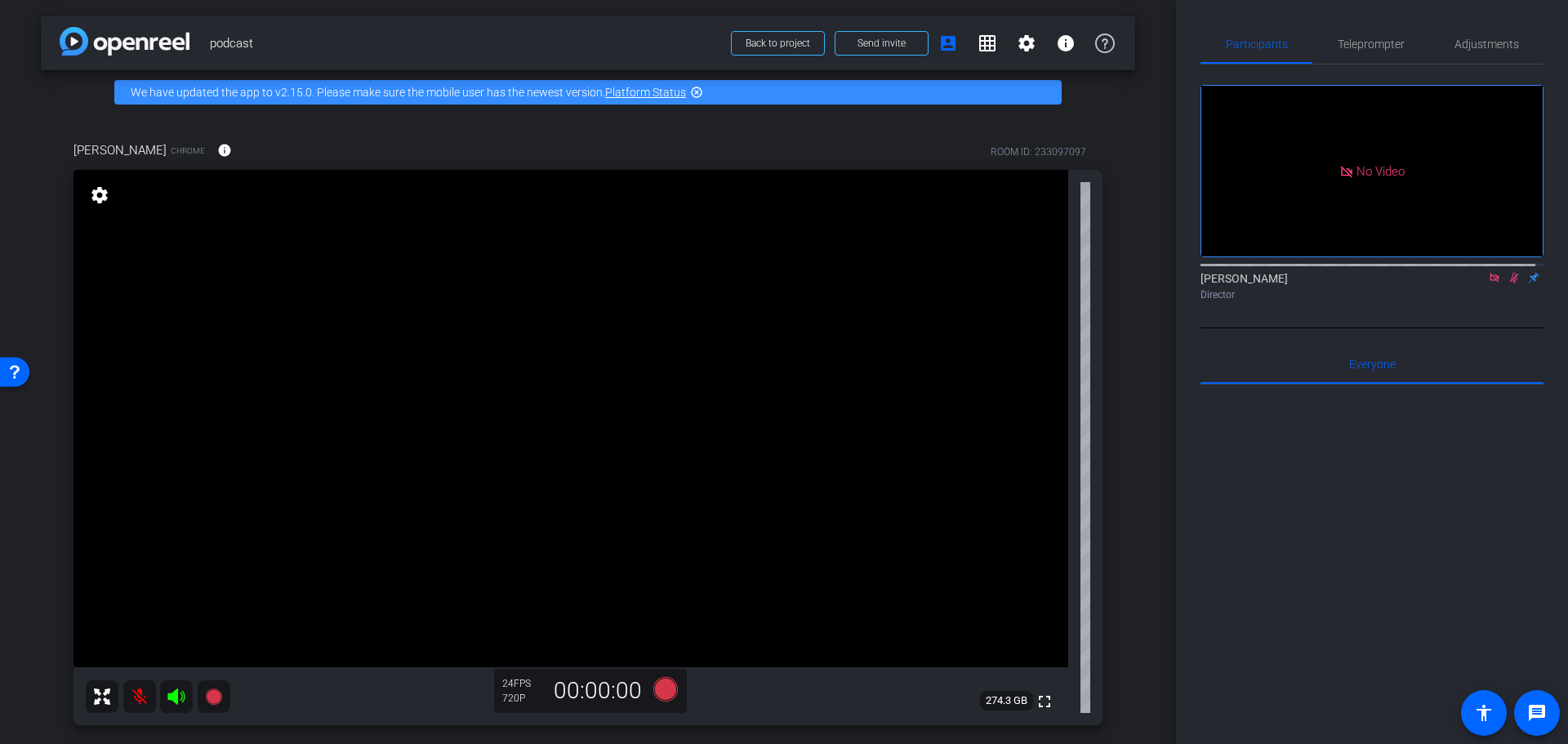 click 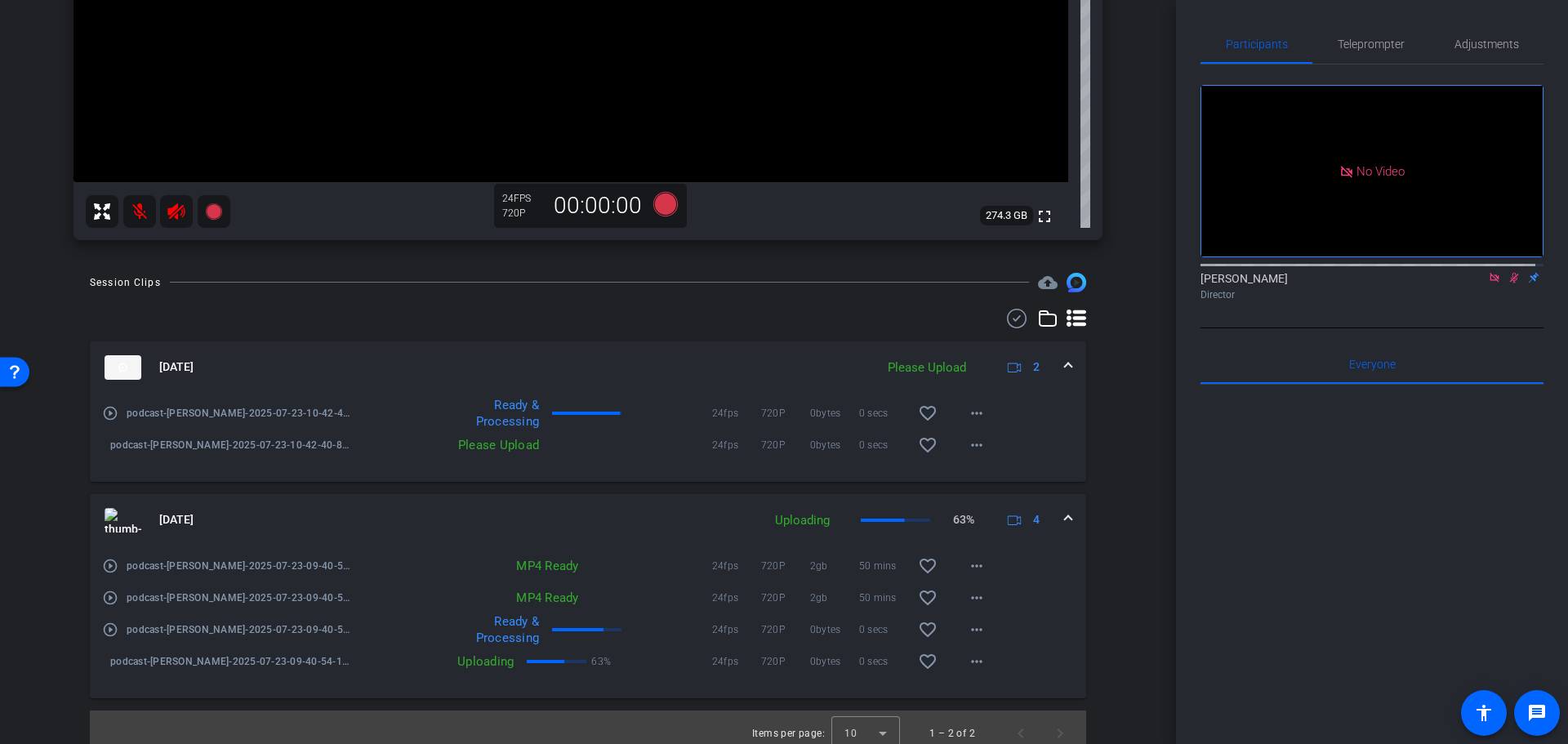 scroll, scrollTop: 497, scrollLeft: 0, axis: vertical 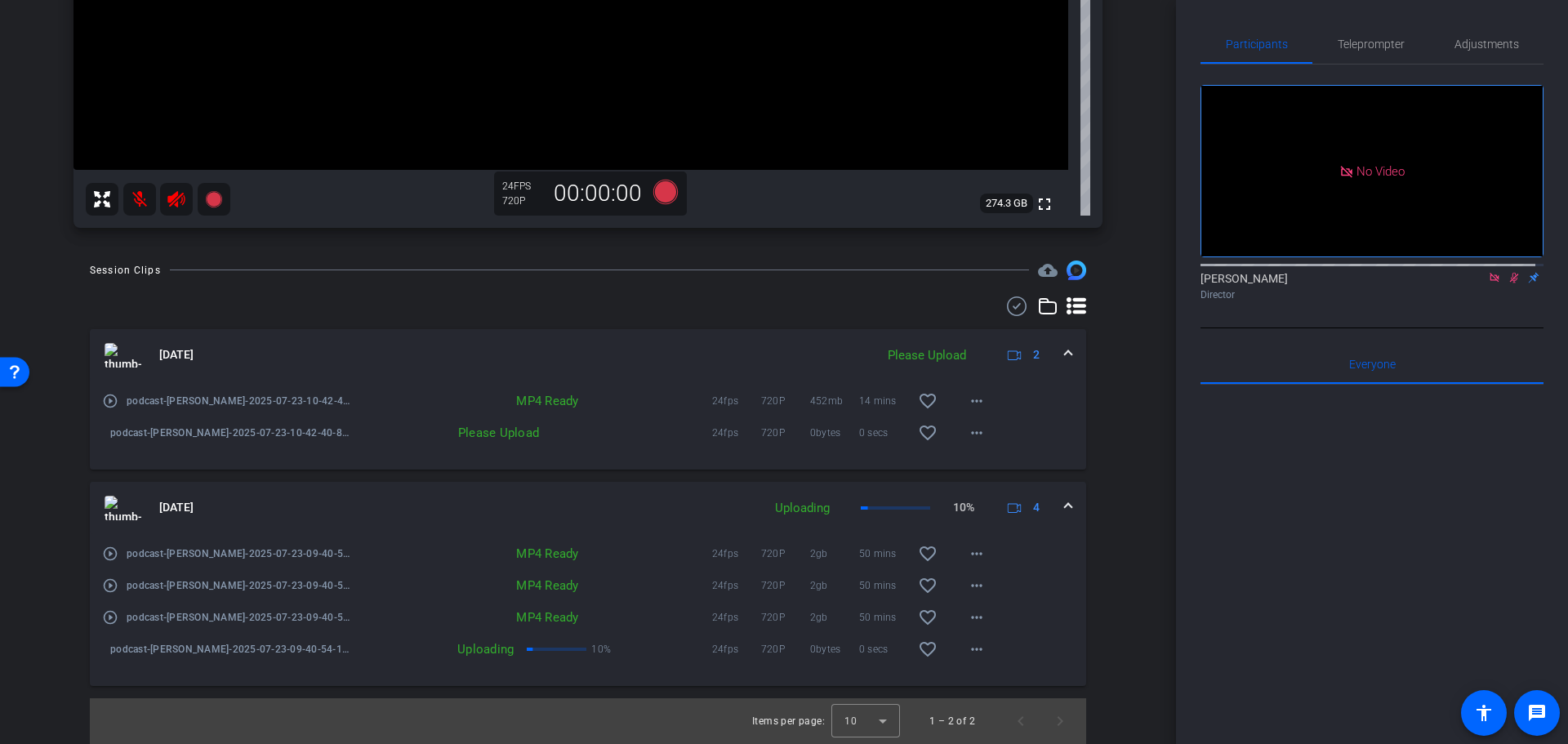 drag, startPoint x: 198, startPoint y: 68, endPoint x: 265, endPoint y: 201, distance: 148.9228 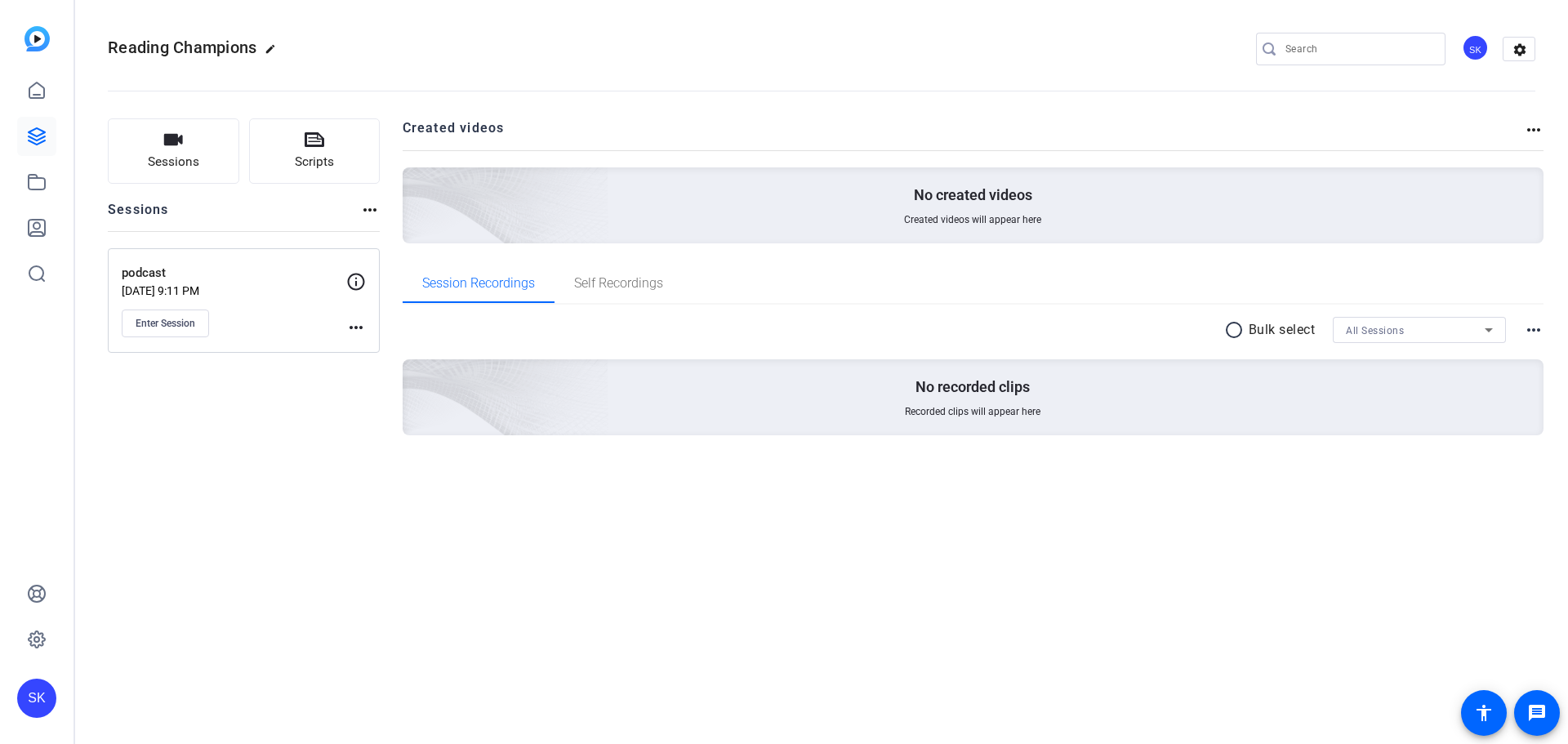 scroll, scrollTop: 0, scrollLeft: 0, axis: both 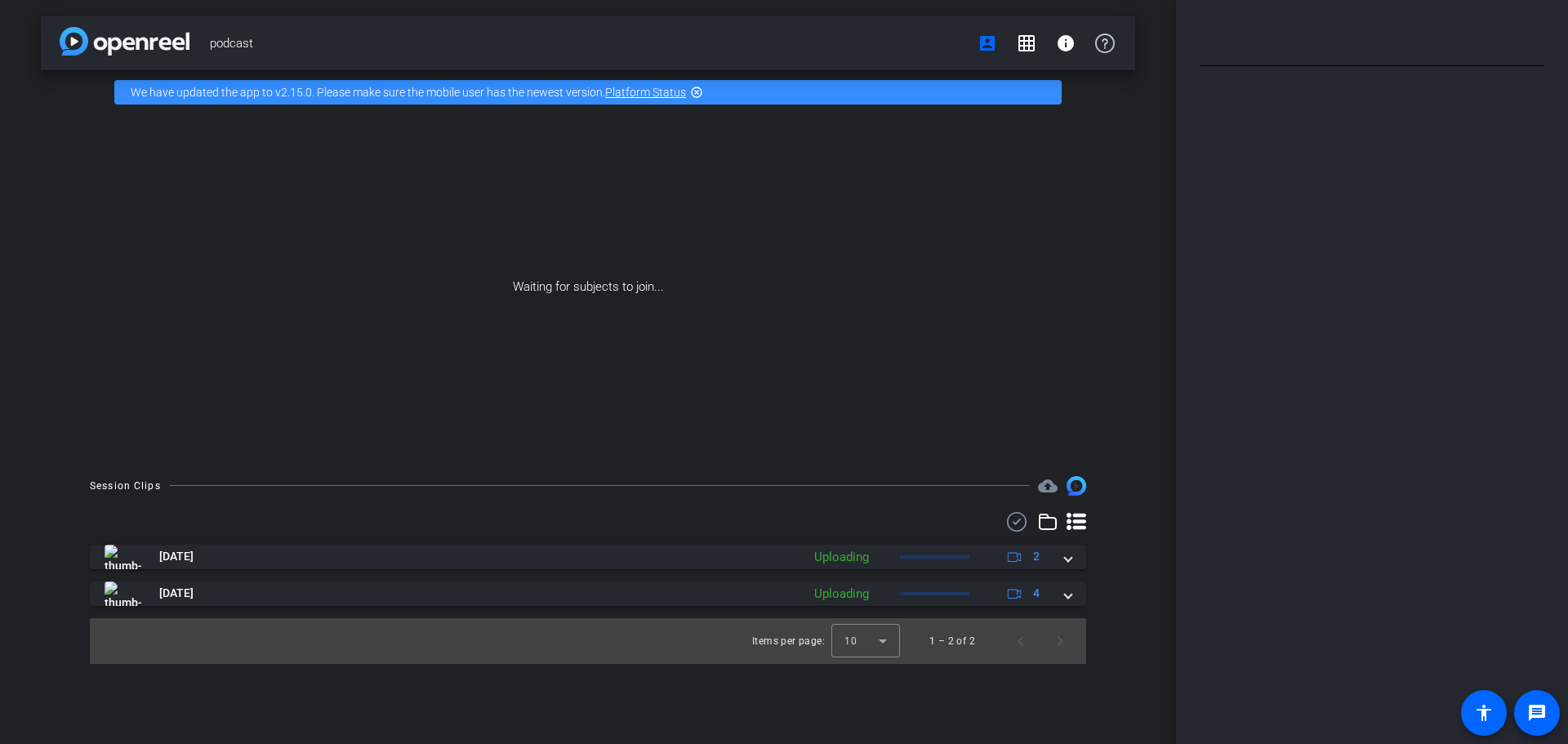 type on "RC" 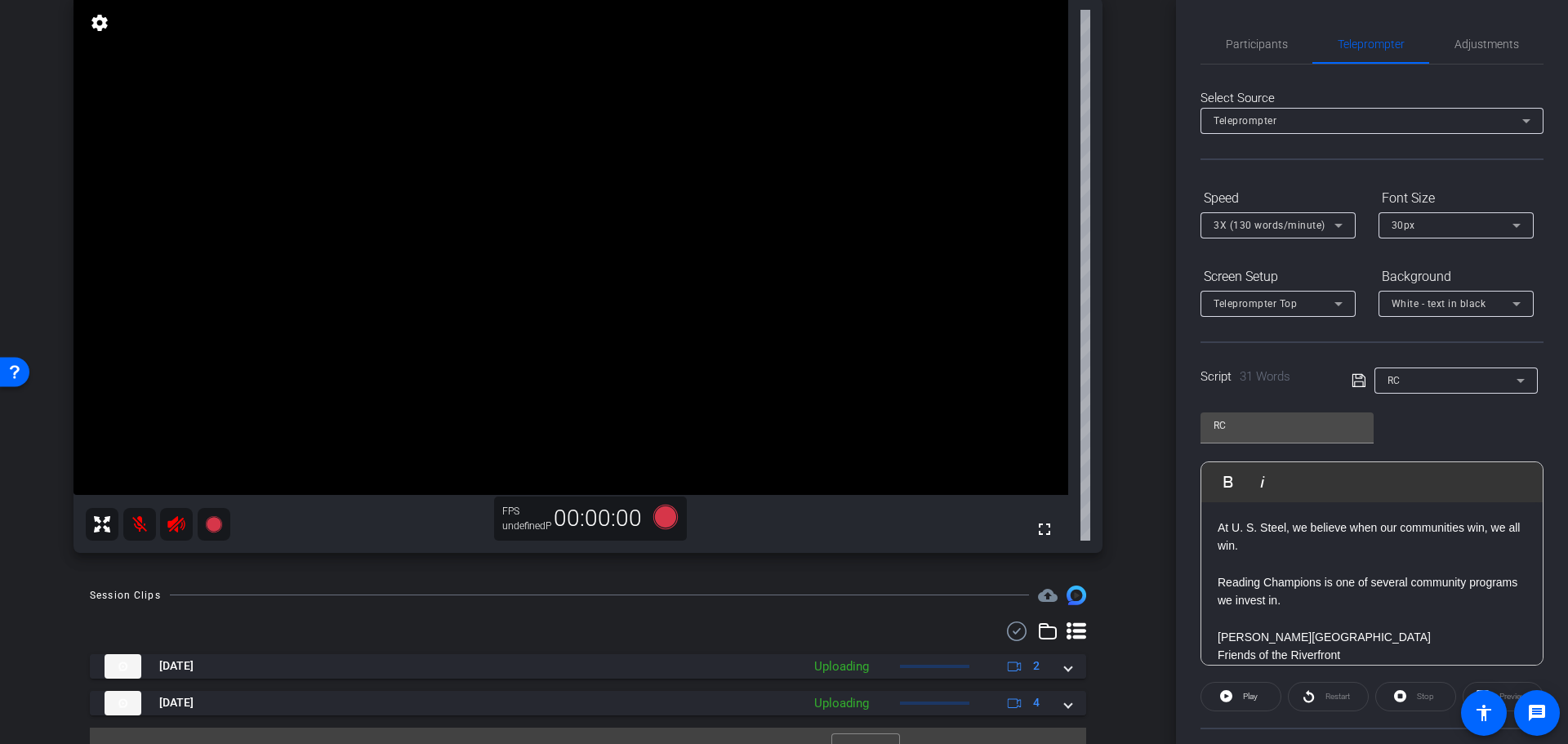 scroll, scrollTop: 202, scrollLeft: 0, axis: vertical 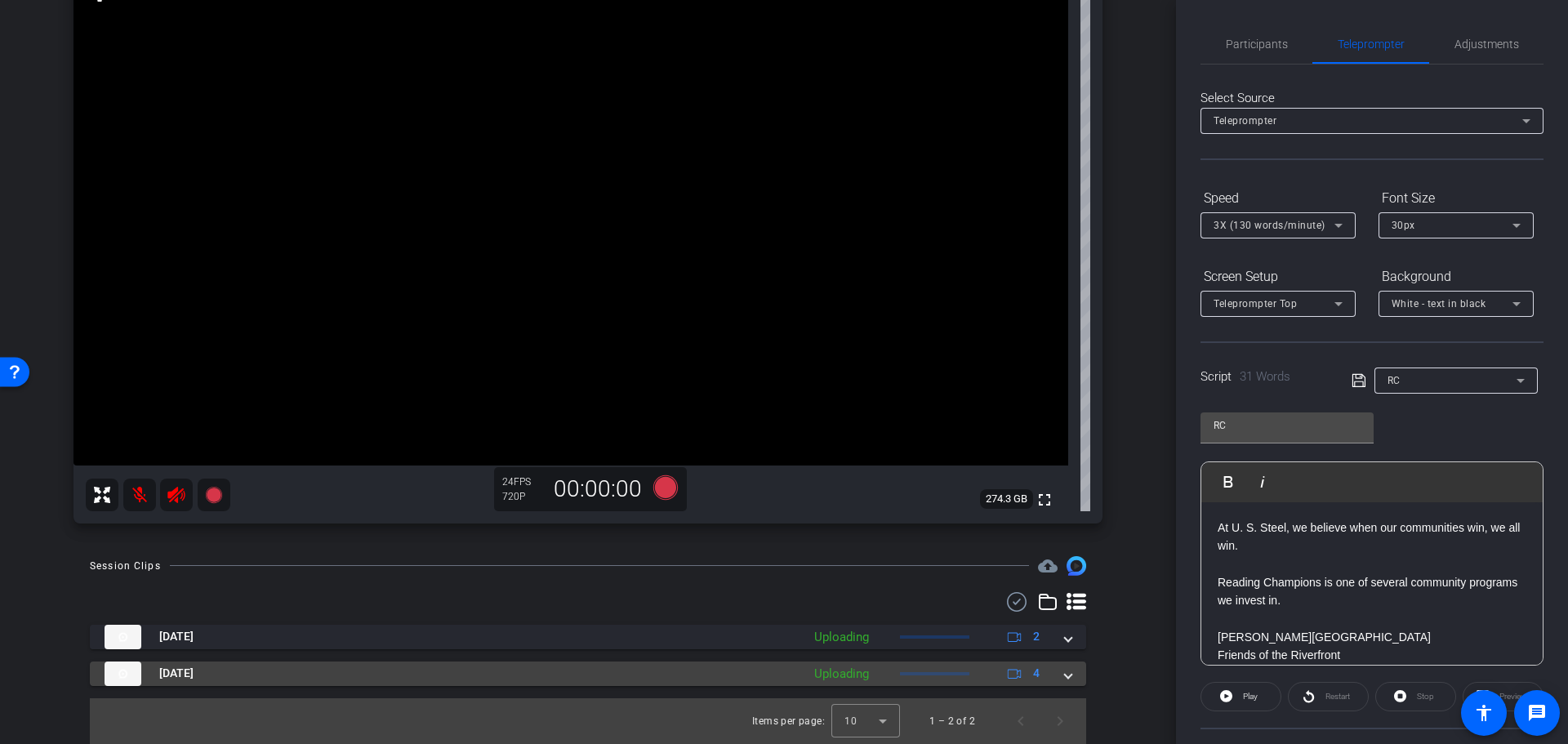 click at bounding box center (1068, 673) 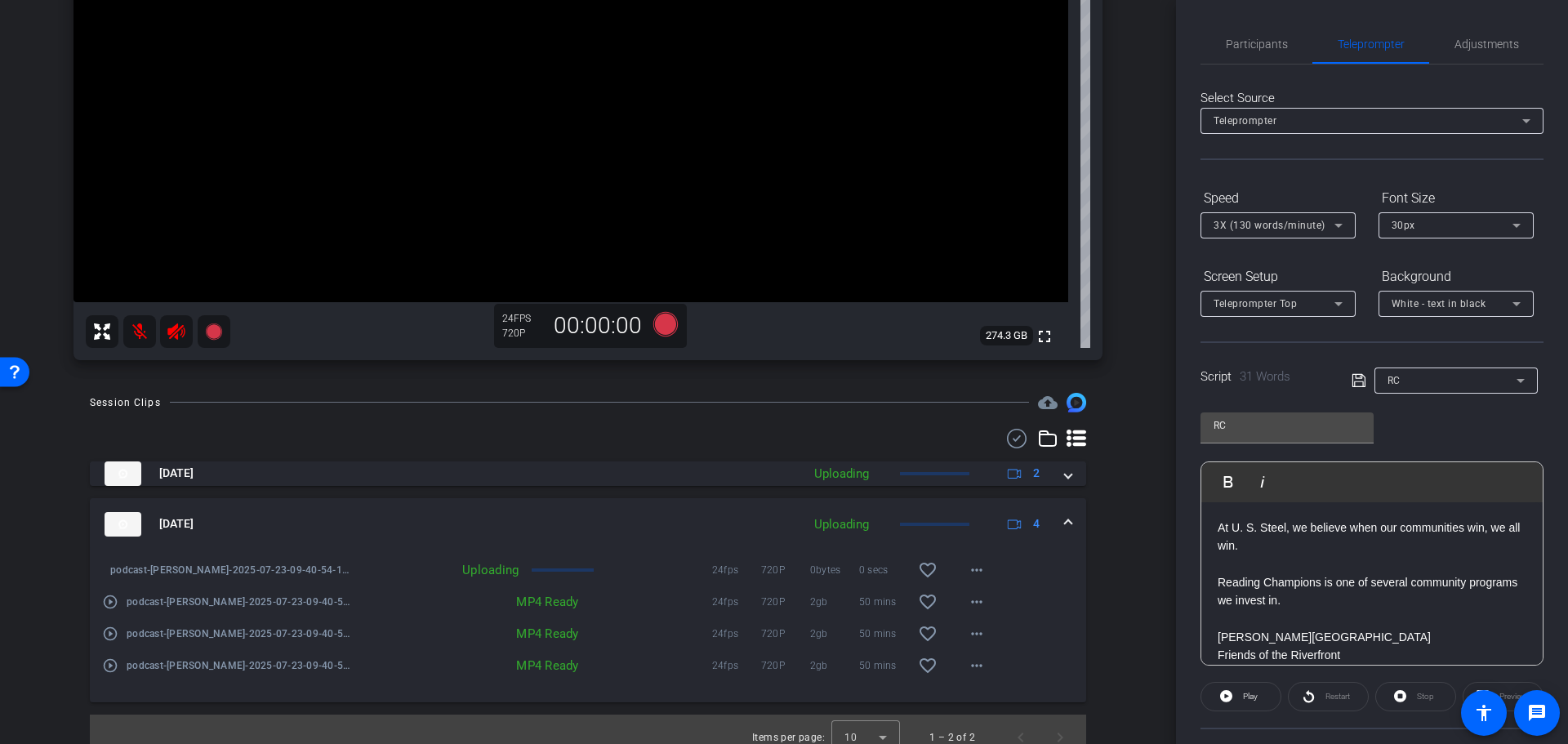 scroll, scrollTop: 381, scrollLeft: 0, axis: vertical 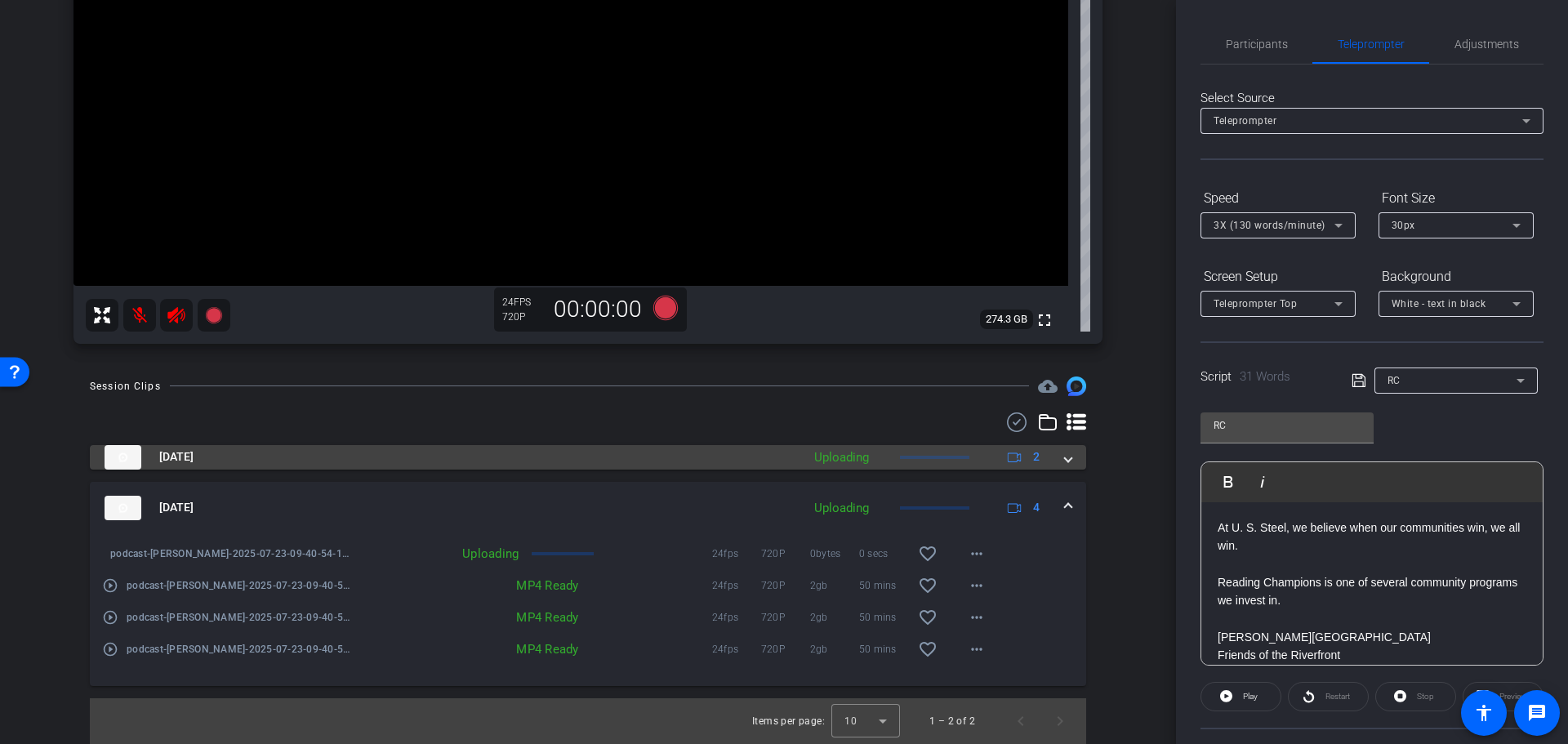 click at bounding box center [1068, 457] 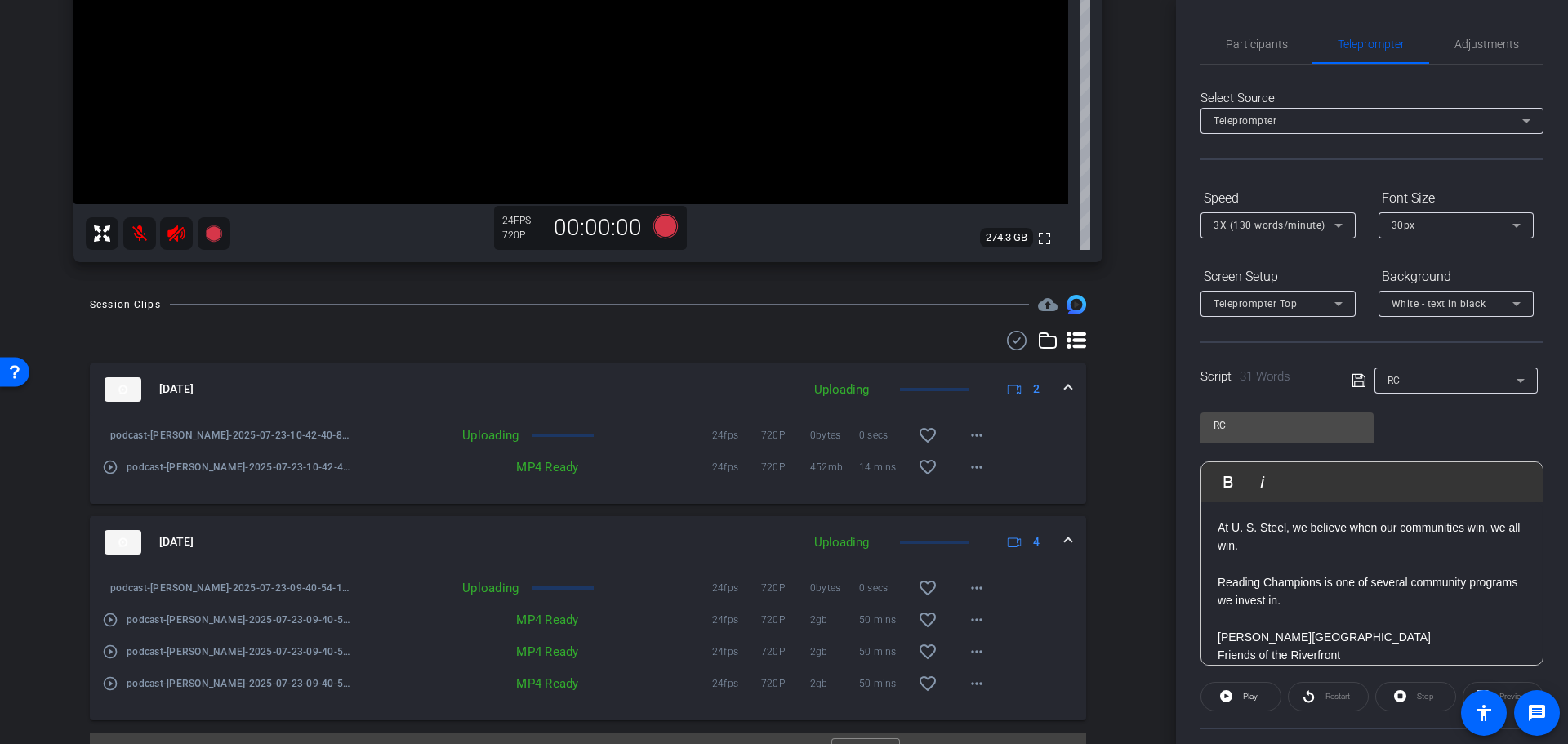 scroll, scrollTop: 497, scrollLeft: 0, axis: vertical 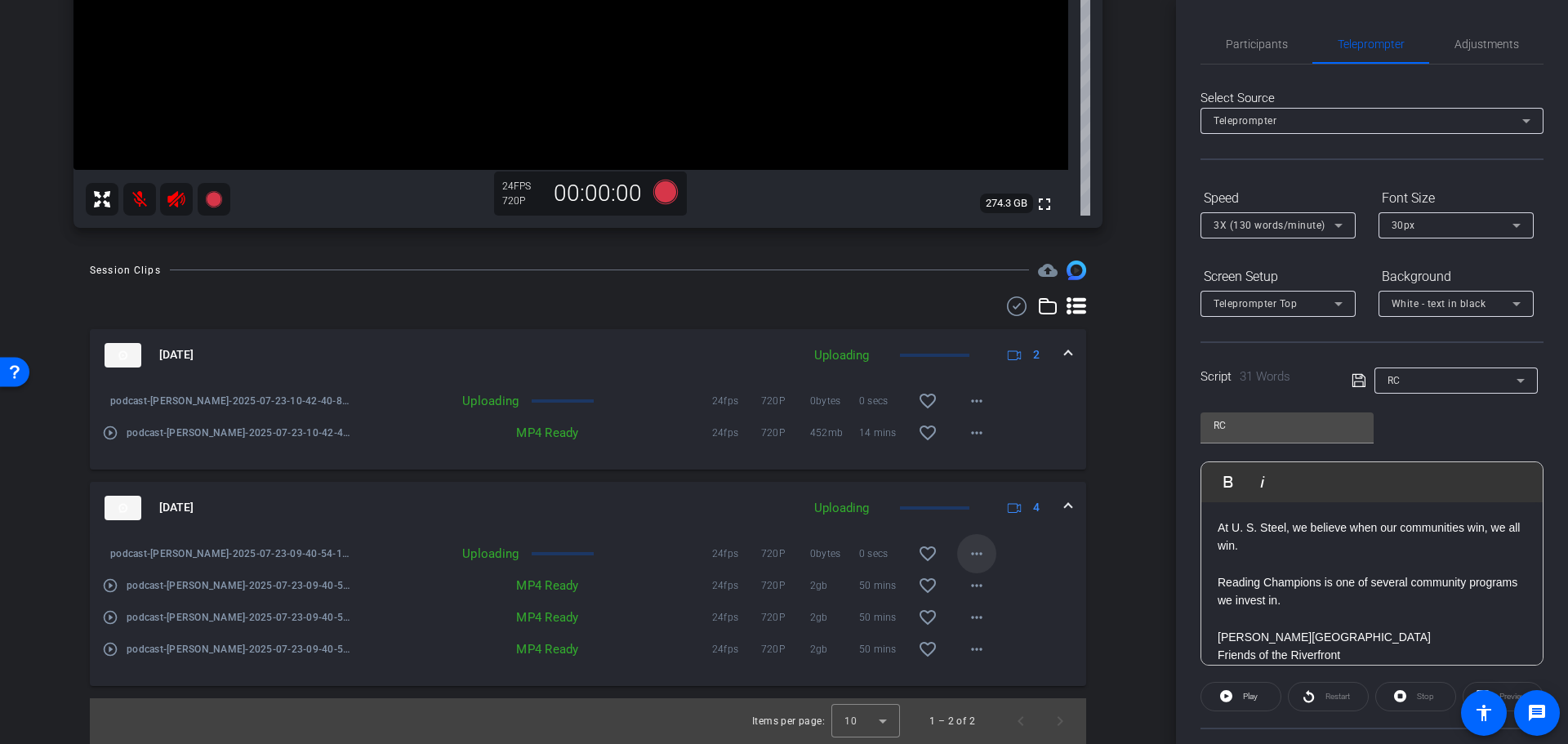 click at bounding box center [977, 554] 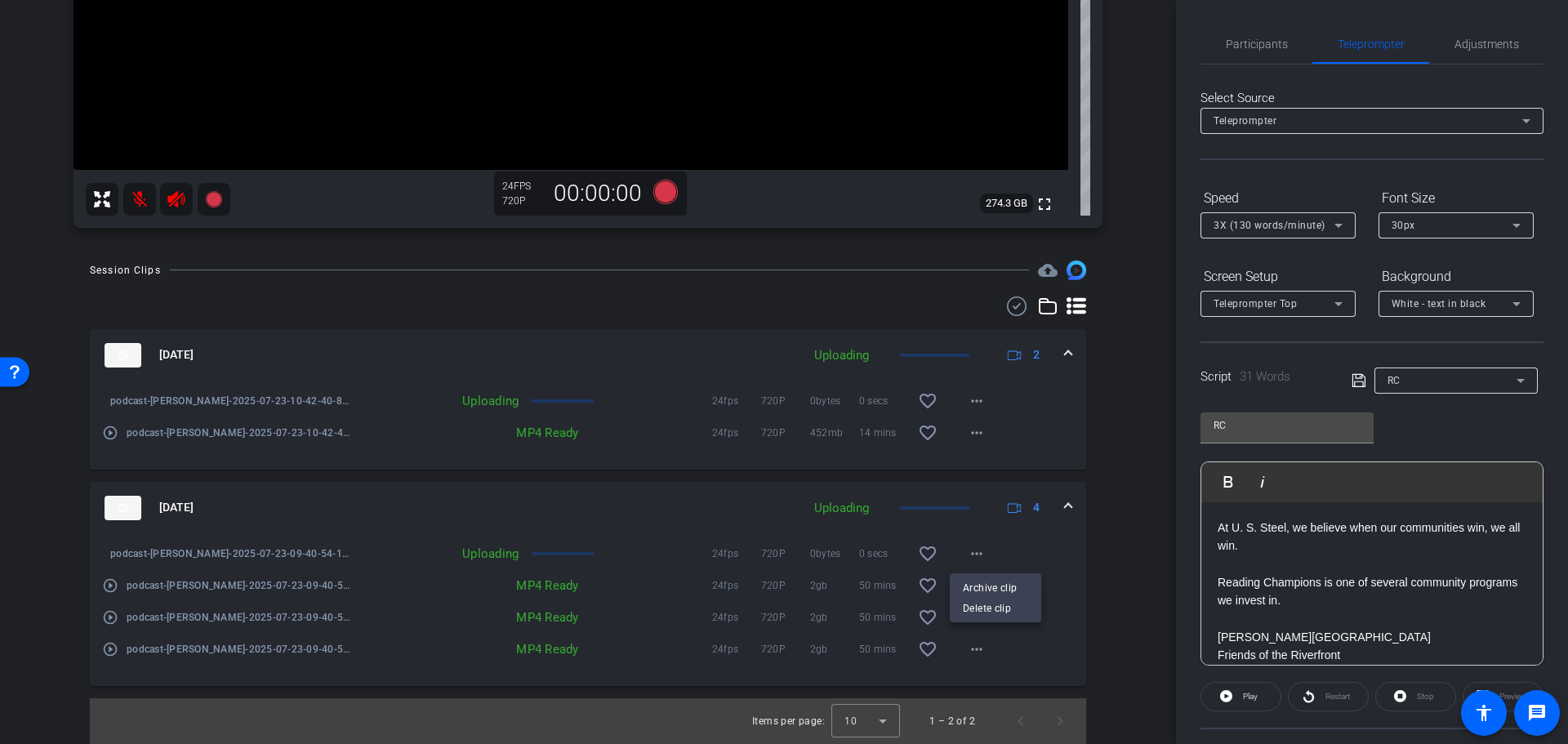 click at bounding box center [784, 372] 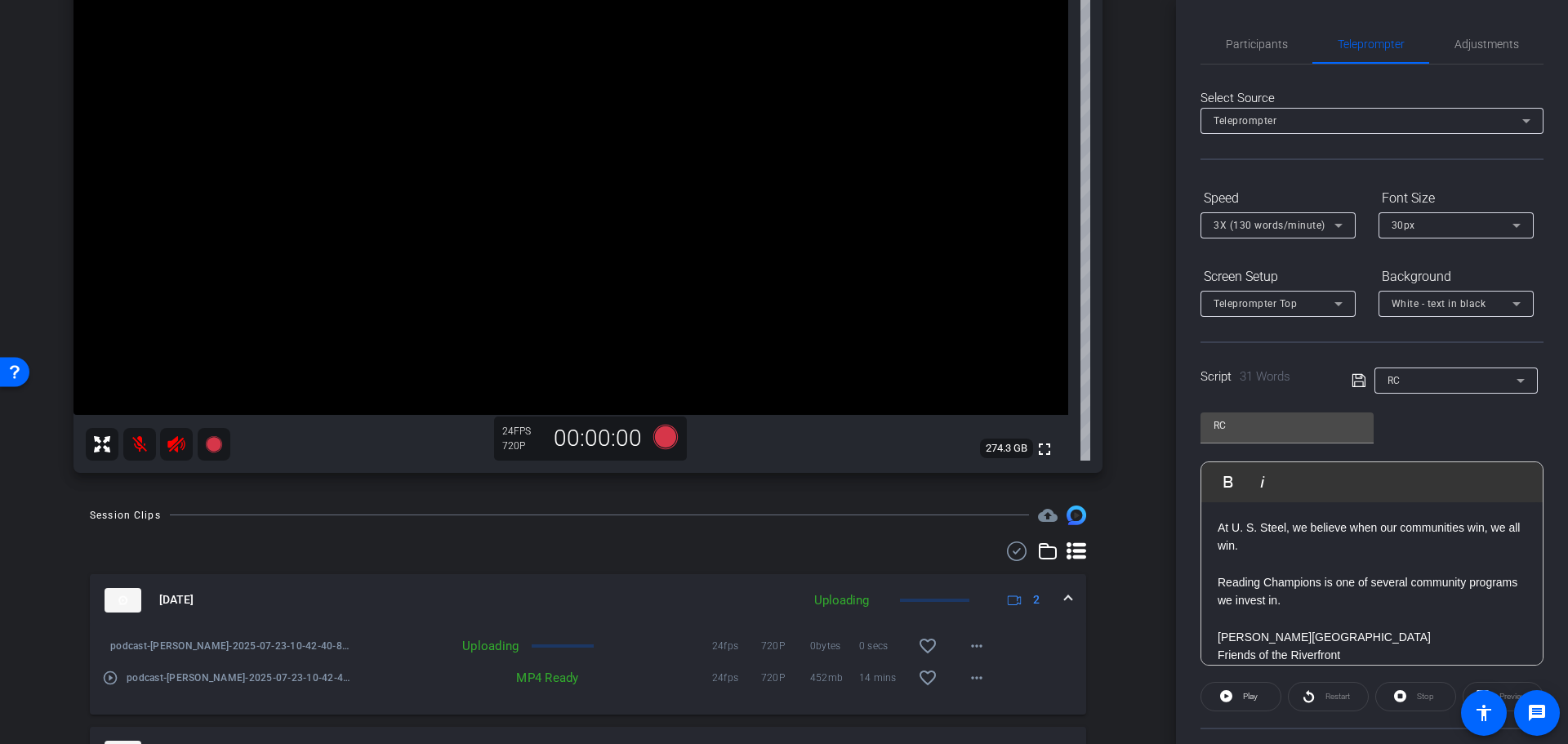 scroll, scrollTop: 0, scrollLeft: 0, axis: both 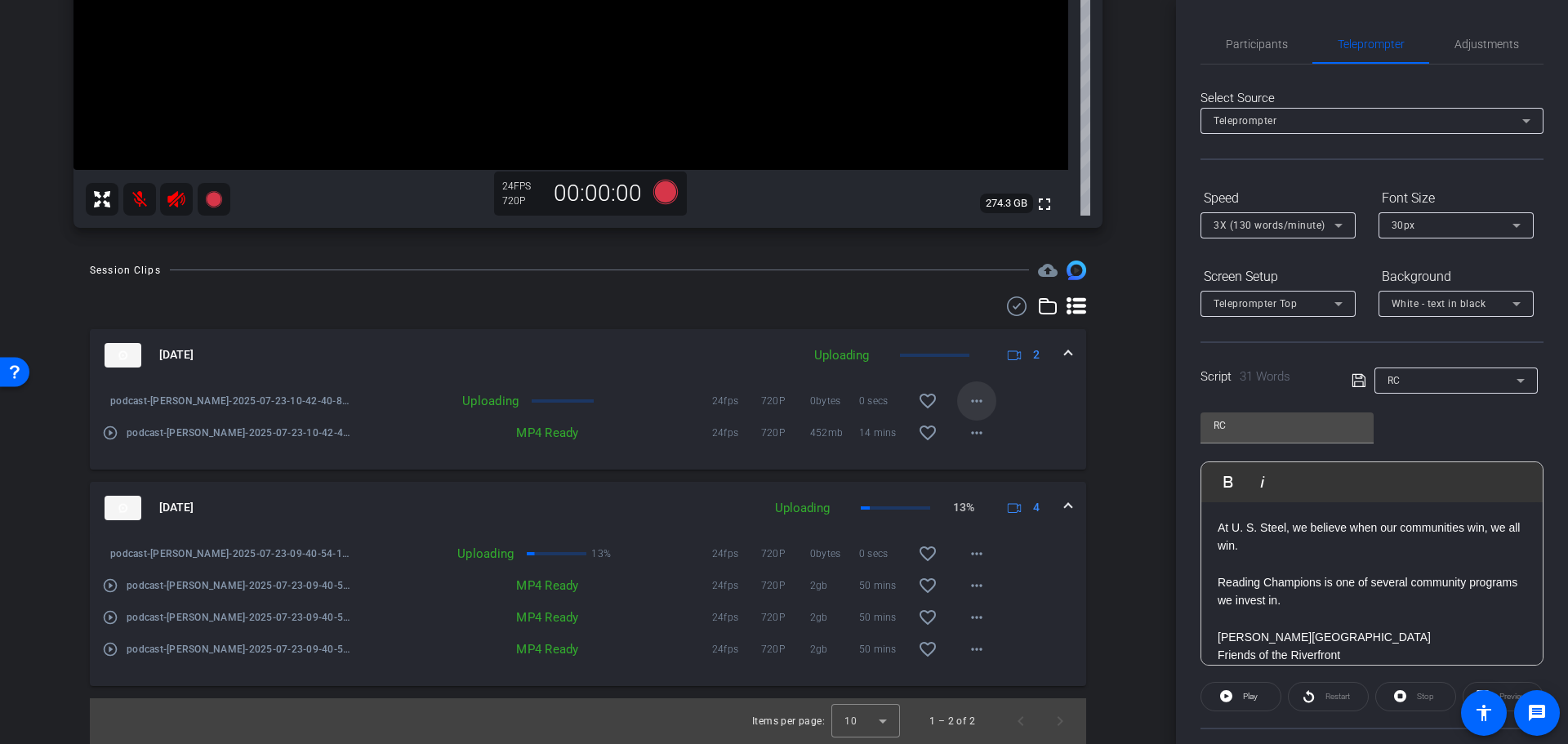 click on "more_horiz" at bounding box center (977, 401) 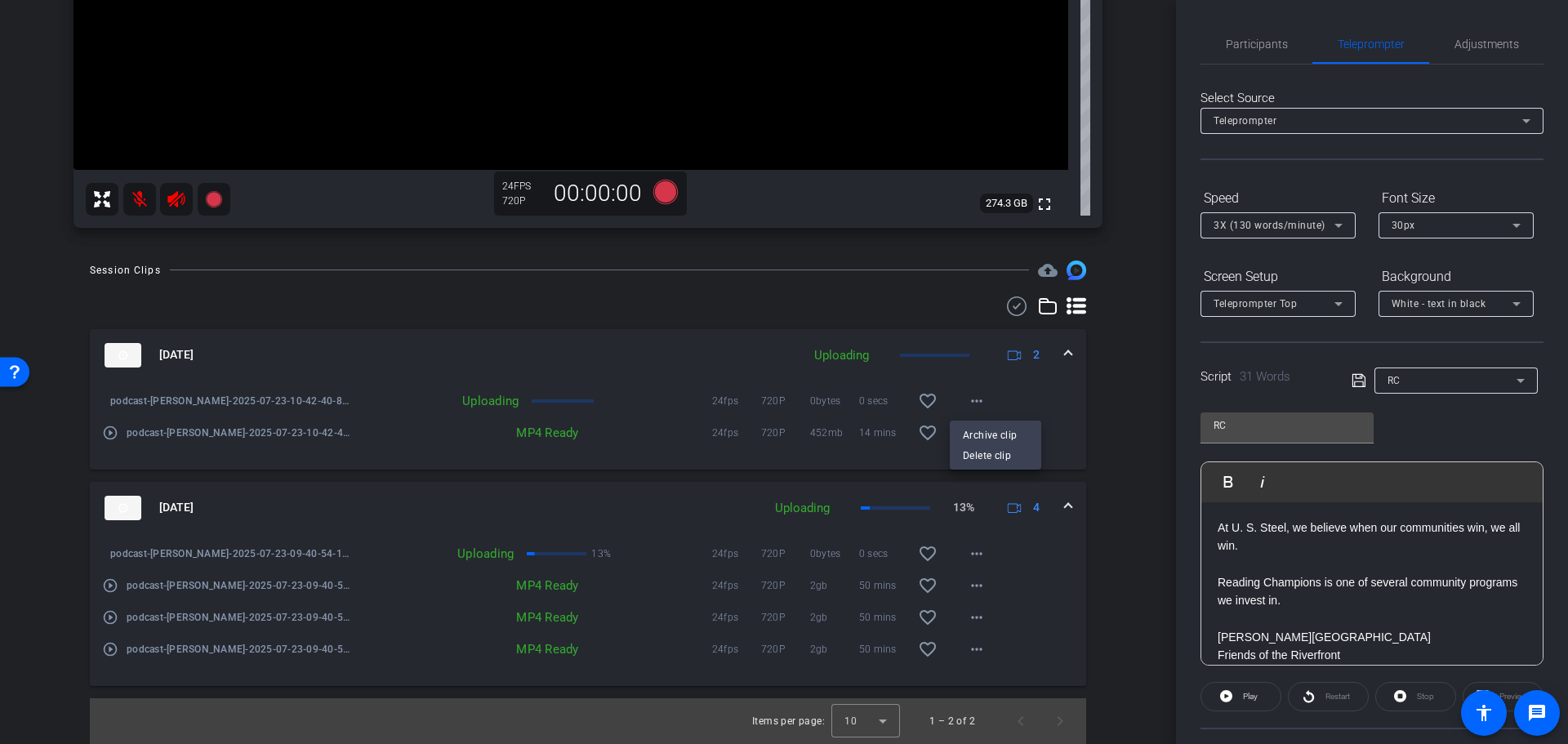 click at bounding box center [784, 372] 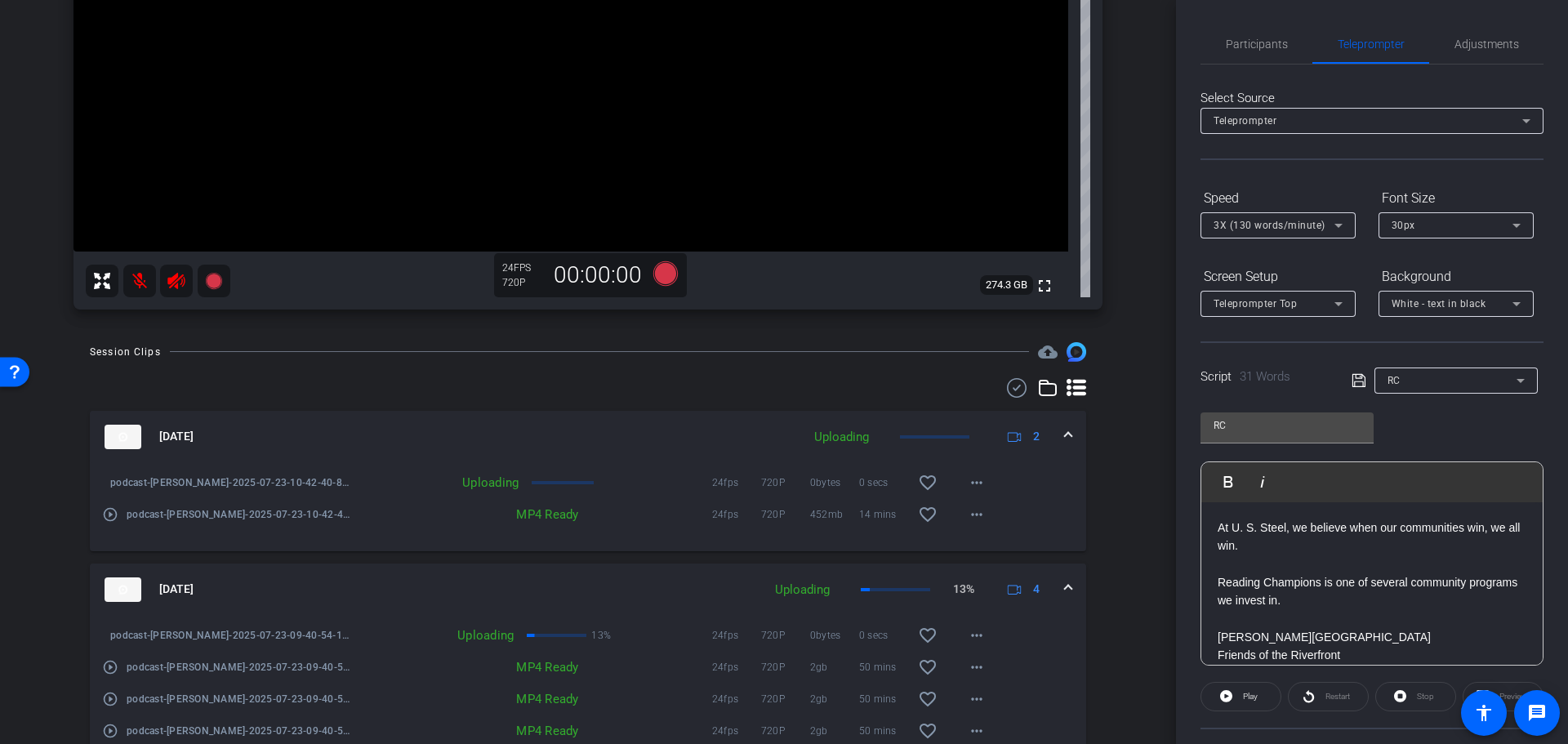 scroll, scrollTop: 497, scrollLeft: 0, axis: vertical 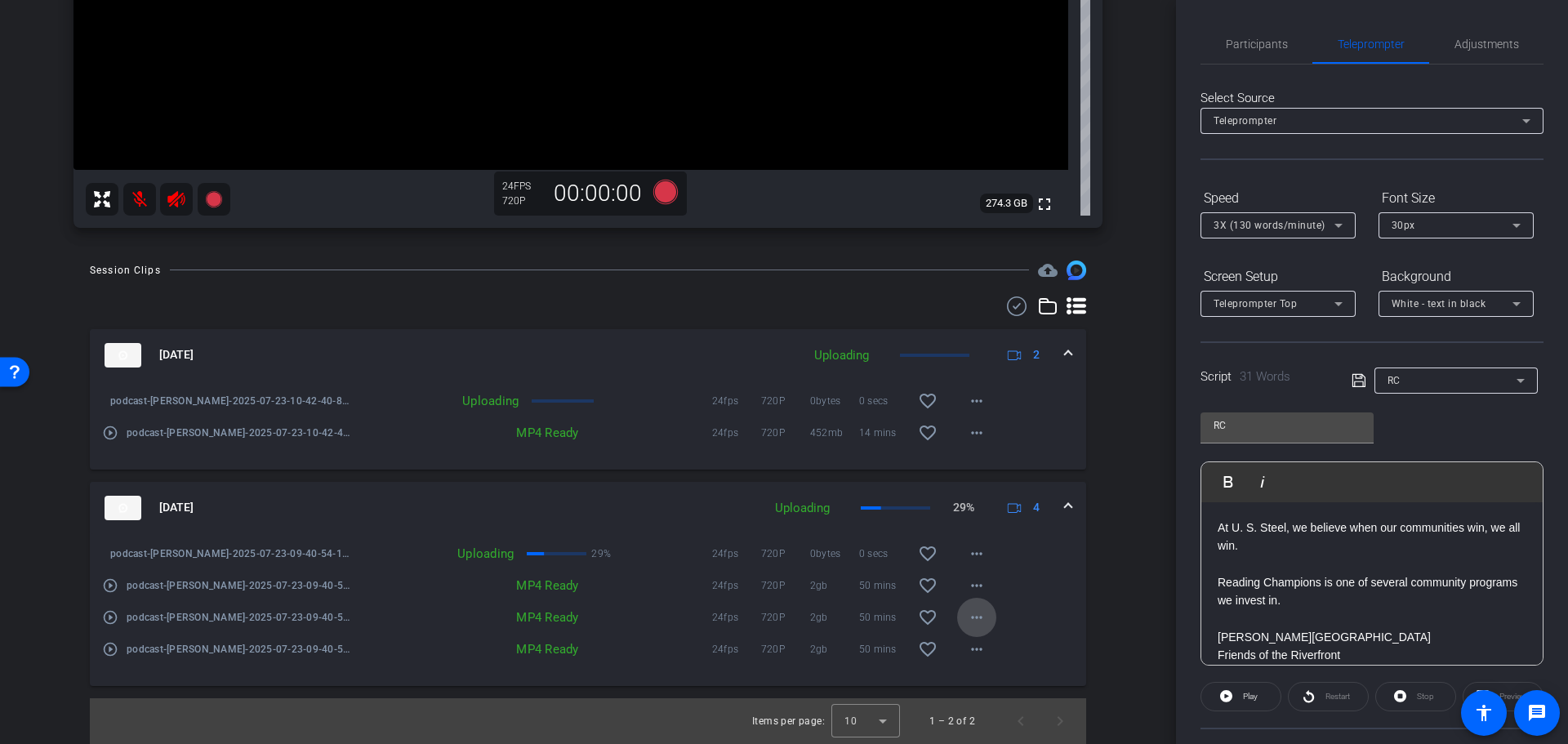 click on "more_horiz" at bounding box center [977, 617] 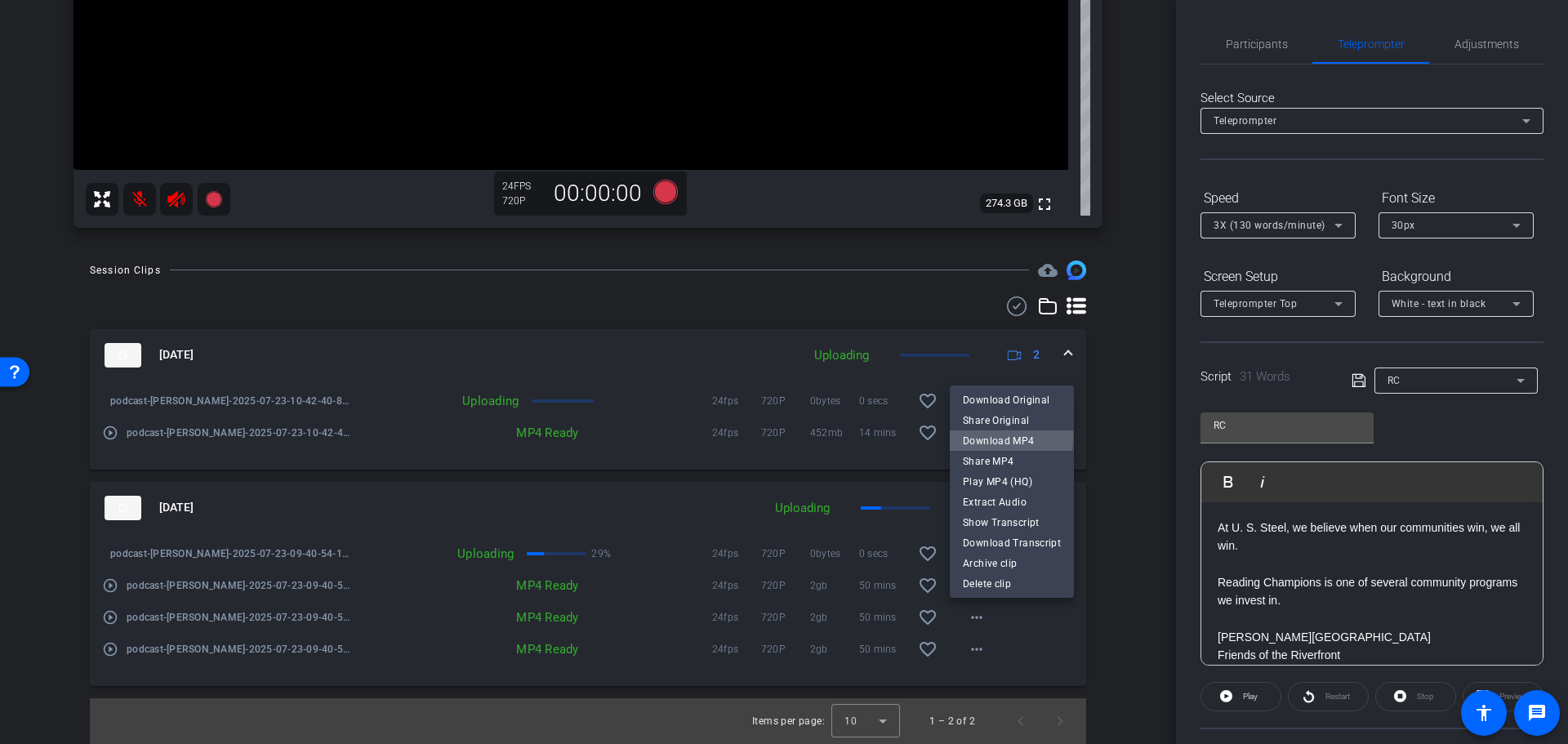 click on "Download MP4" at bounding box center [1012, 440] 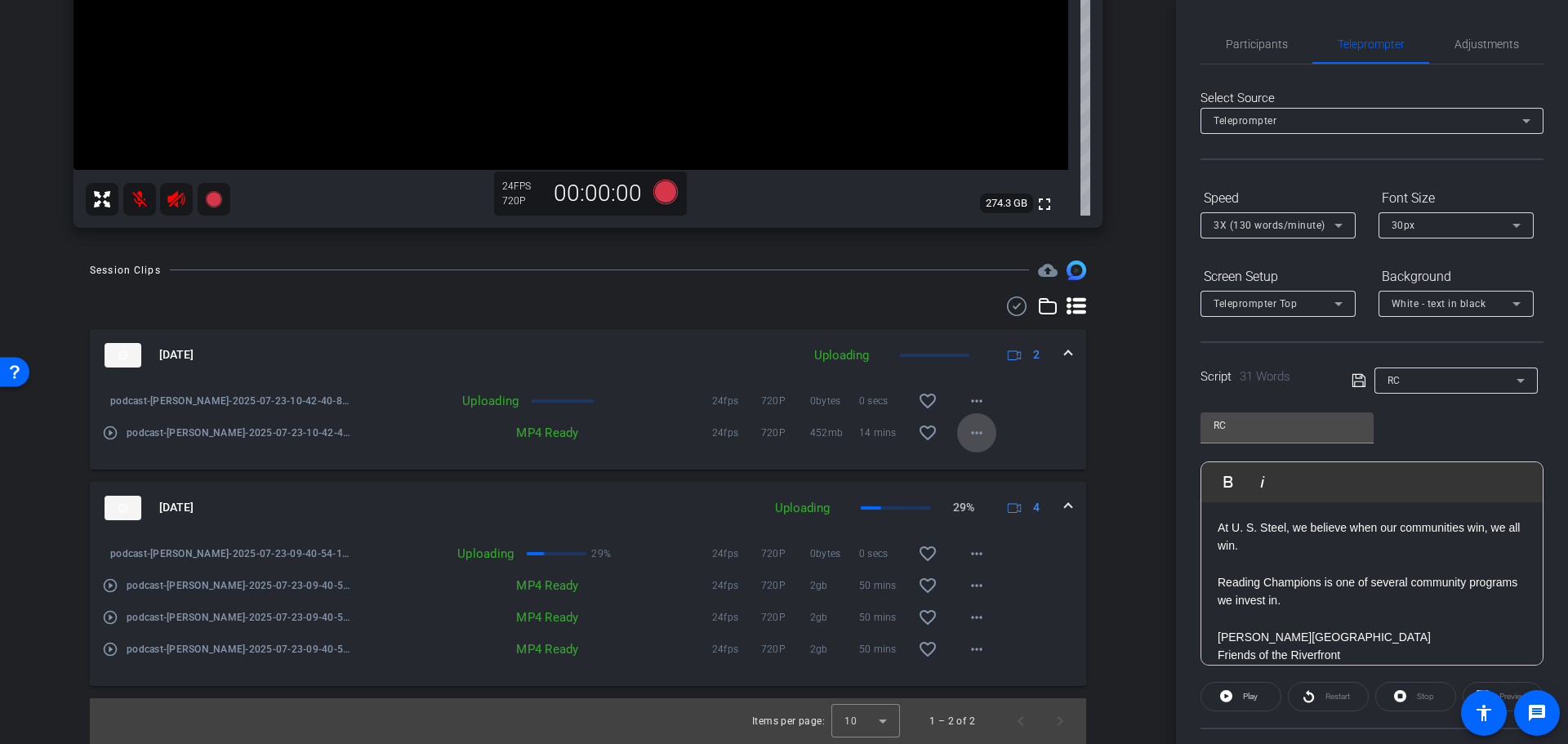 click on "more_horiz" at bounding box center [977, 433] 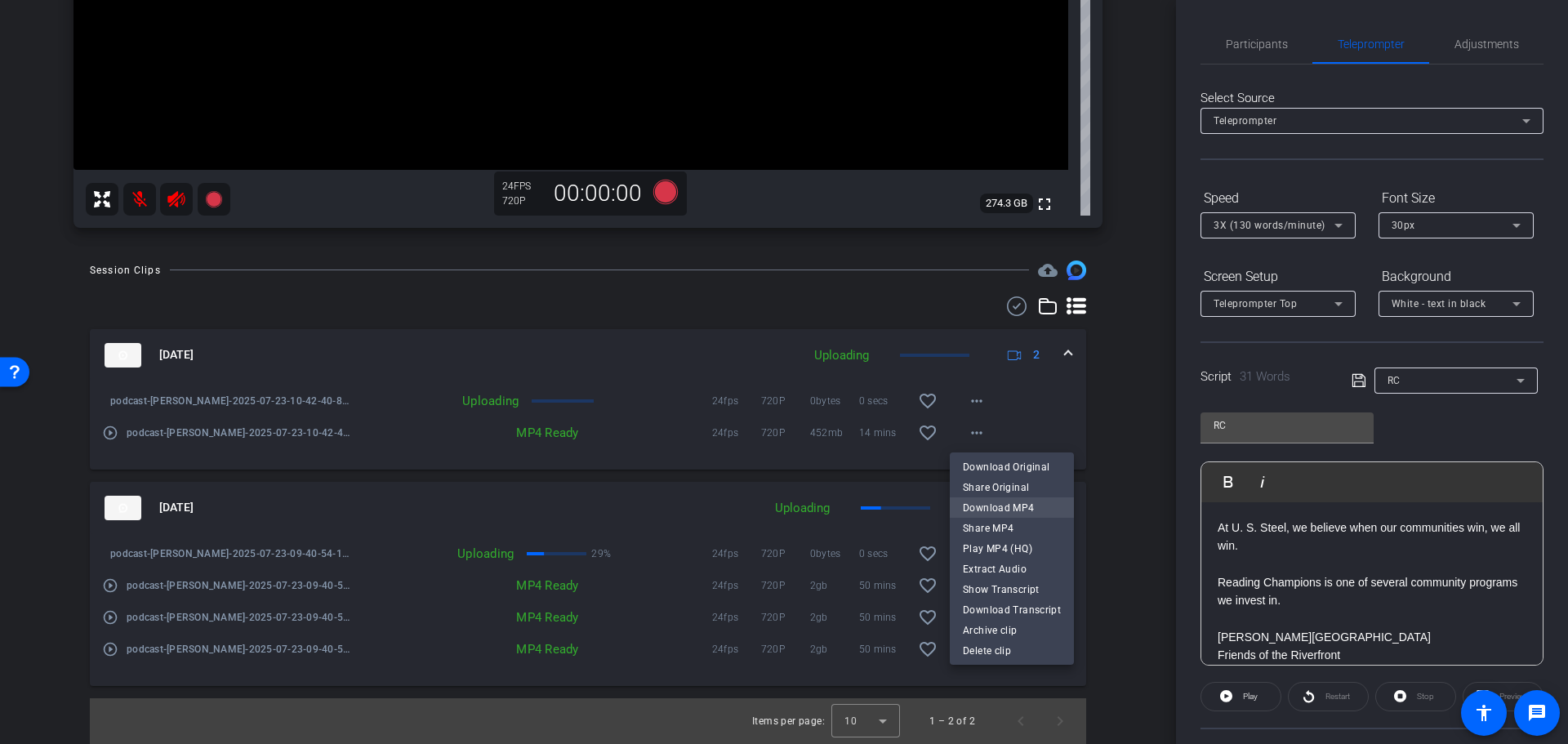 click on "Download MP4" at bounding box center (1012, 507) 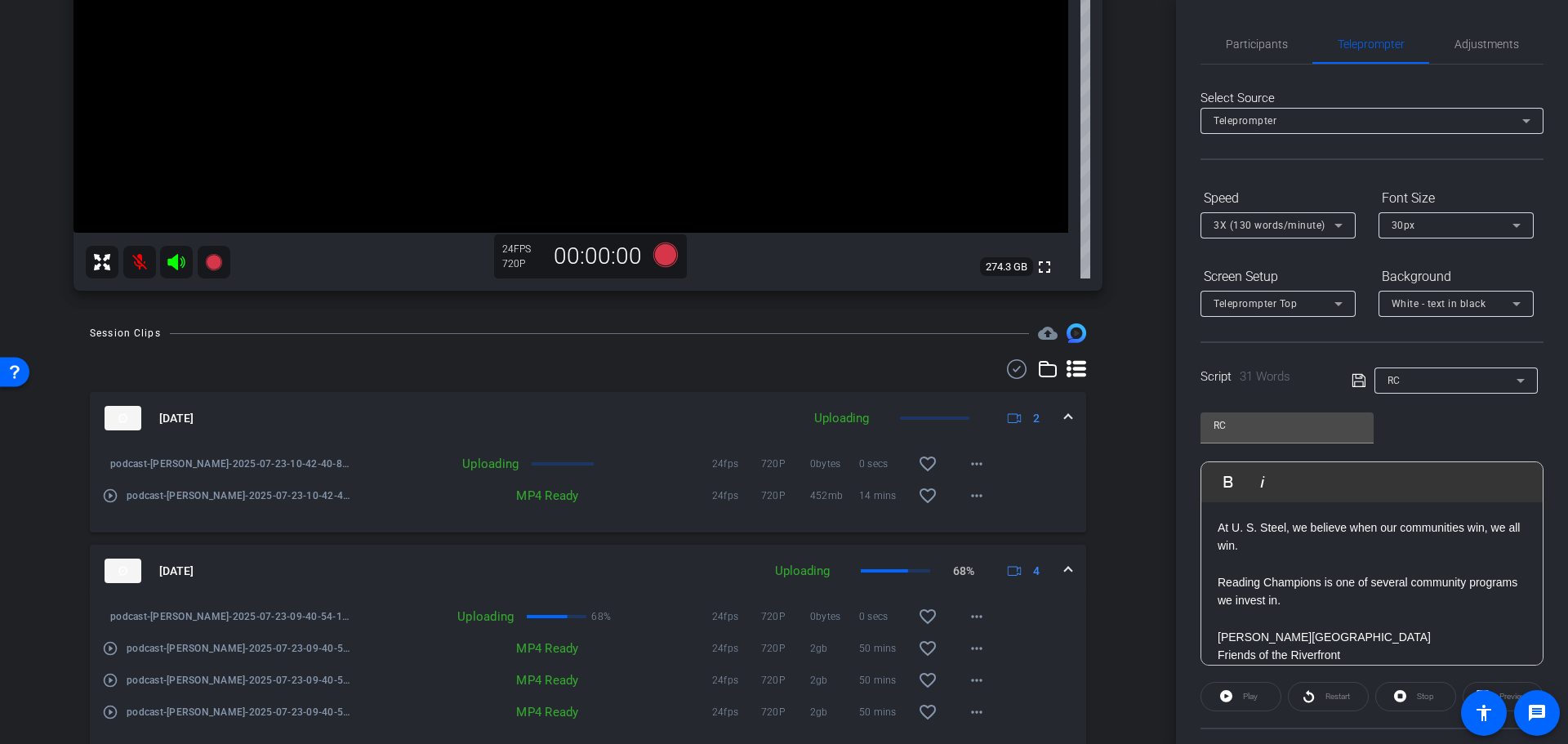 scroll, scrollTop: 416, scrollLeft: 0, axis: vertical 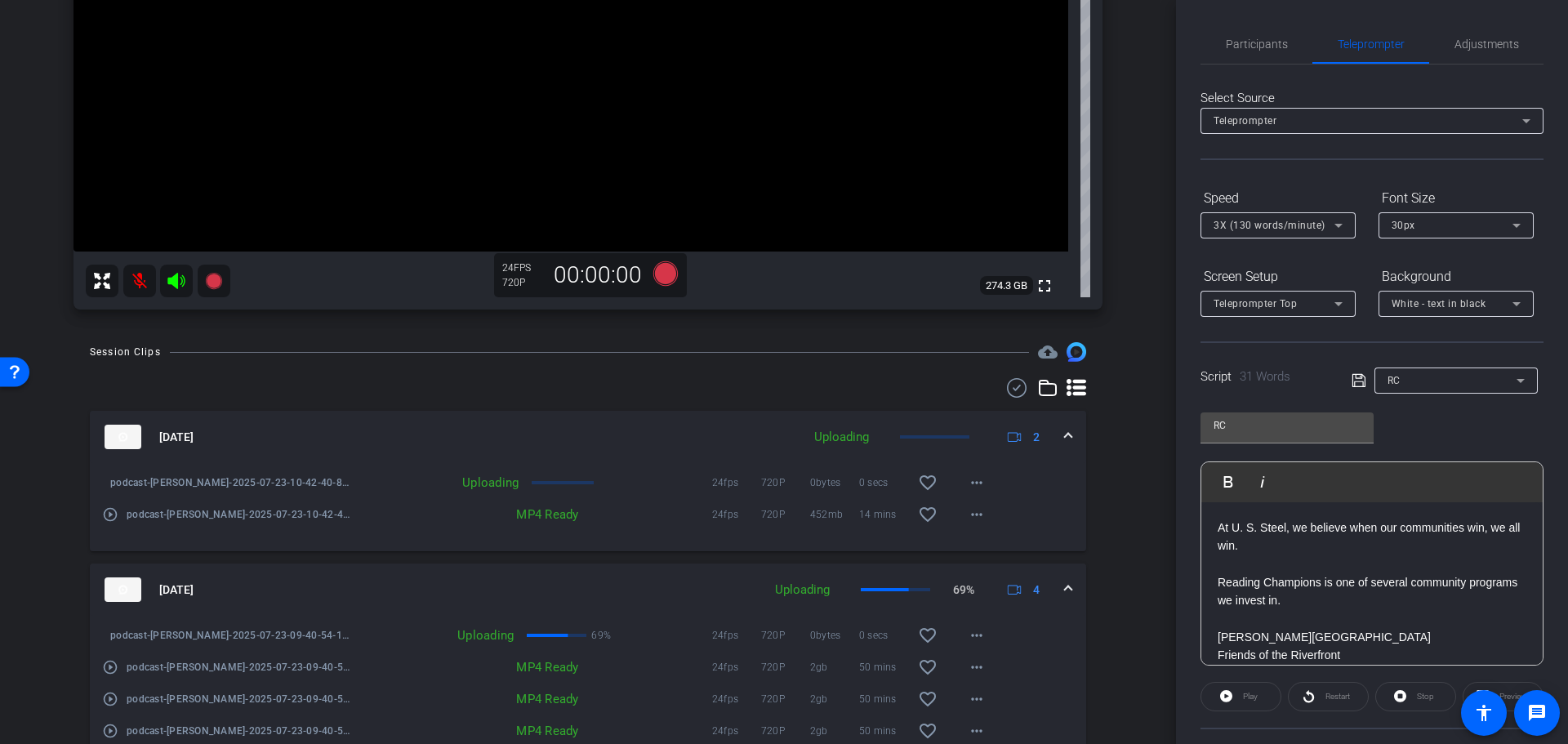 click 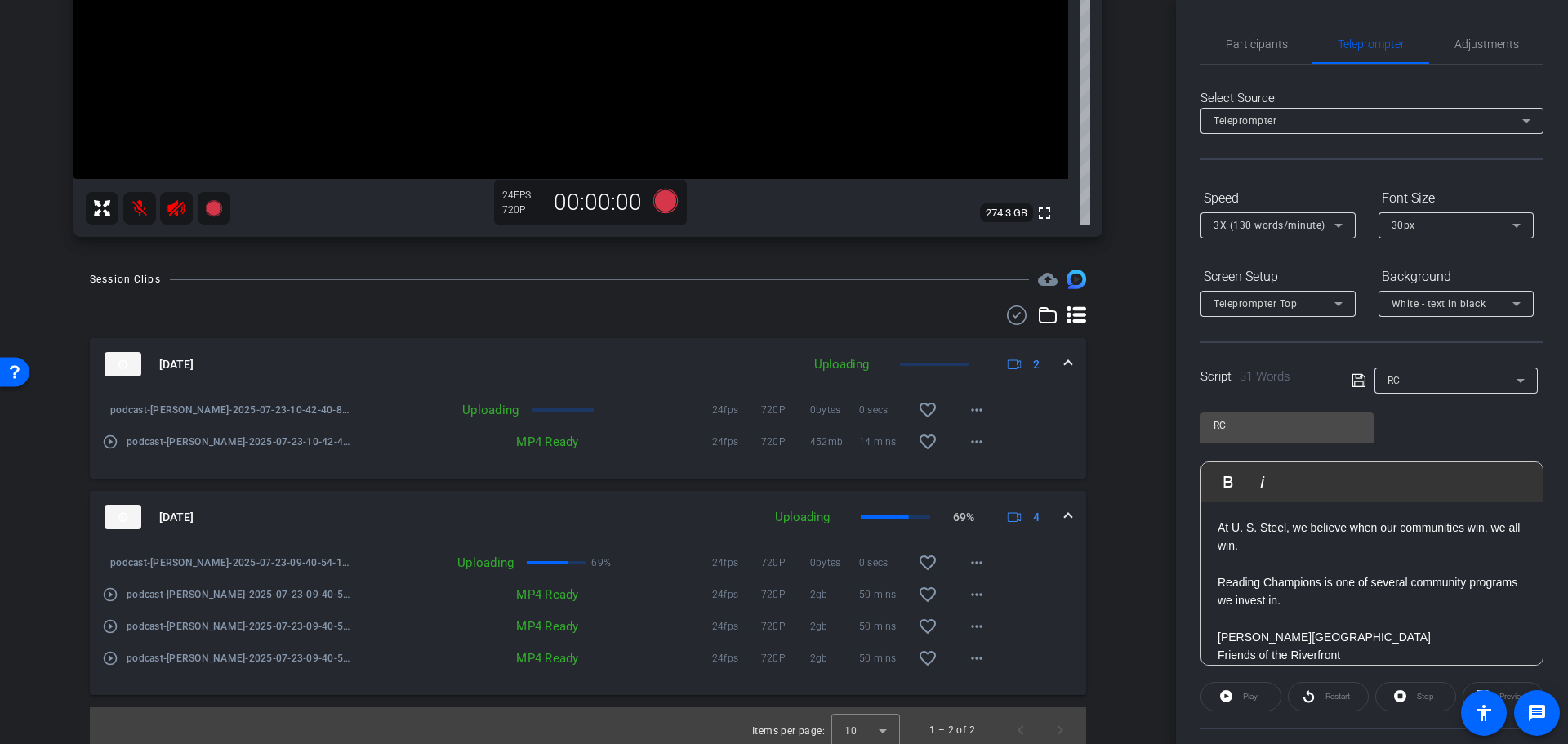 scroll, scrollTop: 497, scrollLeft: 0, axis: vertical 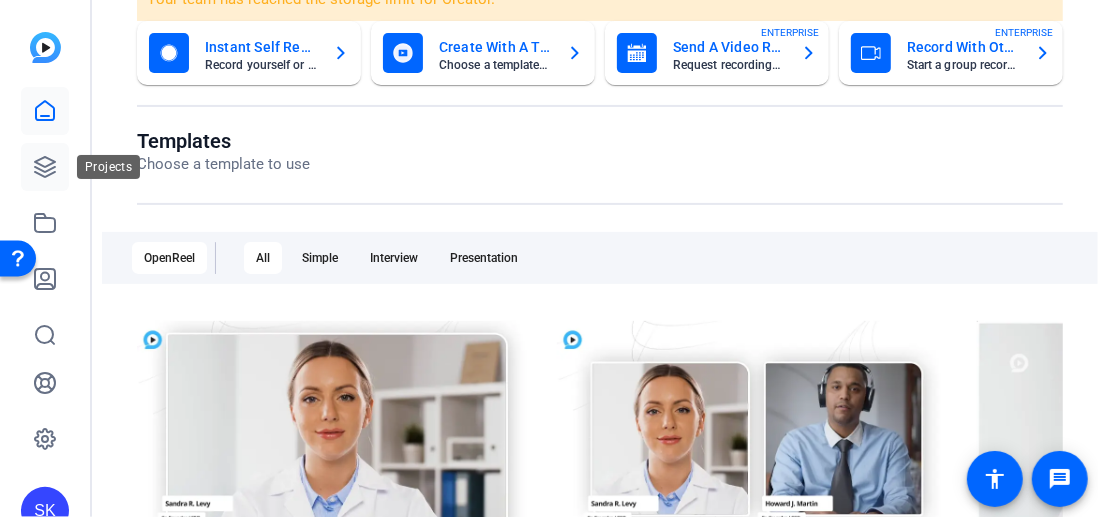 click 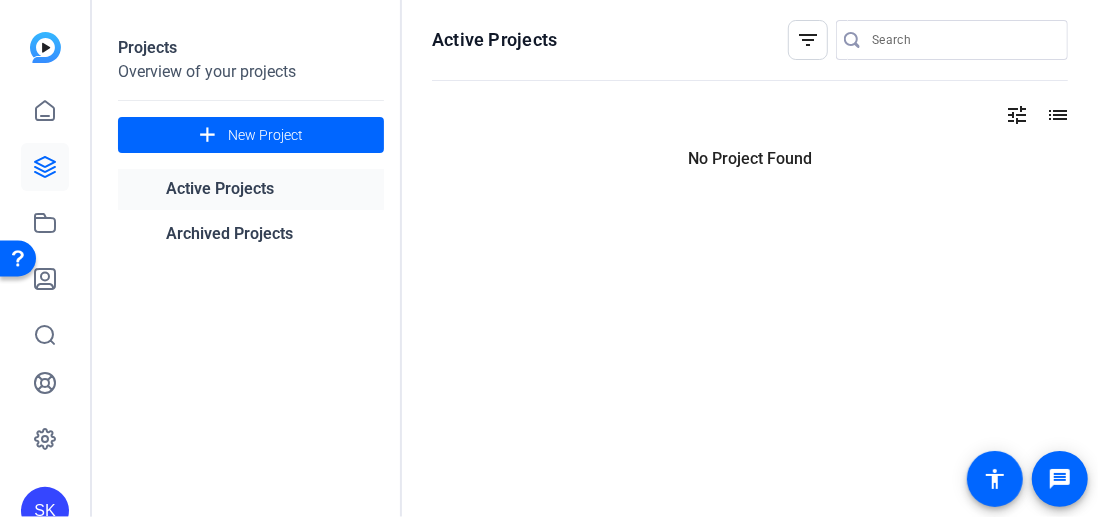 scroll, scrollTop: 0, scrollLeft: 0, axis: both 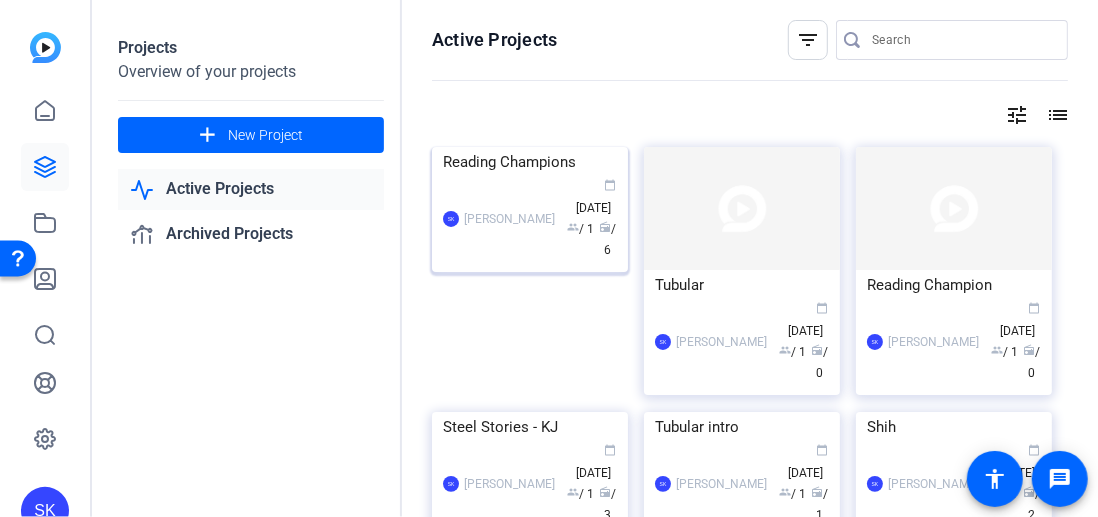 click on "Reading Champions" 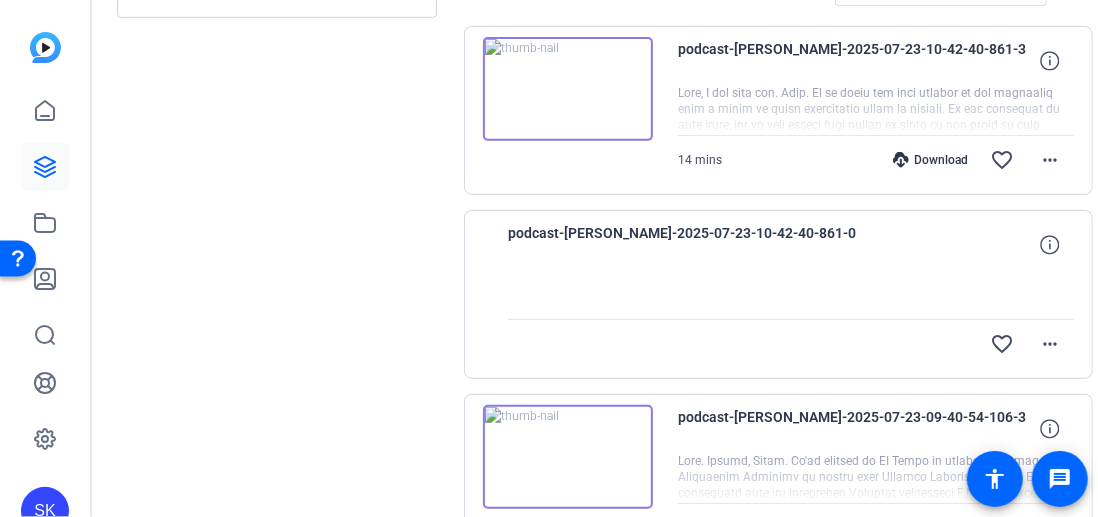scroll, scrollTop: 500, scrollLeft: 0, axis: vertical 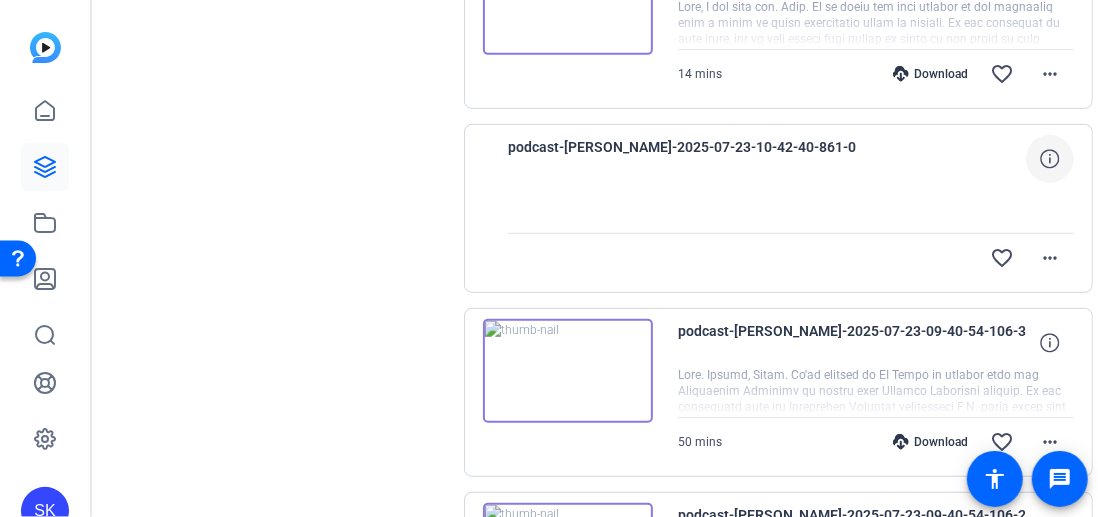 click 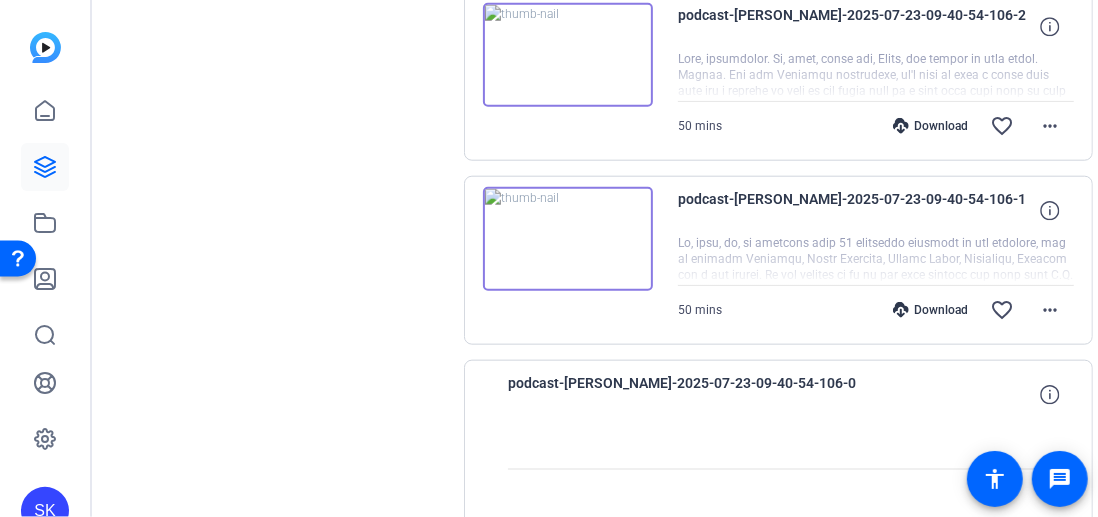 scroll, scrollTop: 1092, scrollLeft: 0, axis: vertical 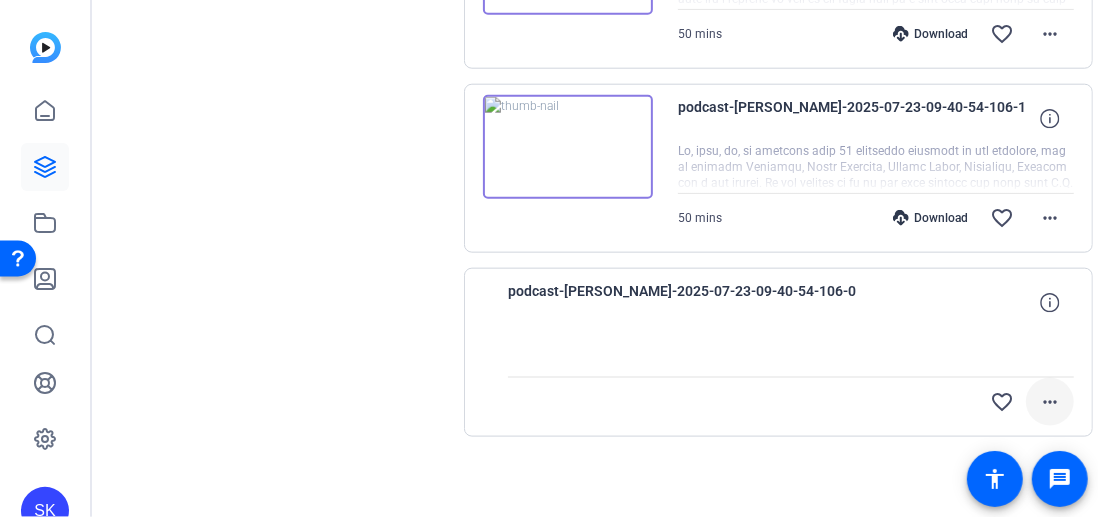 click on "more_horiz" at bounding box center [1050, 402] 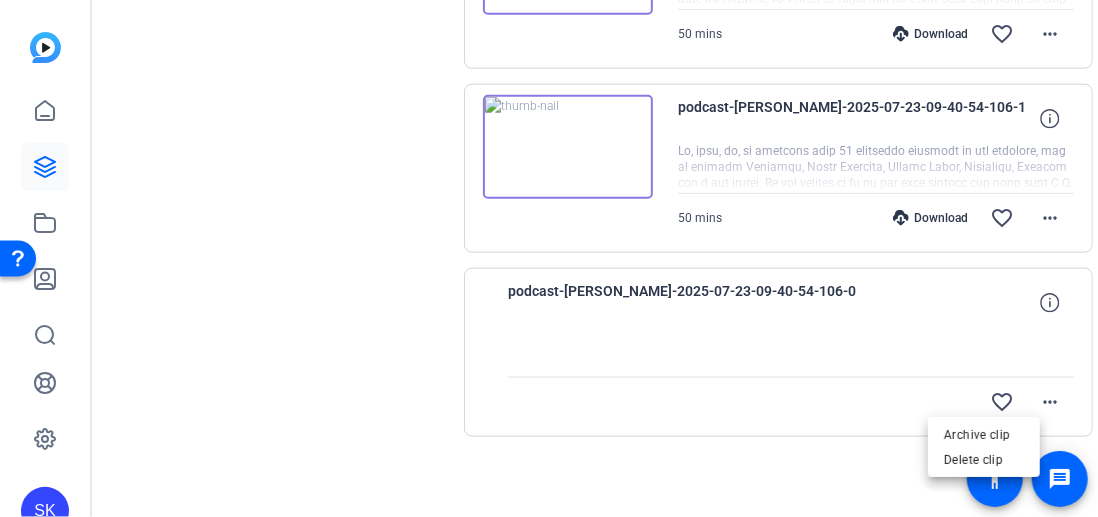 click at bounding box center [549, 258] 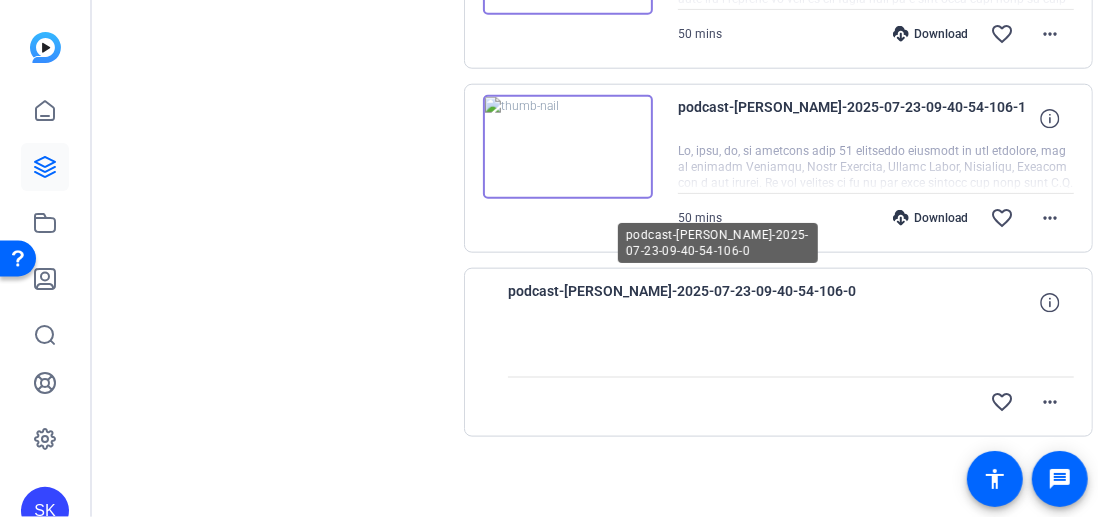 click on "podcast-David Kirkpatrick-2025-07-23-09-40-54-106-0" at bounding box center (693, 303) 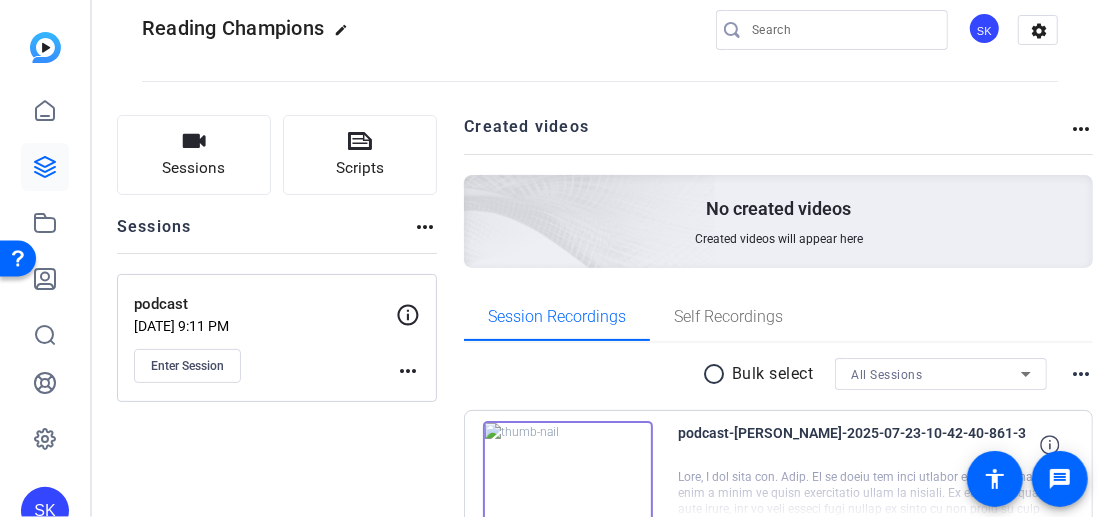 scroll, scrollTop: 0, scrollLeft: 0, axis: both 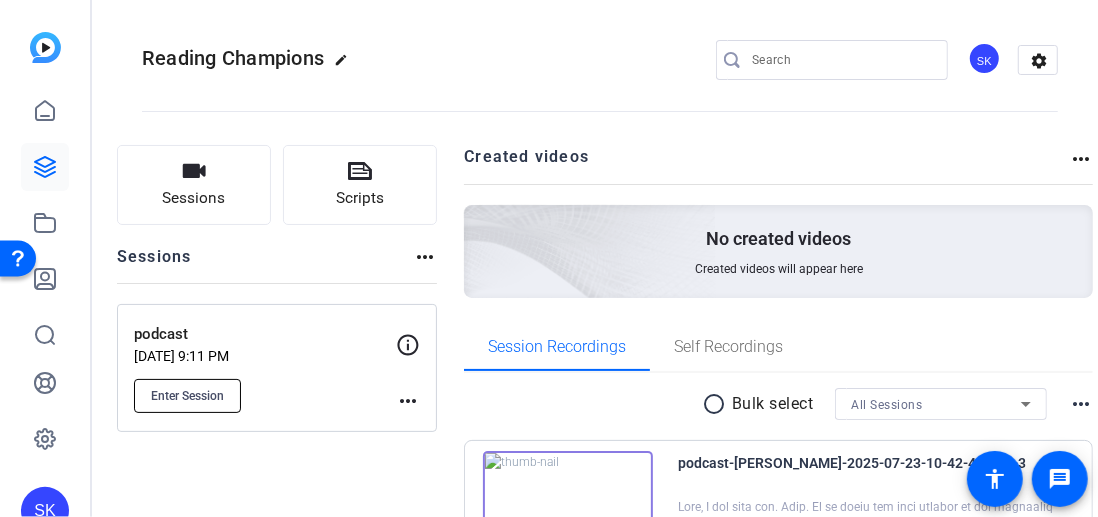 click on "Enter Session" 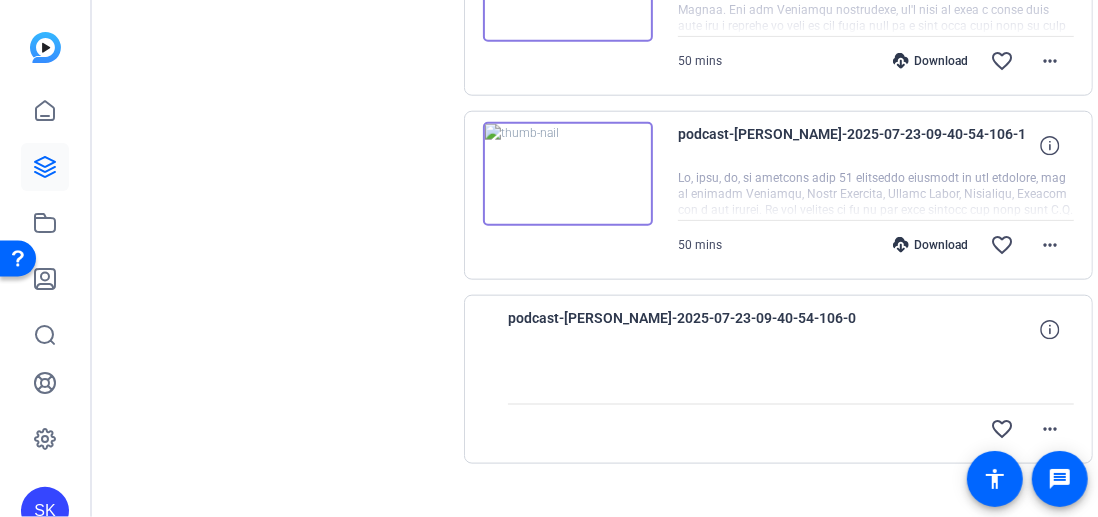 scroll, scrollTop: 1092, scrollLeft: 0, axis: vertical 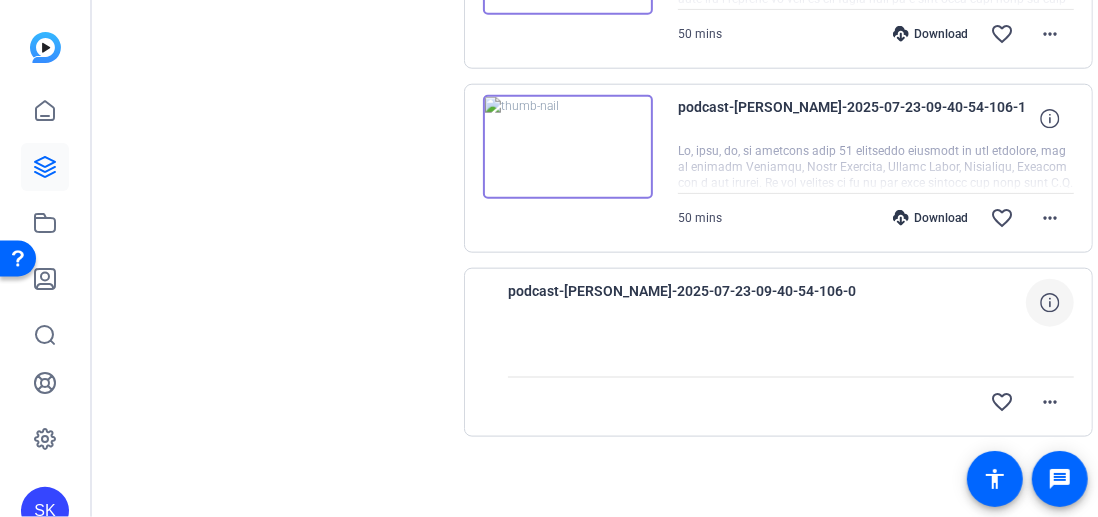 click 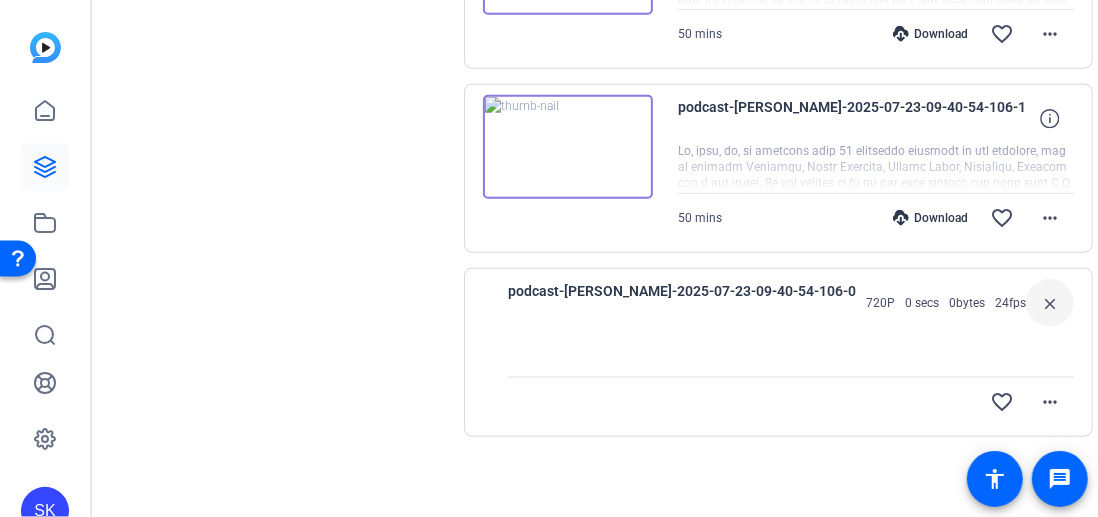 click on "Sessions
Scripts  Sessions more_horiz  podcast   Jul 22, 2025 @ 9:11 PM  Enter Session
more_horiz" 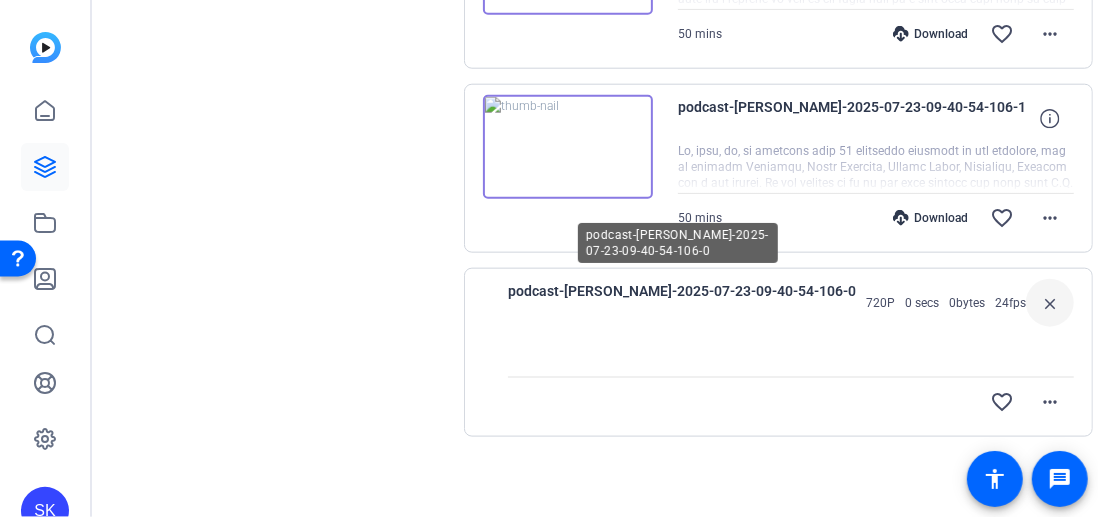 click on "podcast-David Kirkpatrick-2025-07-23-09-40-54-106-0" at bounding box center (682, 303) 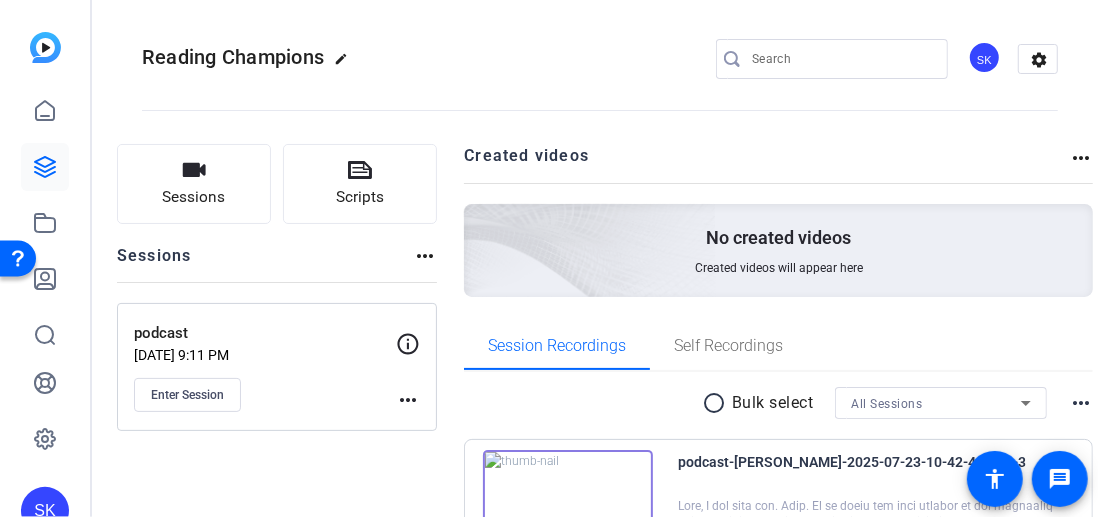 scroll, scrollTop: 0, scrollLeft: 0, axis: both 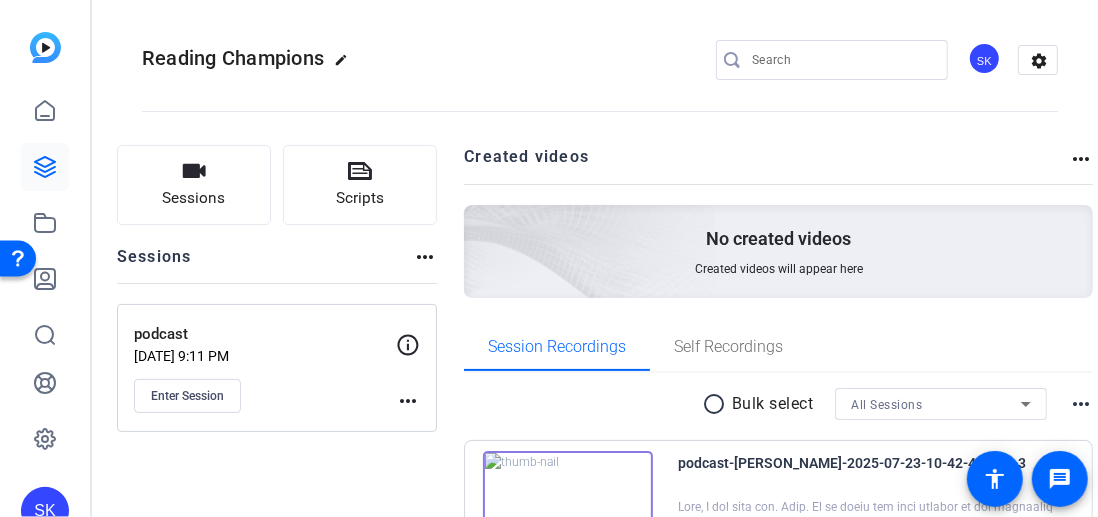 click on "more_horiz" 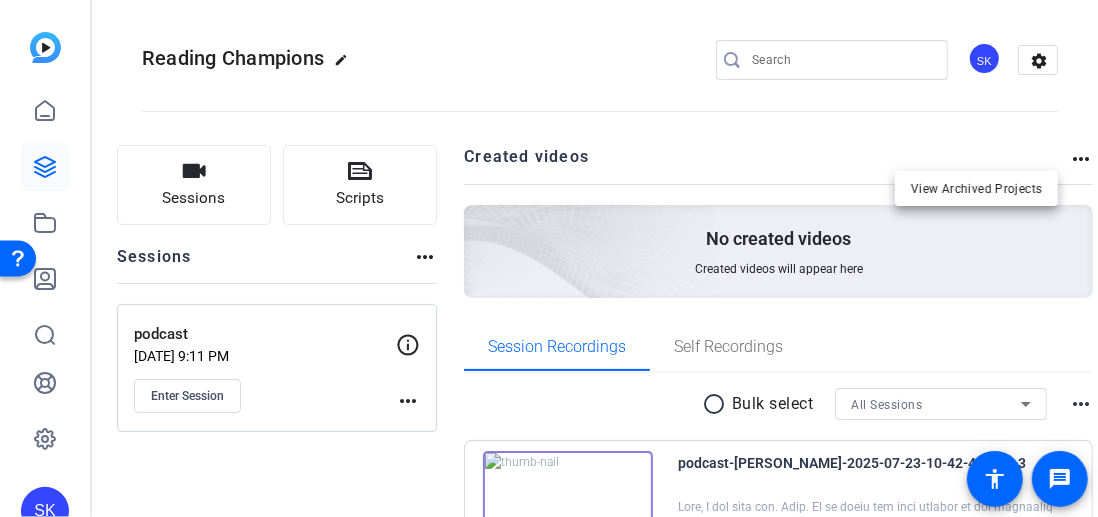 click at bounding box center [549, 258] 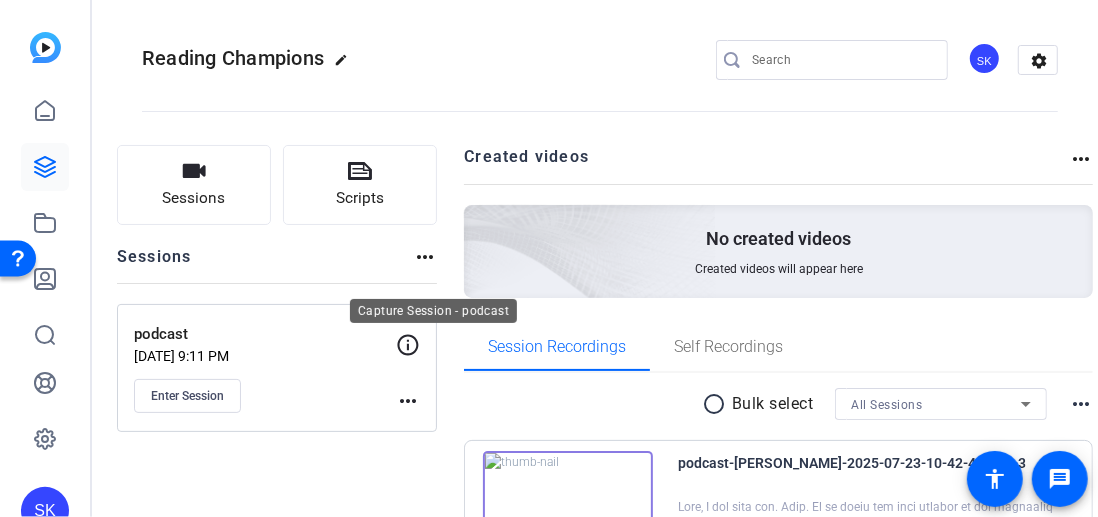 click 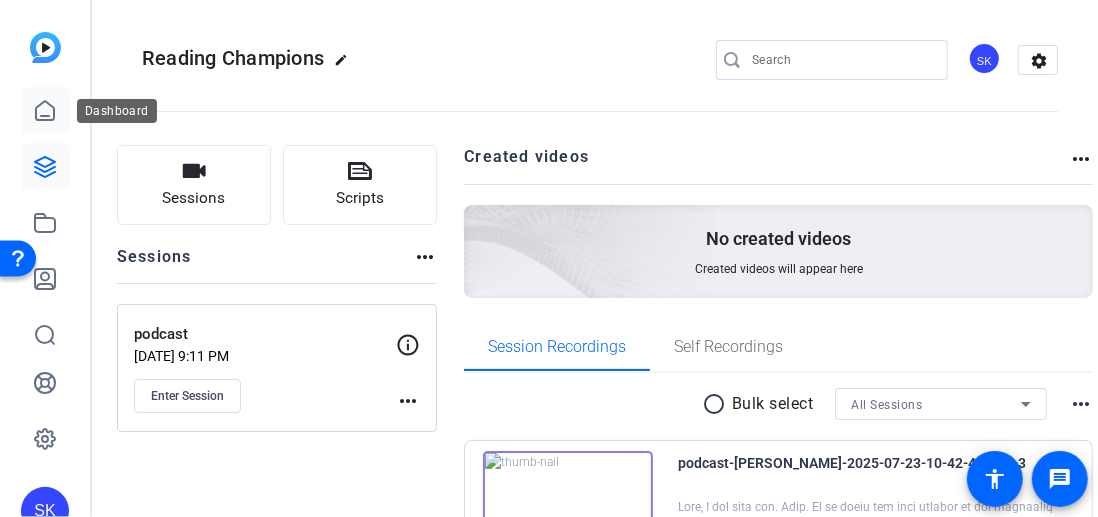 click 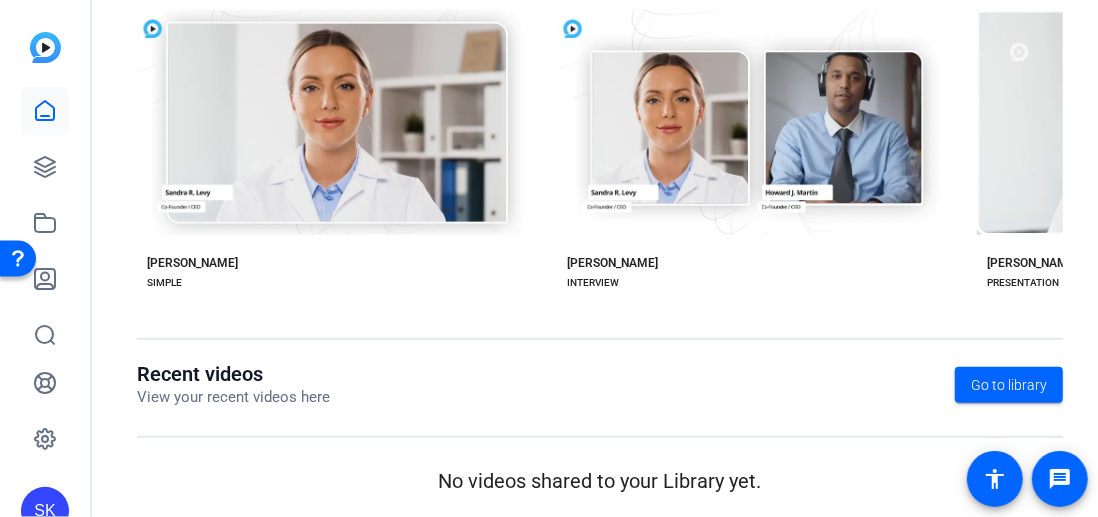 scroll, scrollTop: 514, scrollLeft: 0, axis: vertical 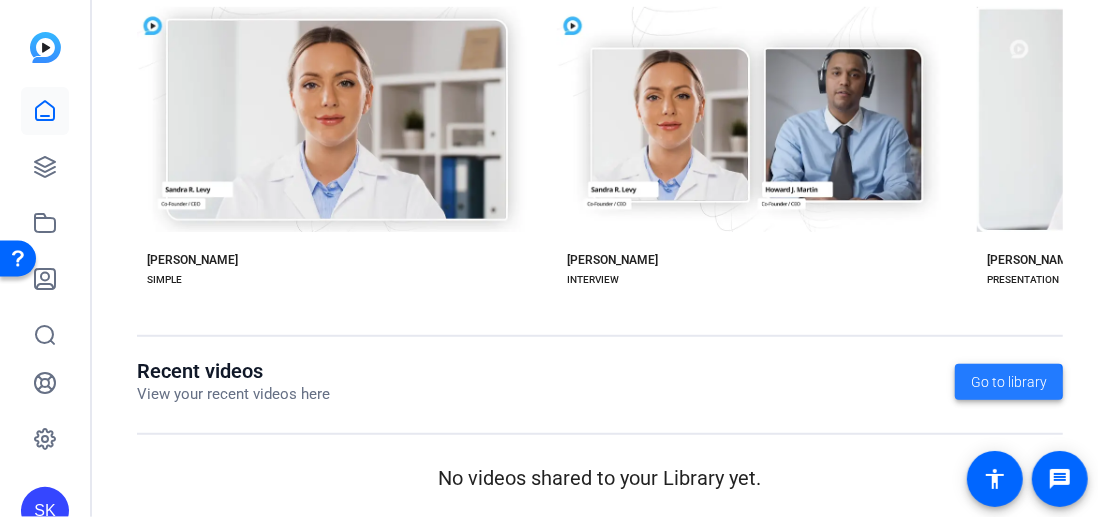 click on "Go to library" 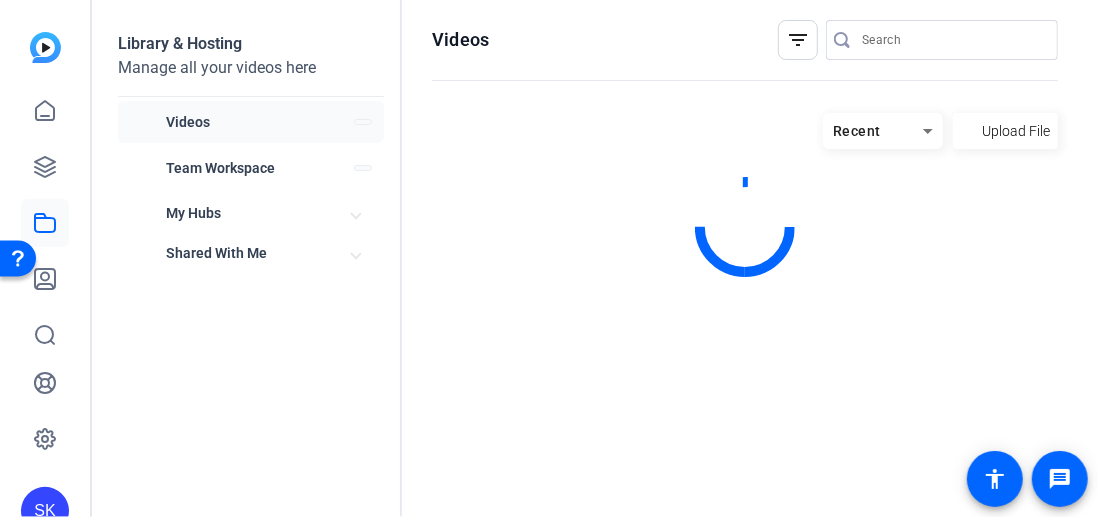 scroll, scrollTop: 0, scrollLeft: 0, axis: both 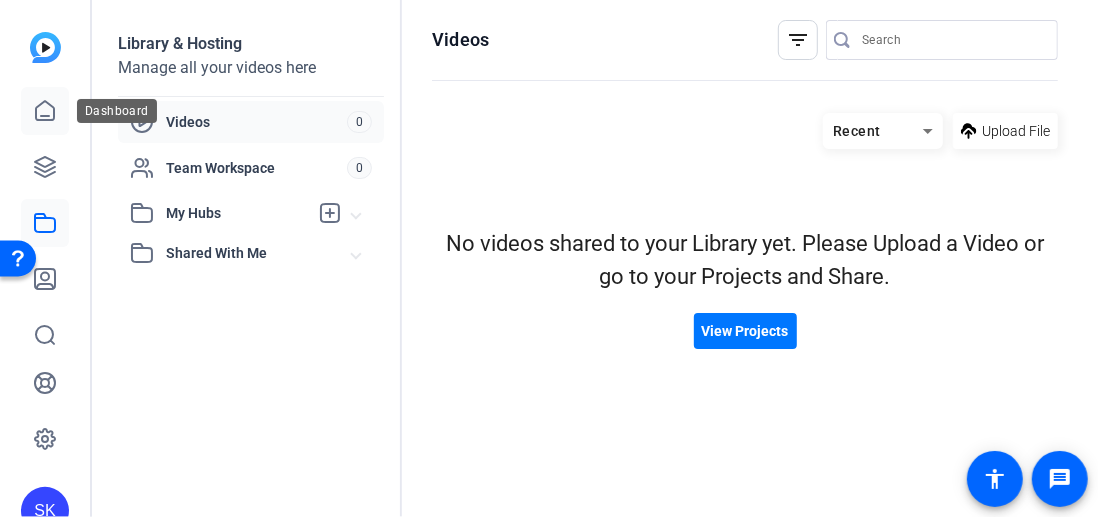 click 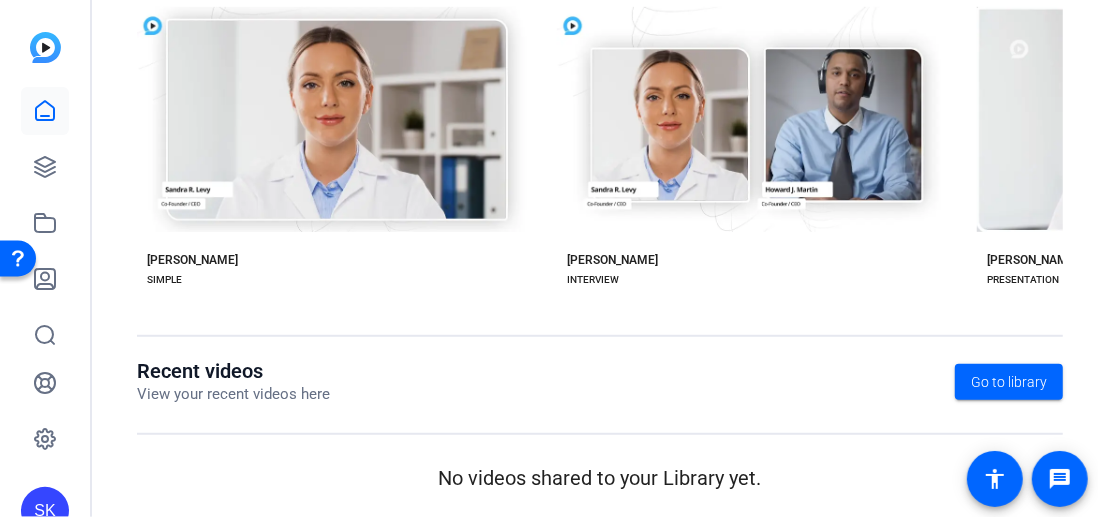scroll, scrollTop: 314, scrollLeft: 0, axis: vertical 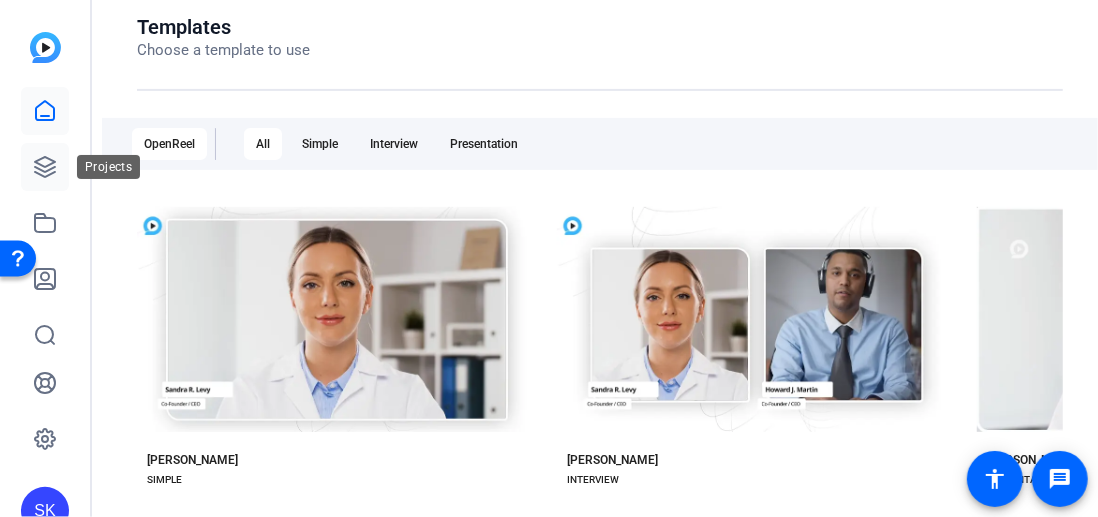 click 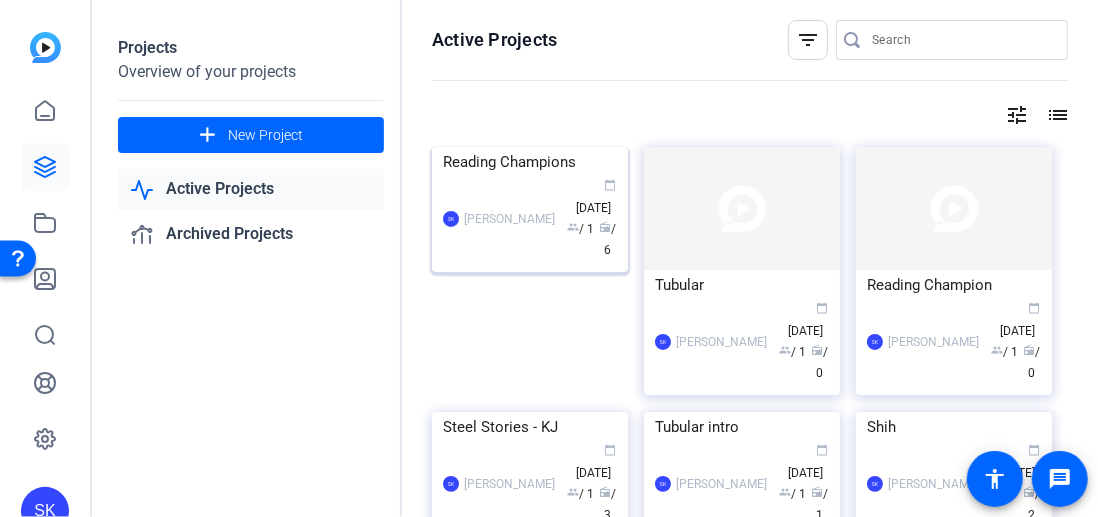 click on "calendar_today  Jul 22  group  / 1  radio  / 6" 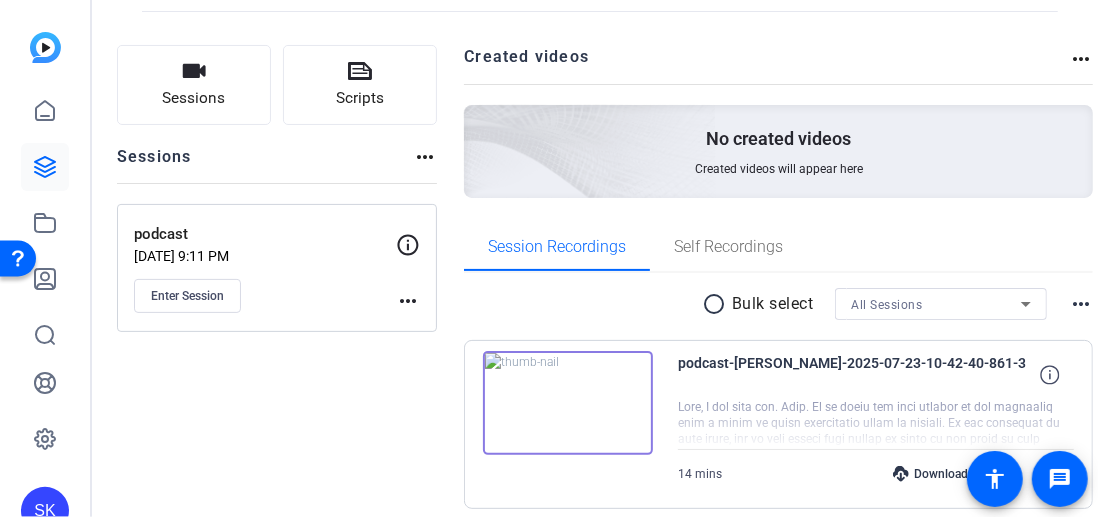 scroll, scrollTop: 300, scrollLeft: 0, axis: vertical 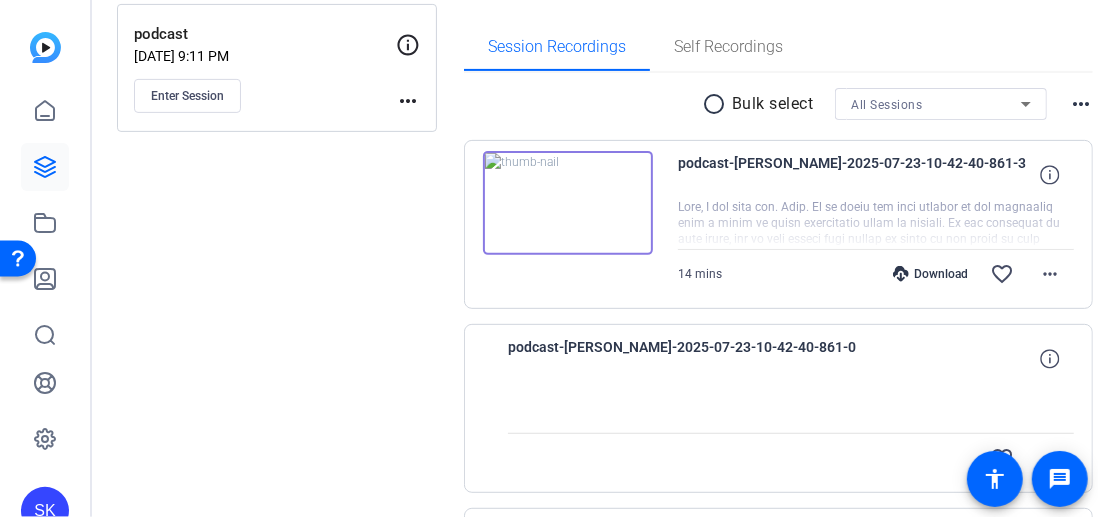 click on "radio_button_unchecked" at bounding box center [717, 104] 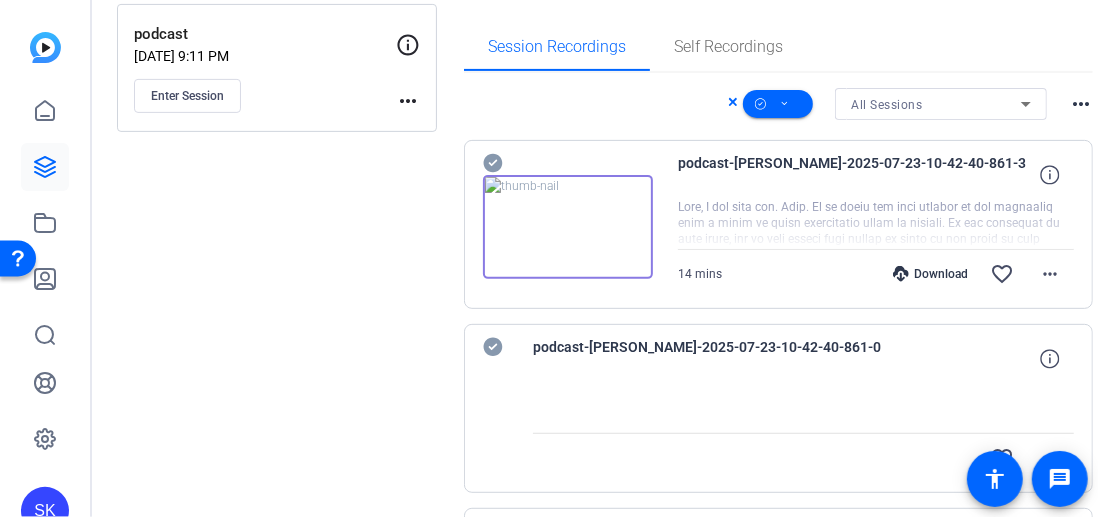 click 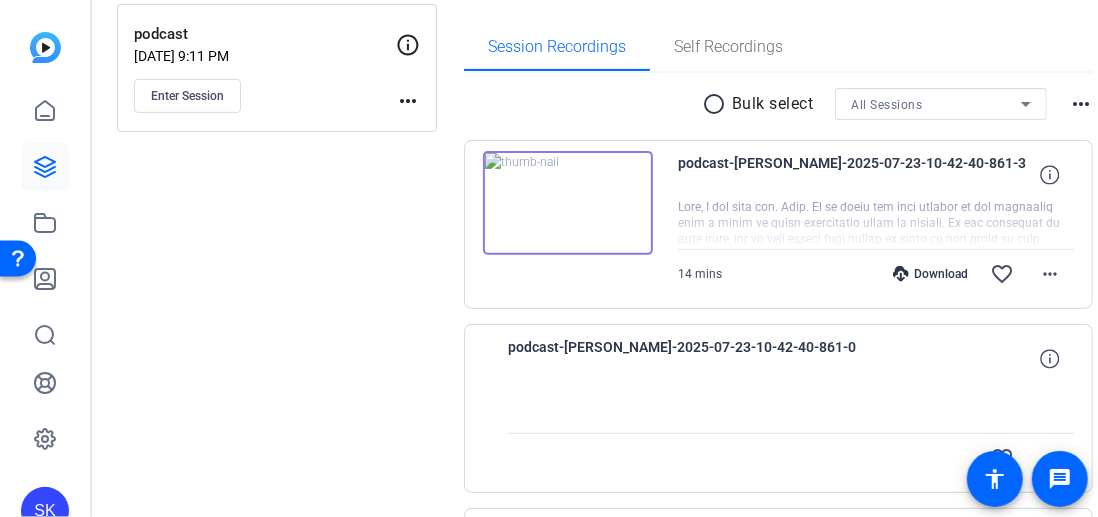 click 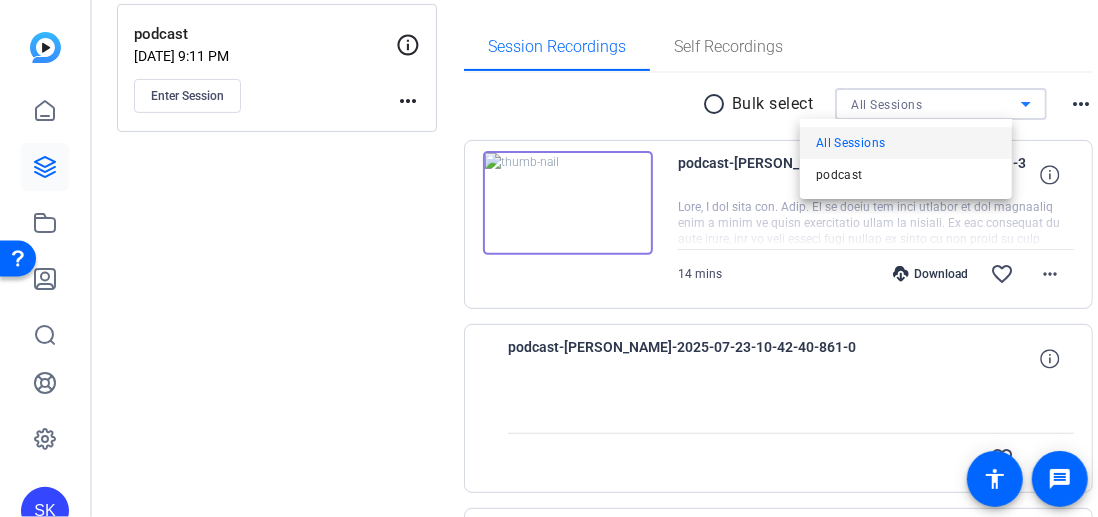 click at bounding box center [549, 258] 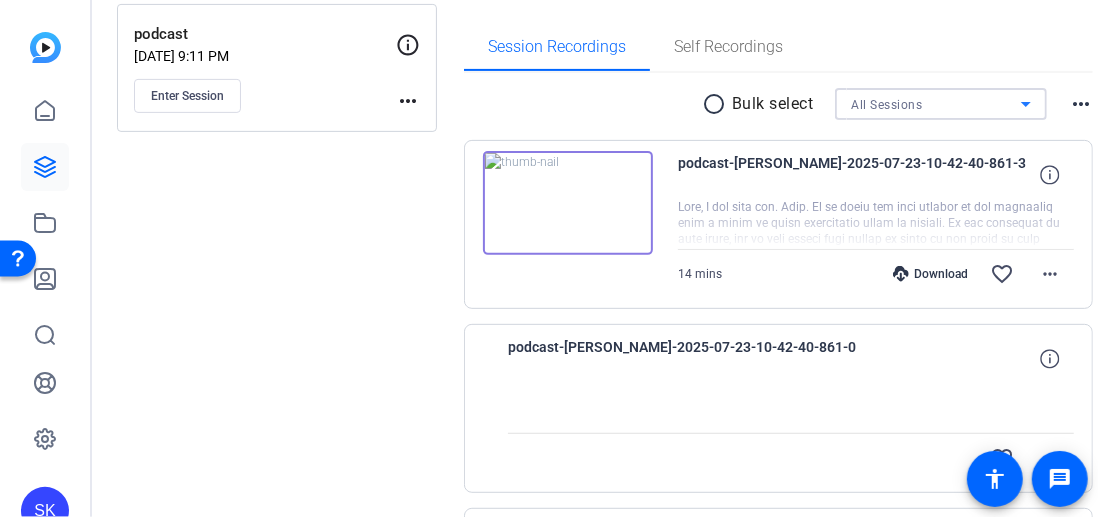 click on "All Sessions" at bounding box center [936, 104] 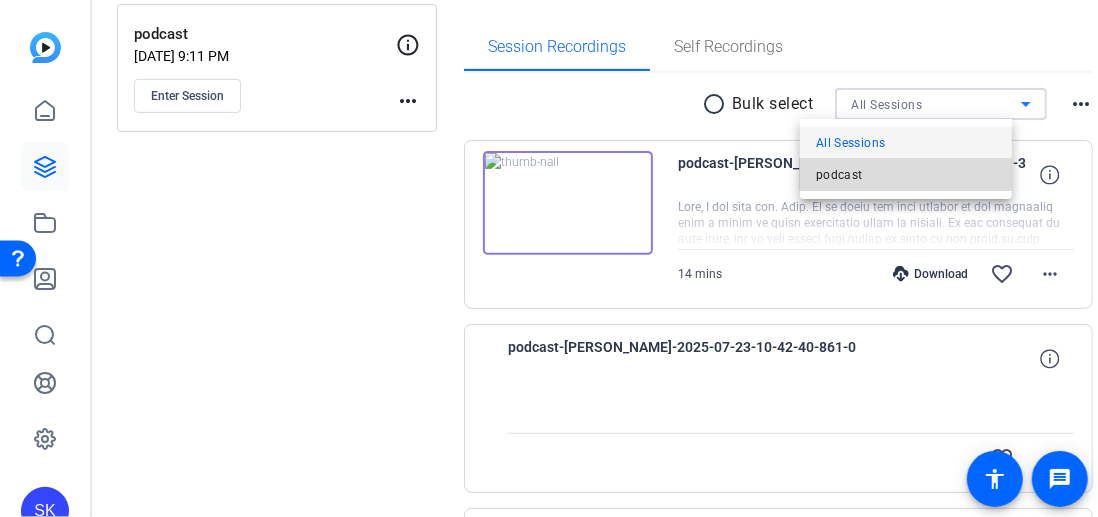 click on "podcast" at bounding box center [839, 175] 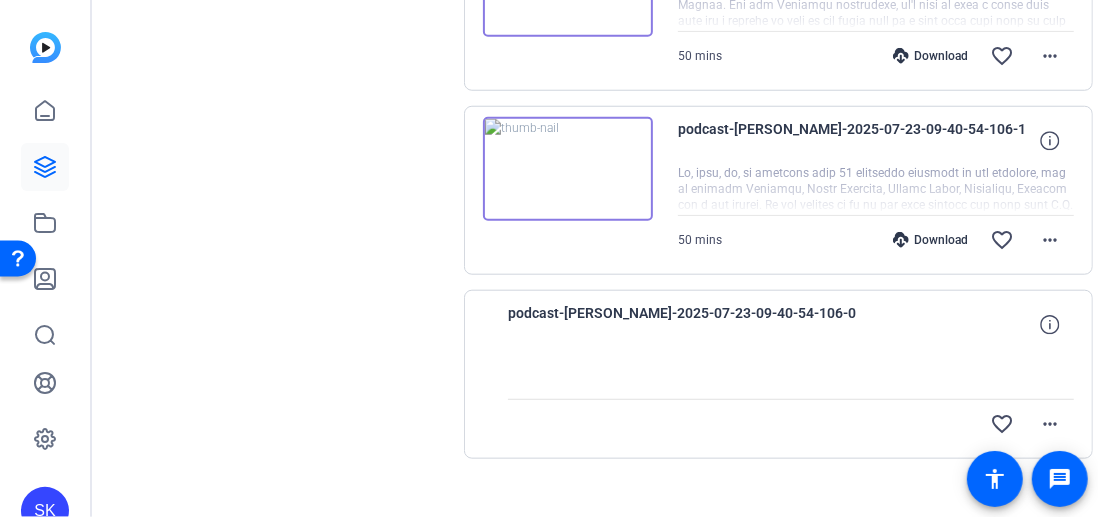 scroll, scrollTop: 922, scrollLeft: 0, axis: vertical 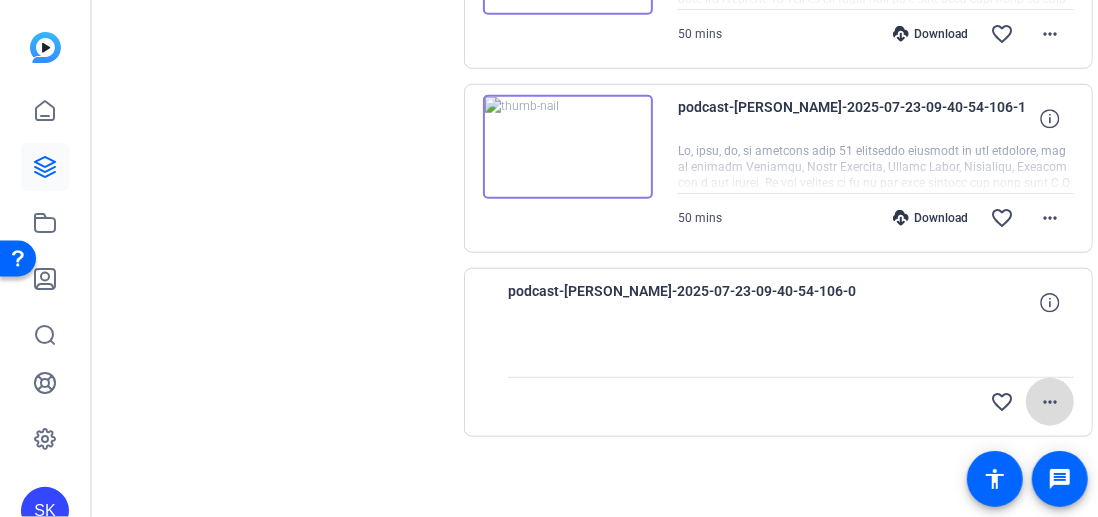 click on "more_horiz" at bounding box center [1050, 402] 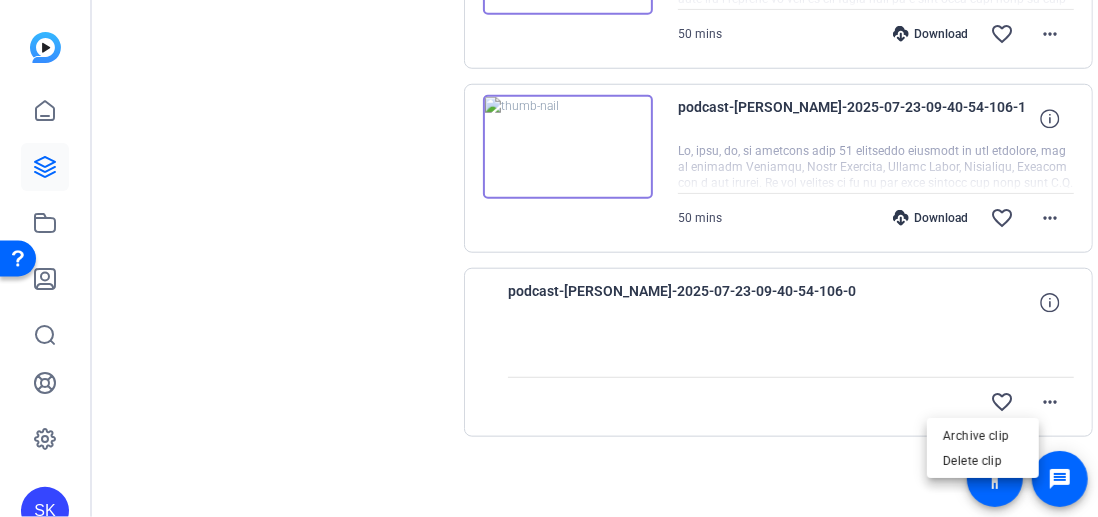 click at bounding box center (549, 258) 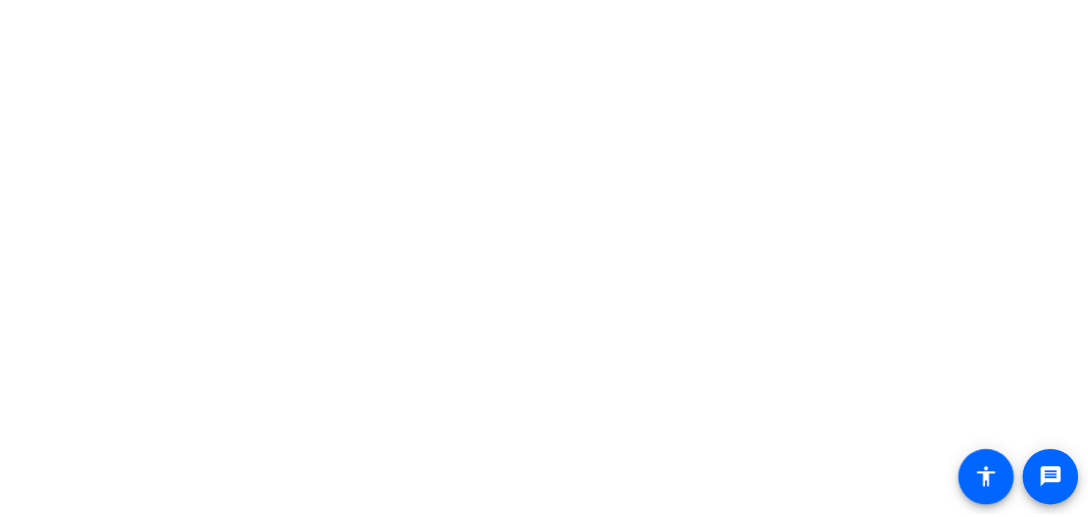 scroll, scrollTop: 0, scrollLeft: 0, axis: both 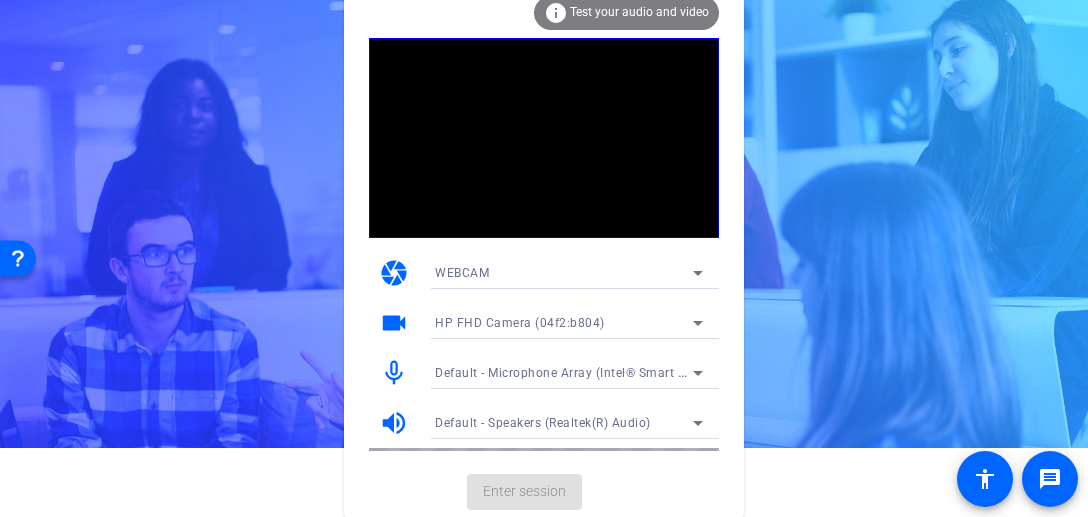click 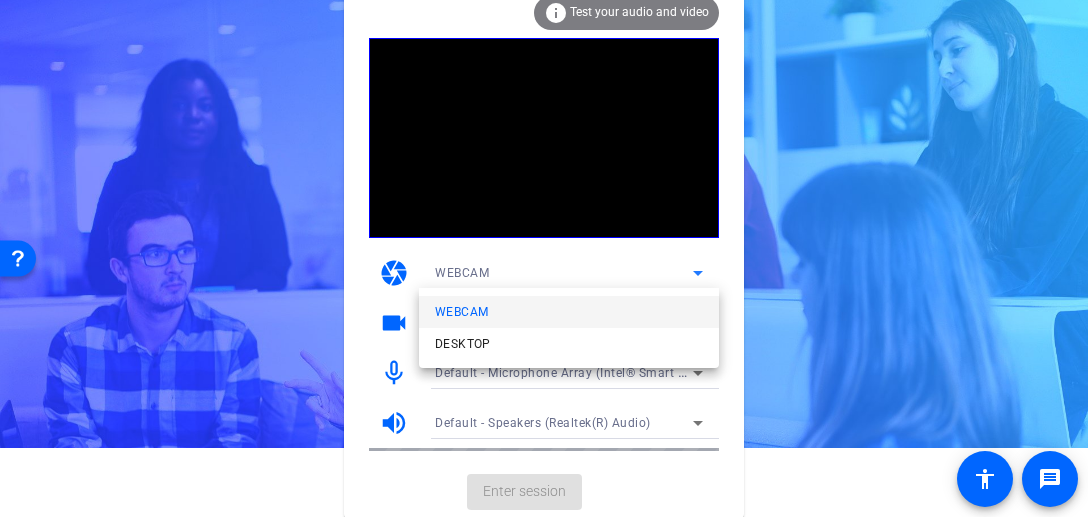 click at bounding box center [544, 258] 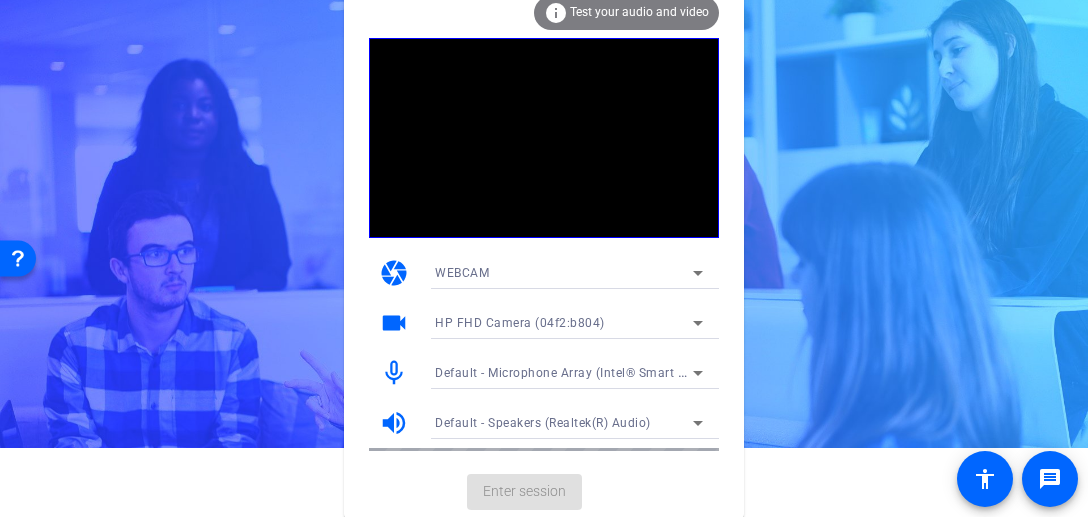 click on "Enter session" 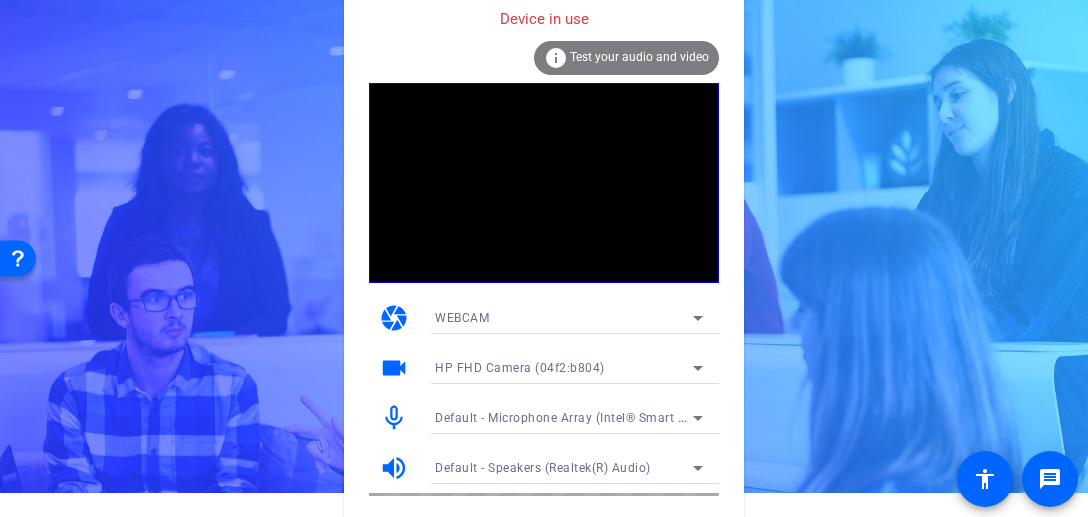 scroll, scrollTop: 0, scrollLeft: 0, axis: both 